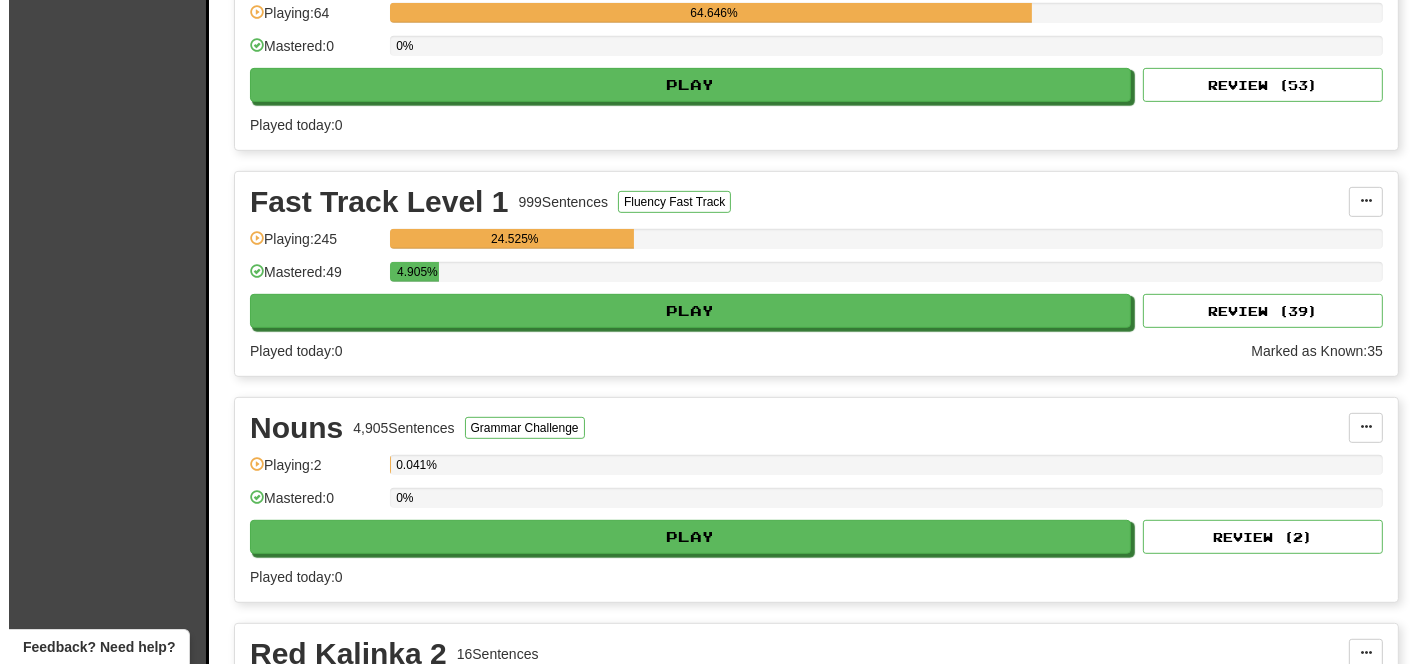 scroll, scrollTop: 933, scrollLeft: 0, axis: vertical 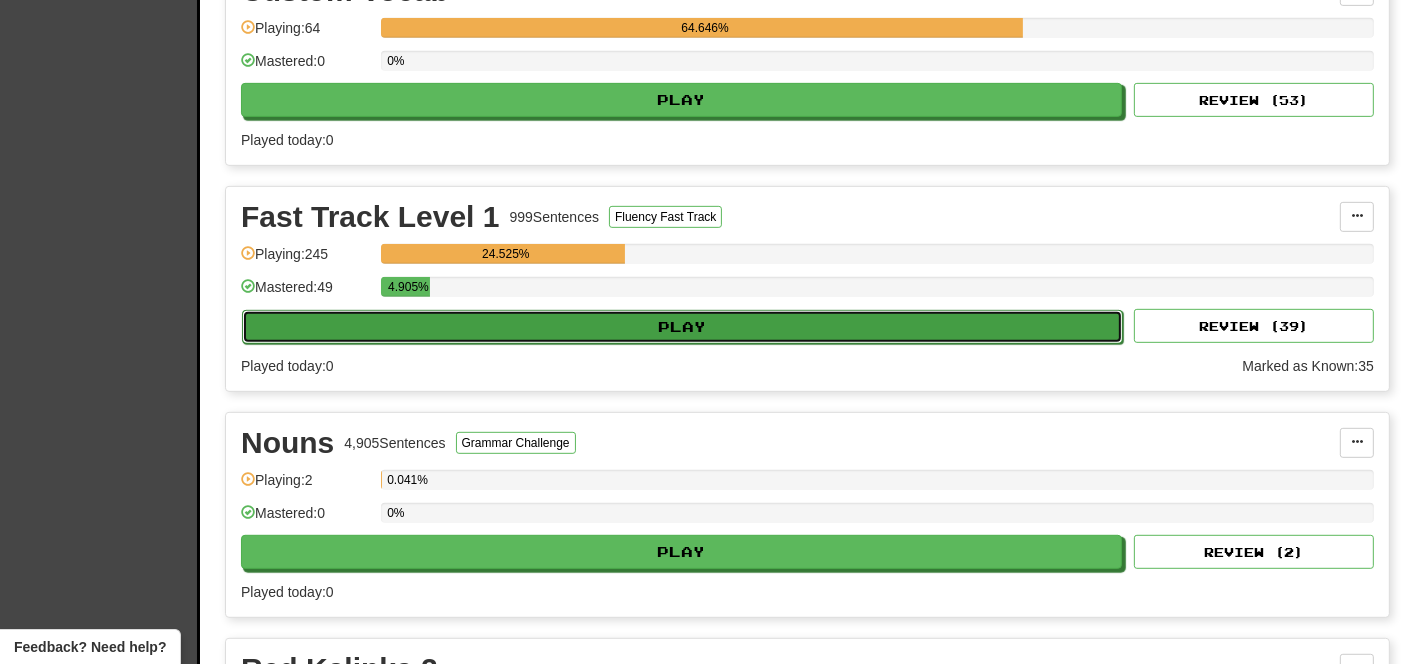 click on "Play" at bounding box center [682, 327] 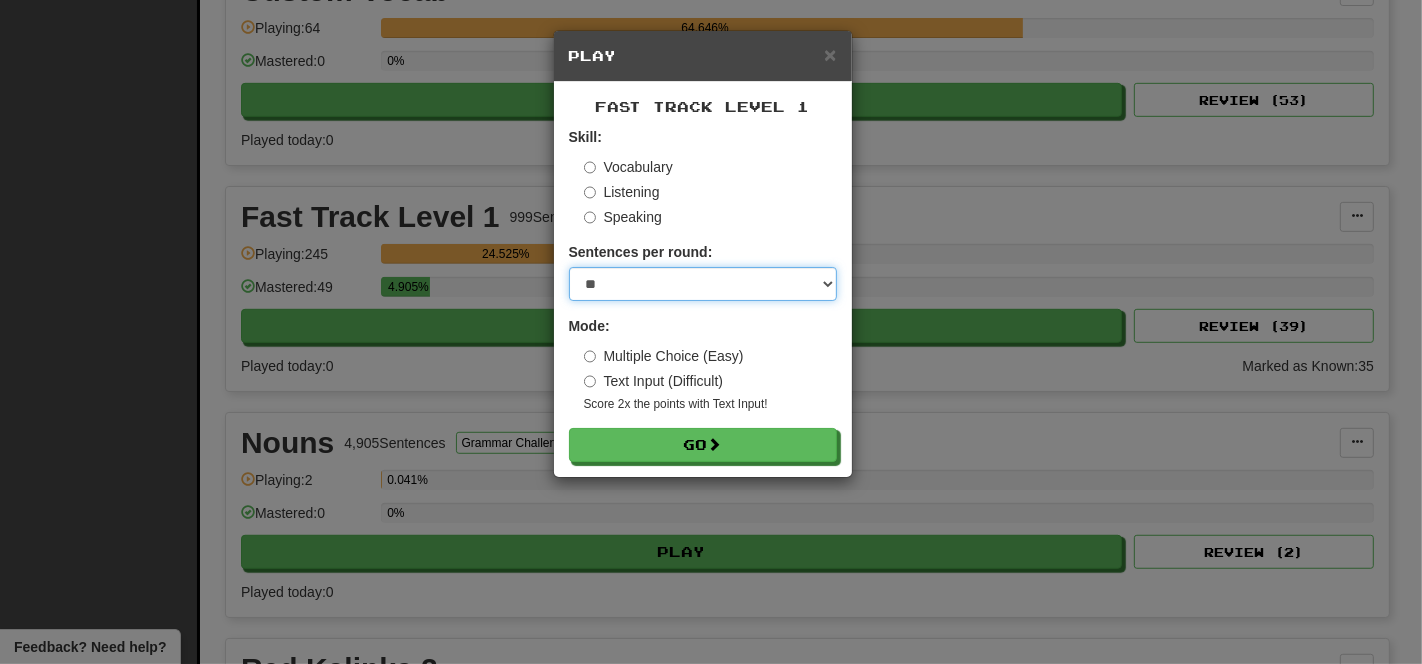click on "* ** ** ** ** ** *** ********" at bounding box center (703, 284) 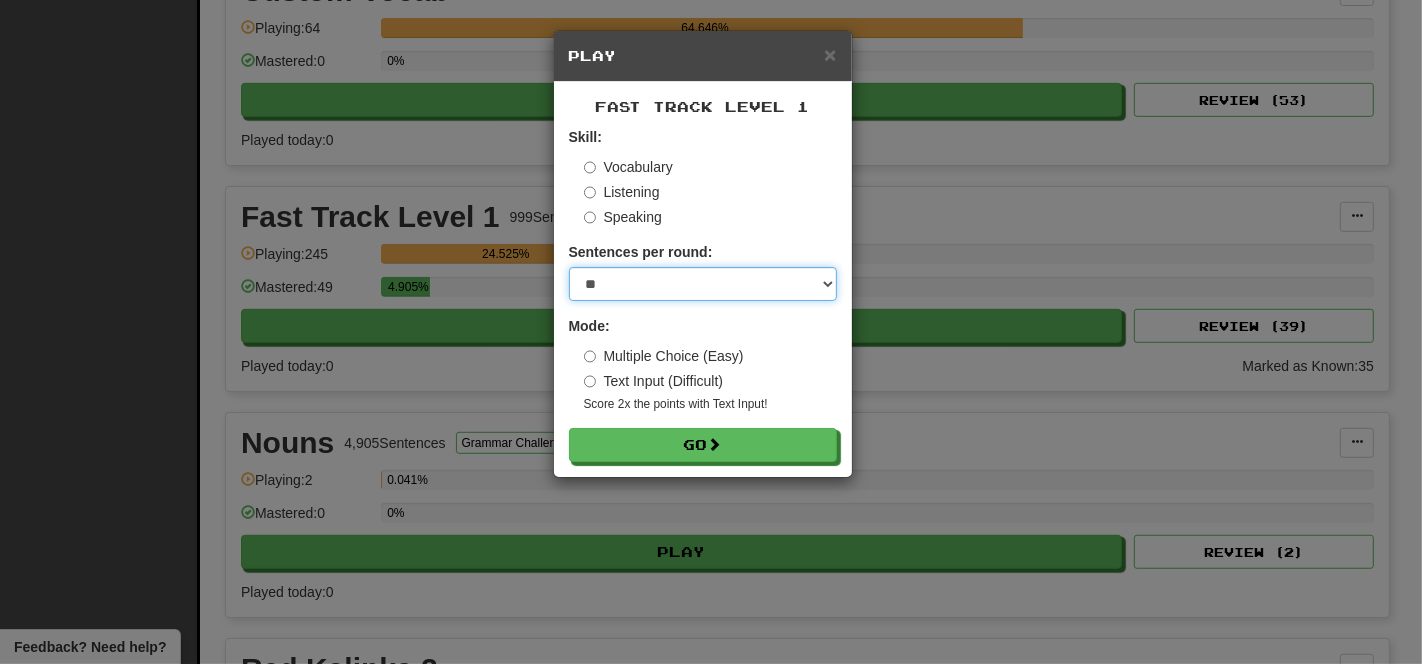 select on "**" 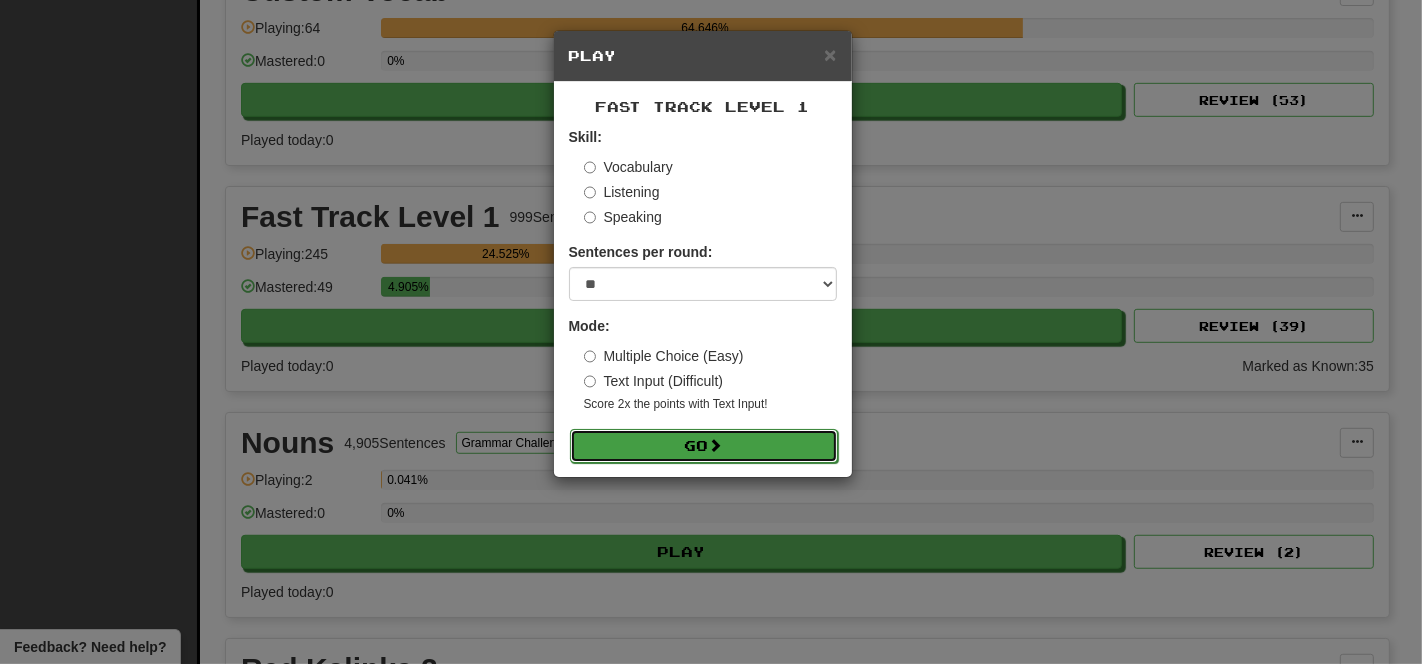 click at bounding box center [716, 445] 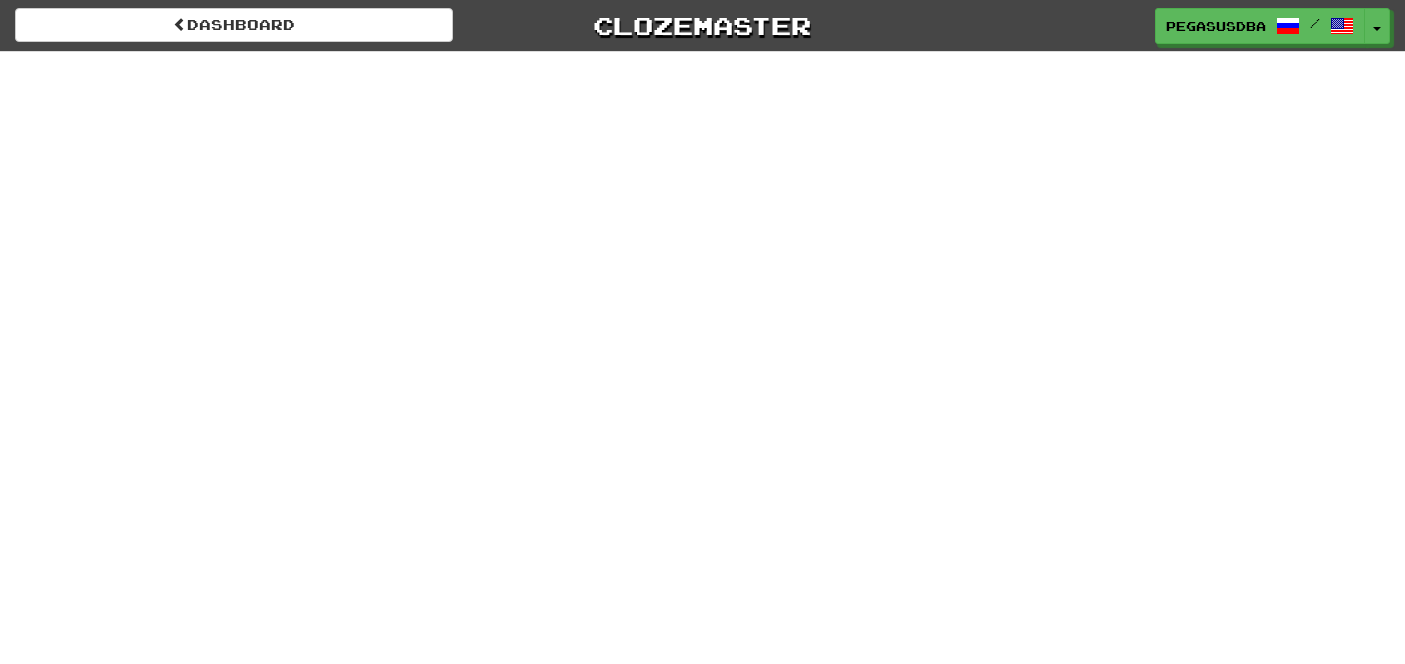 scroll, scrollTop: 0, scrollLeft: 0, axis: both 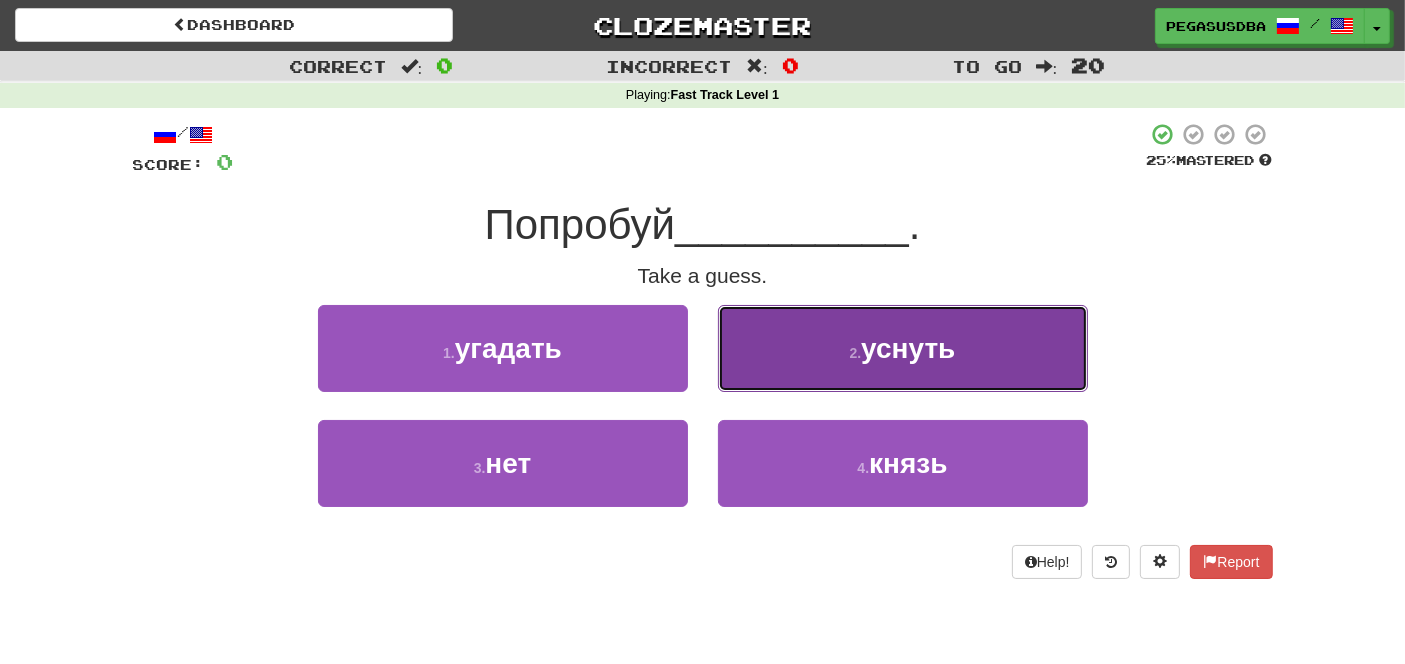 click on "уснуть" at bounding box center (908, 348) 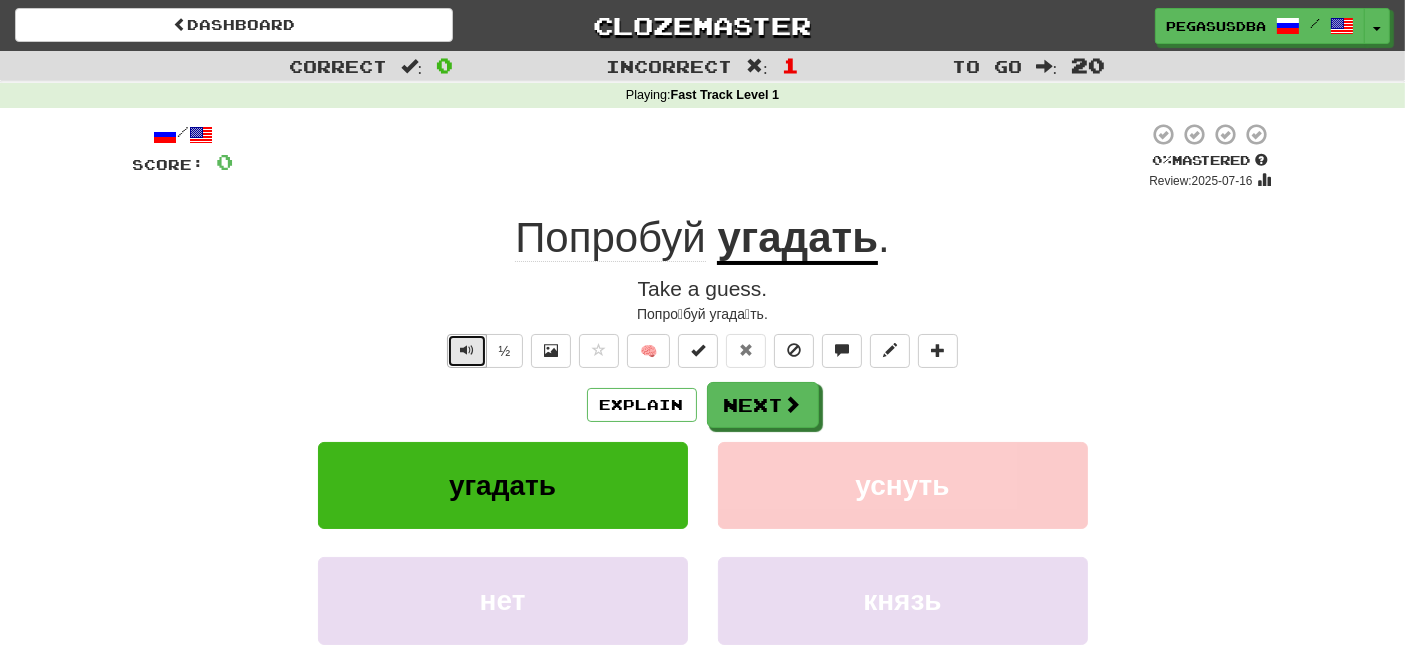 click at bounding box center [467, 350] 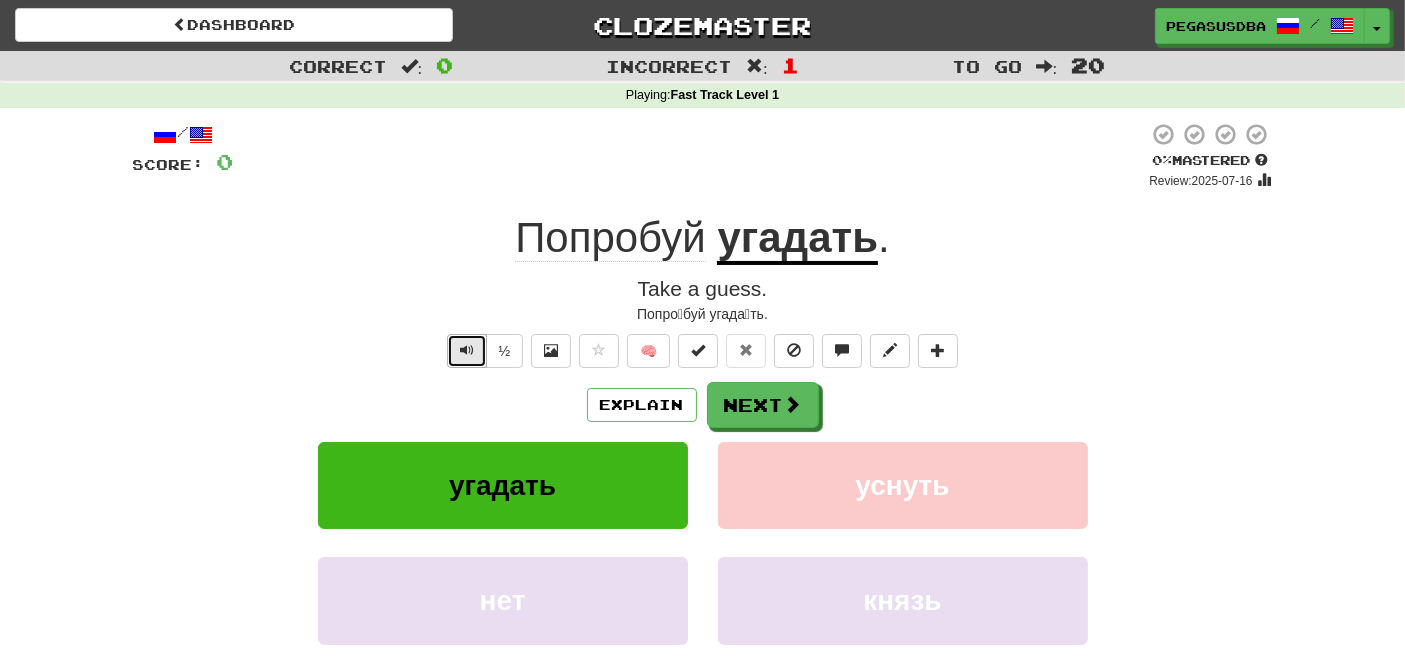 click at bounding box center [467, 350] 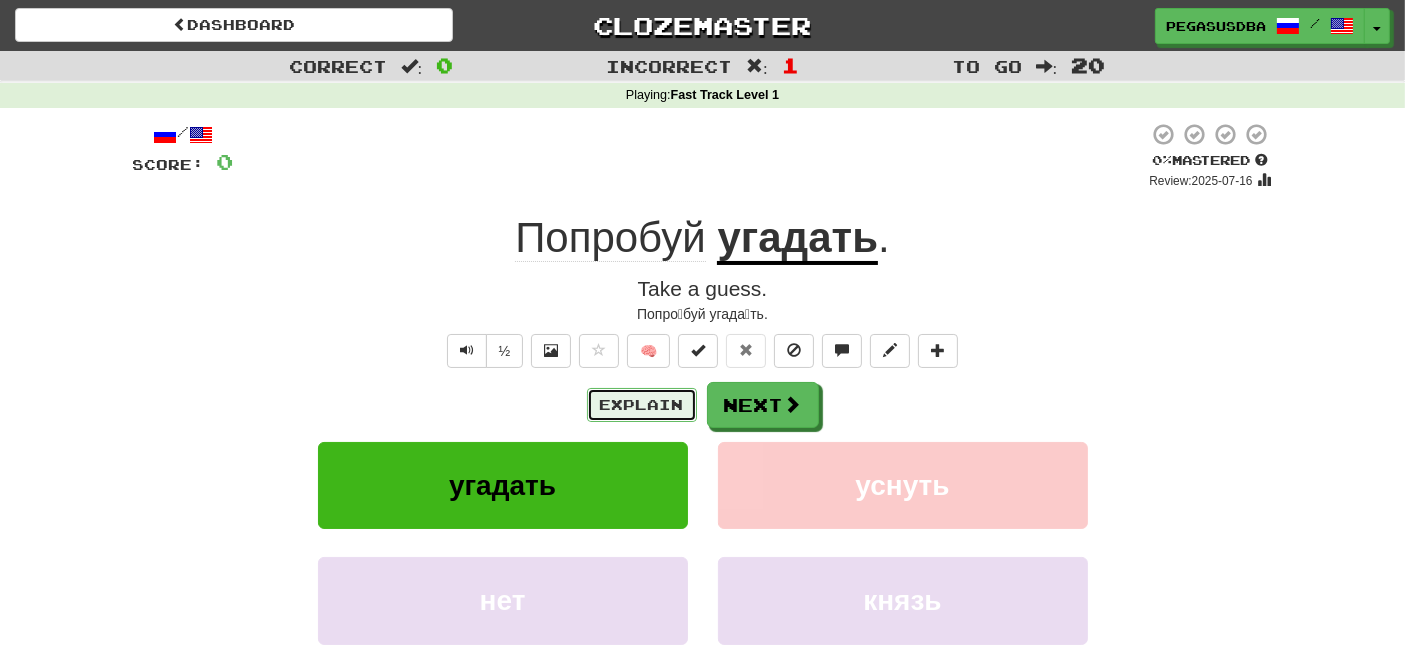 click on "Explain" at bounding box center (642, 405) 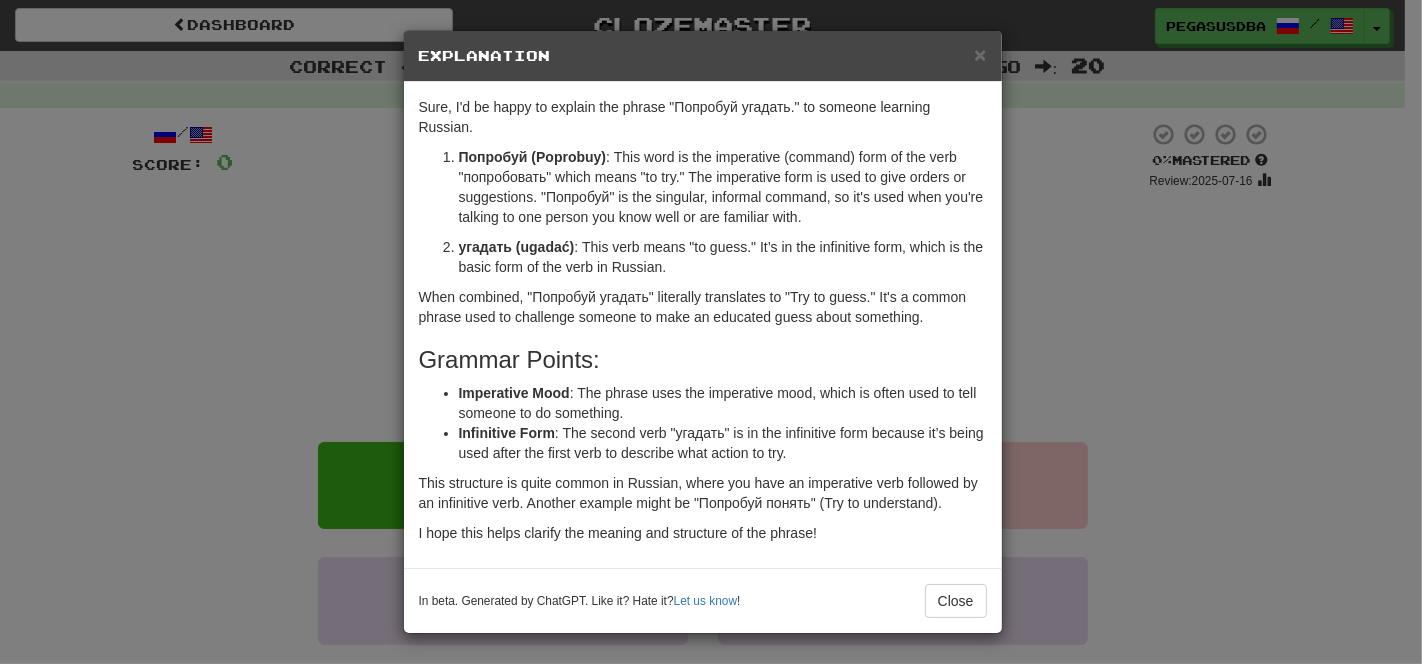 click on "× Explanation Sure, I'd be happy to explain the phrase "Попробуй угадать." to someone learning Russian.
Попробуй (Poprobuy) : This word is the imperative (command) form of the verb "попробовать" which means "to try." The imperative form is used to give orders or suggestions. "Попробуй" is the singular, informal command, so it's used when you're talking to one person you know well or are familiar with.
угадать (ugadać) : This verb means "to guess." It’s in the infinitive form, which is the basic form of the verb in Russian.
When combined, "Попробуй угадать" literally translates to "Try to guess." It's a common phrase used to challenge someone to make an educated guess about something.
Grammar Points:
Imperative Mood : The phrase uses the imperative mood, which is often used to tell someone to do something.
Infinitive Form
I hope this helps clarify the meaning and structure of the phrase! Let us know ! Close" at bounding box center [711, 332] 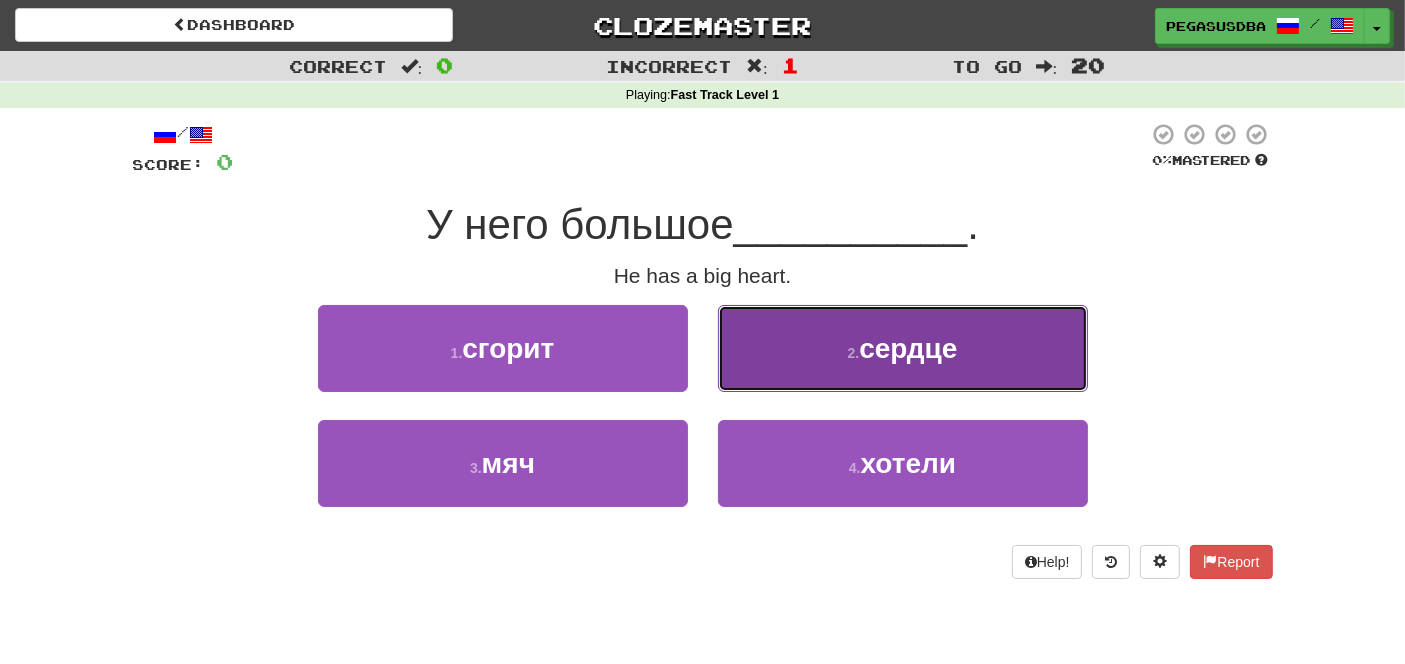 click on "2 .  сердце" at bounding box center (903, 348) 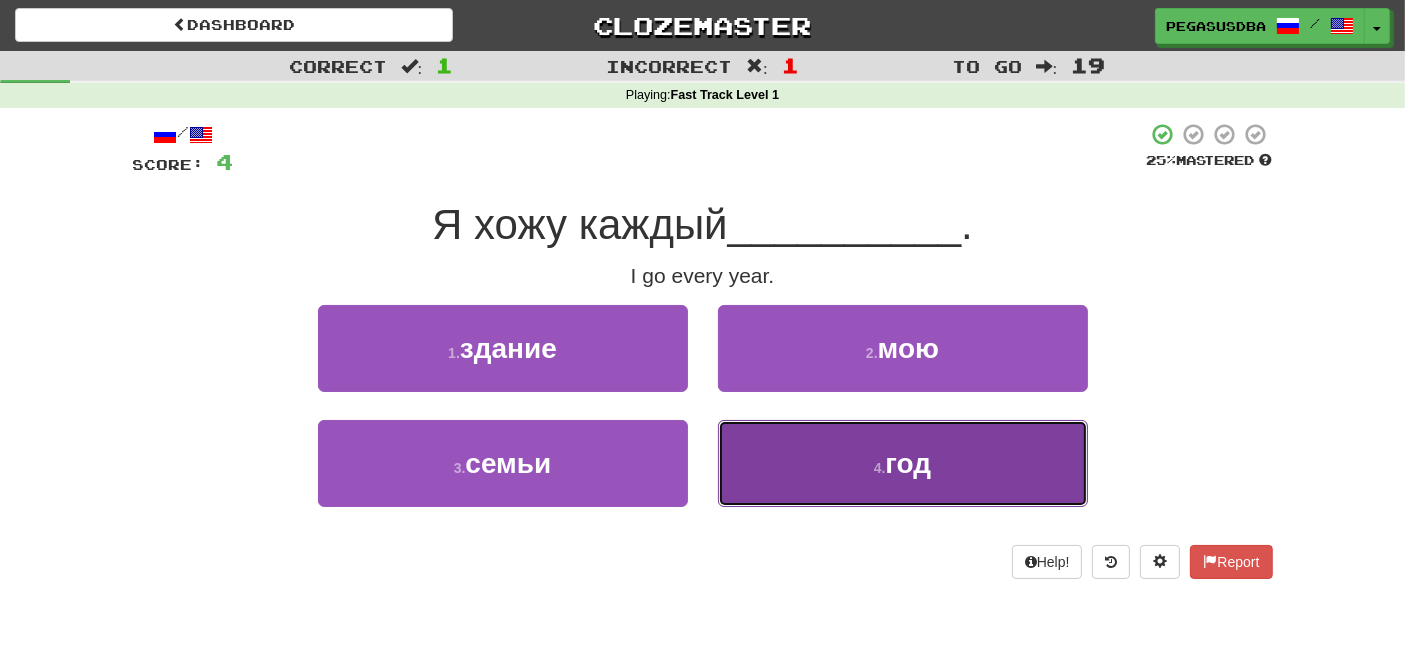 click on "4 .  год" at bounding box center [903, 463] 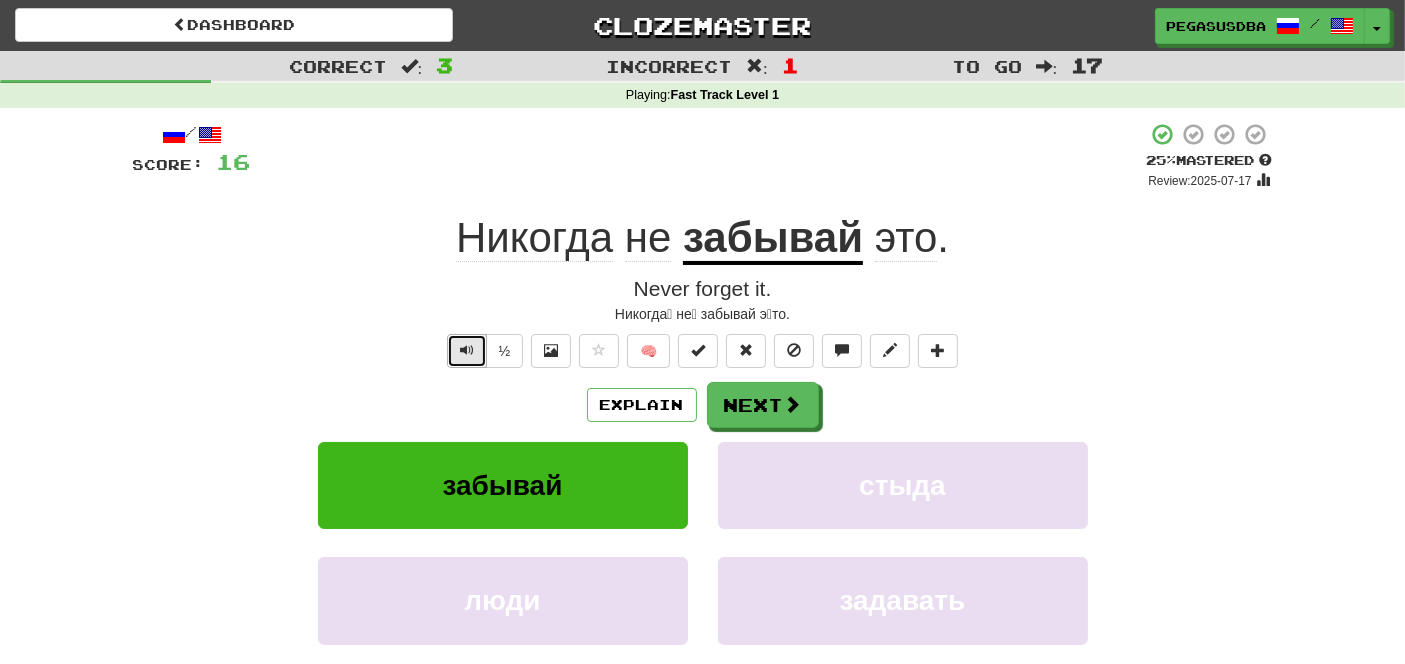 click at bounding box center (467, 350) 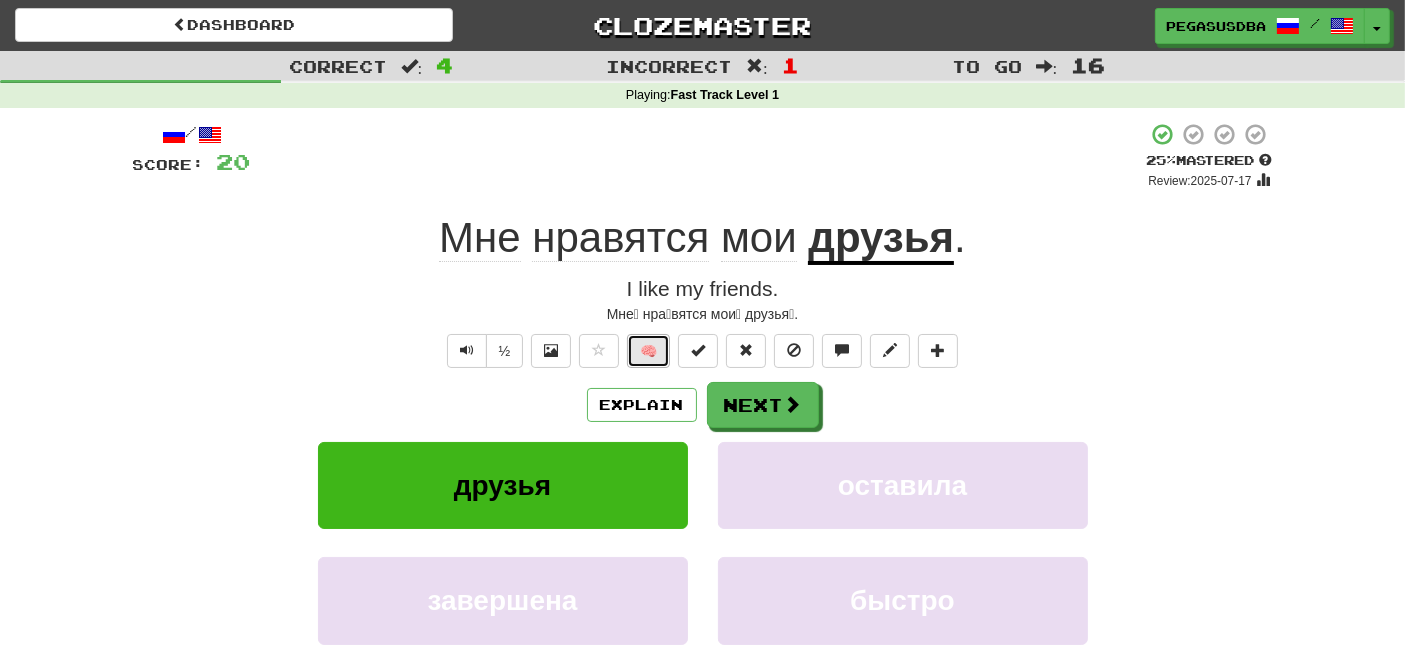 click on "🧠" at bounding box center [648, 351] 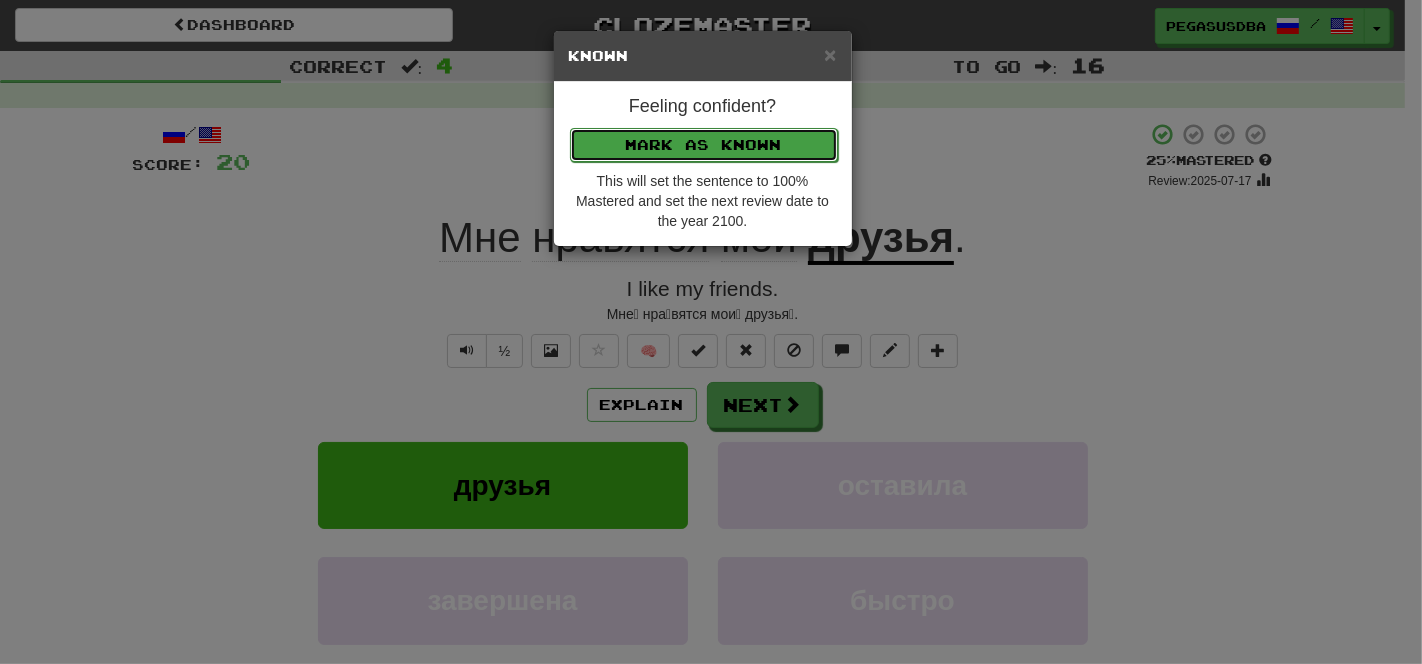 click on "Mark as Known" at bounding box center (704, 145) 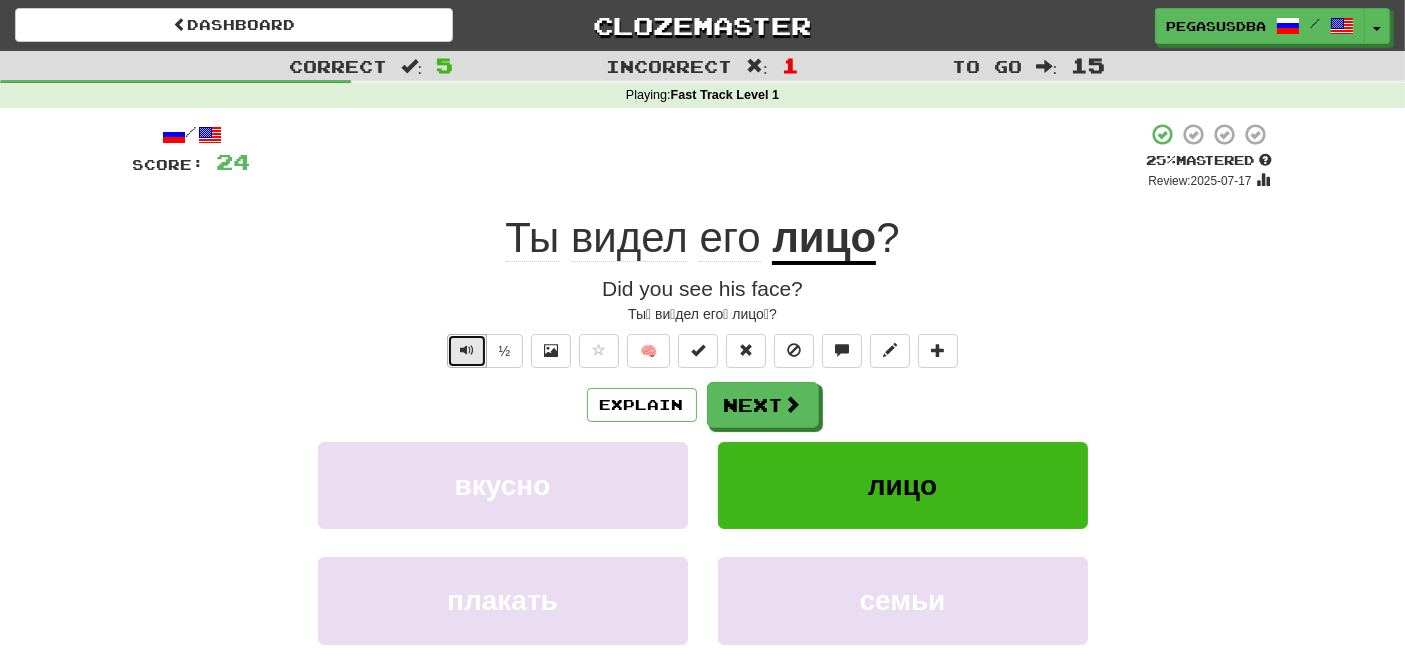 click at bounding box center [467, 350] 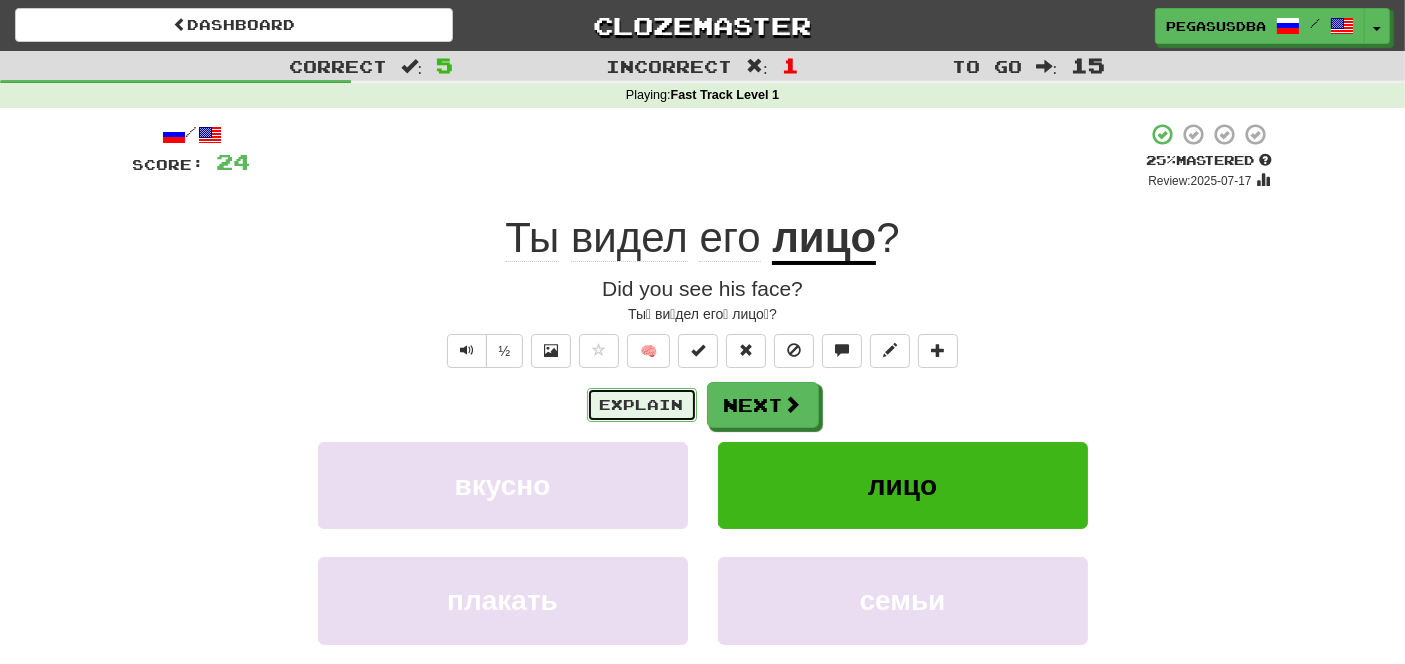 click on "Explain" at bounding box center (642, 405) 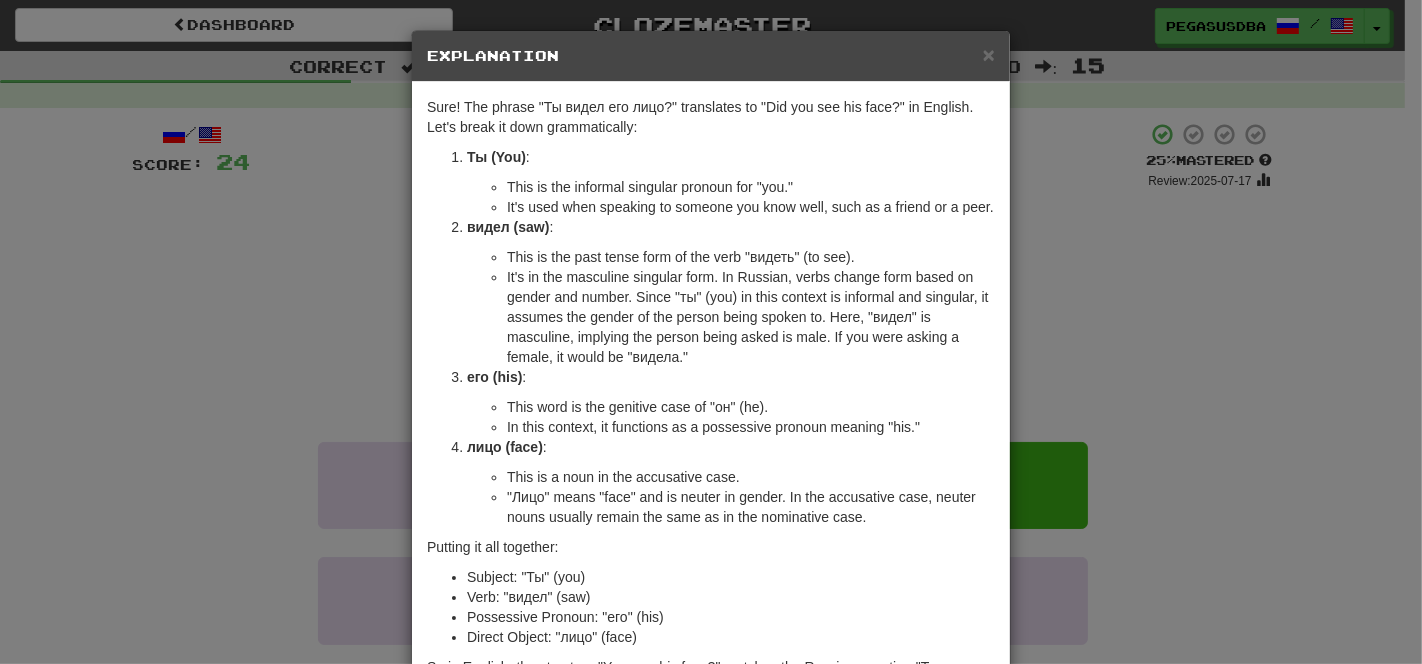 click on "× Explanation Sure! The phrase "Ты видел его лицо?" translates to "Did you see his face?" in English. Let's break it down grammatically:
Ты (You) :
This is the informal singular pronoun for "you."
It's used when speaking to someone you know well, such as a friend or a peer.
видел (saw) :
This is the past tense form of the verb "видеть" (to see).
It's in the masculine singular form. In Russian, verbs change form based on gender and number. Since "ты" (you) in this context is informal and singular, it assumes the gender of the person being spoken to. Here, "видел" is masculine, implying the person being asked is male. If you were asking a female, it would be "видела."
его (his) :
This word is the genitive case of "он" (he).
In this context, it functions as a possessive pronoun meaning "his."
лицо (face) :
This is a noun in the accusative case.
Putting it all together:
Subject: "Ты" (you)" at bounding box center [711, 332] 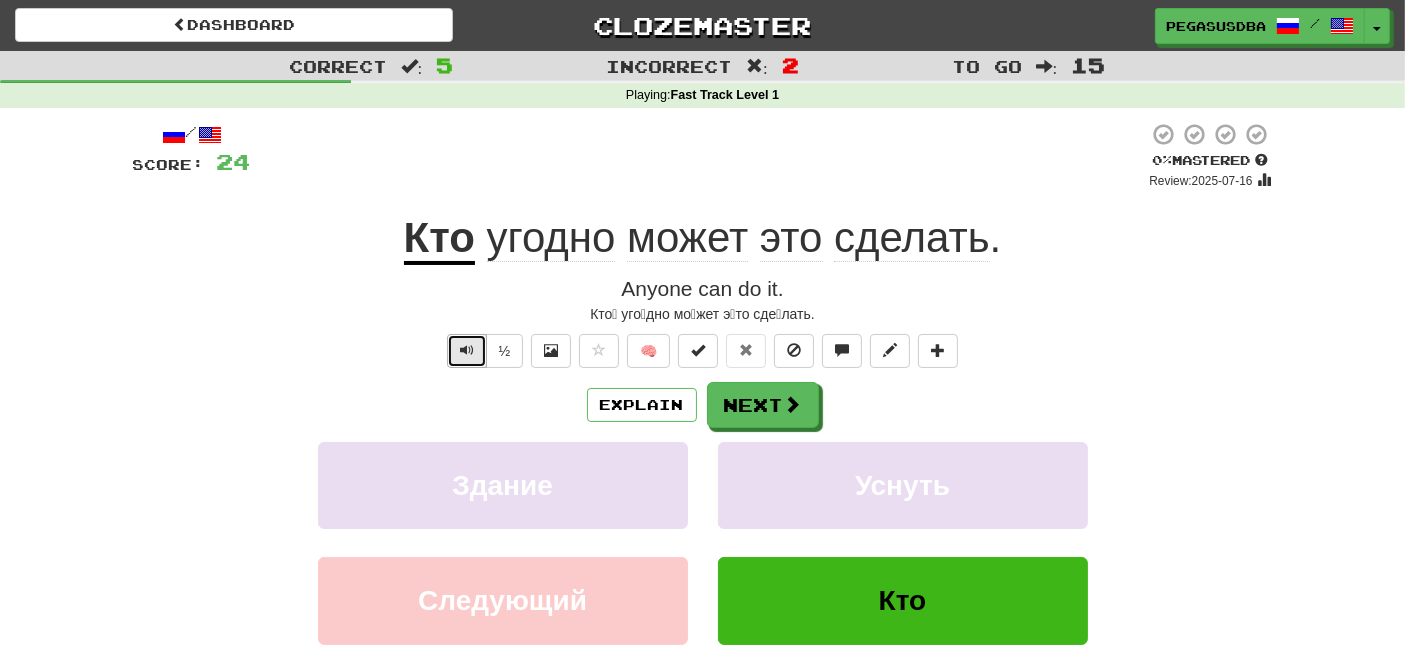 click at bounding box center [467, 350] 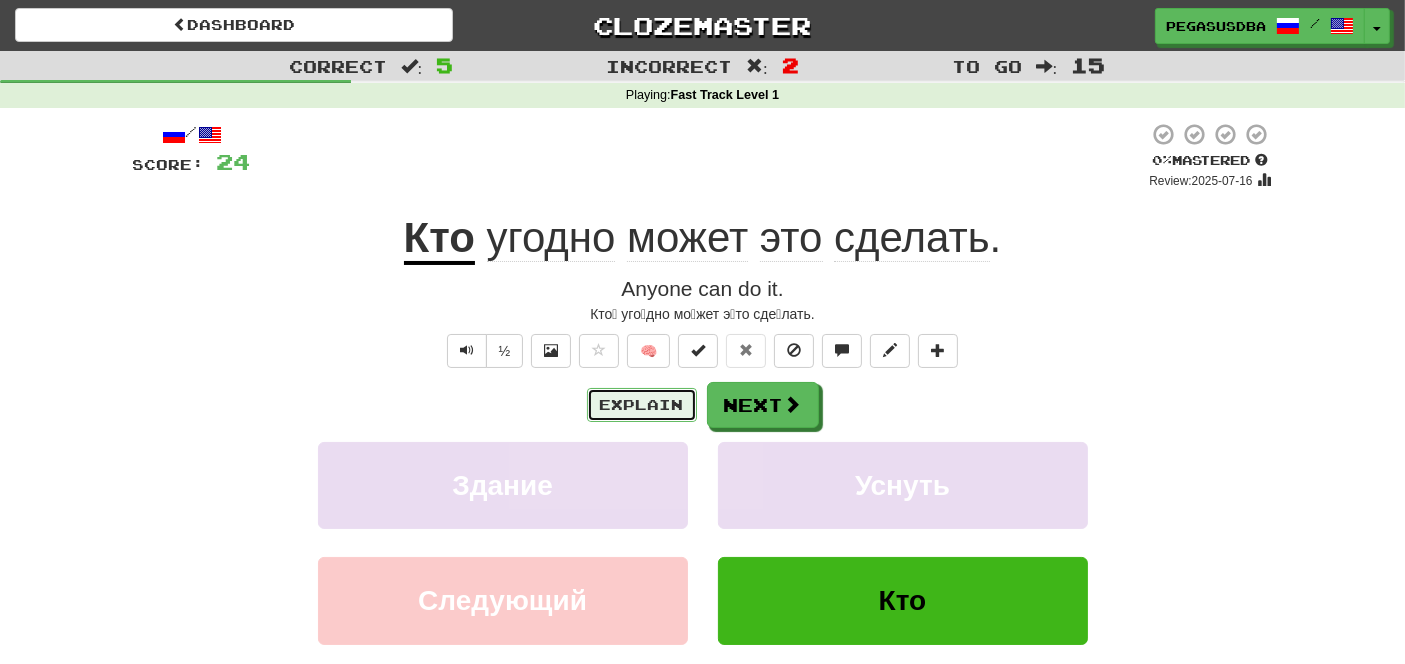 click on "Explain" at bounding box center (642, 405) 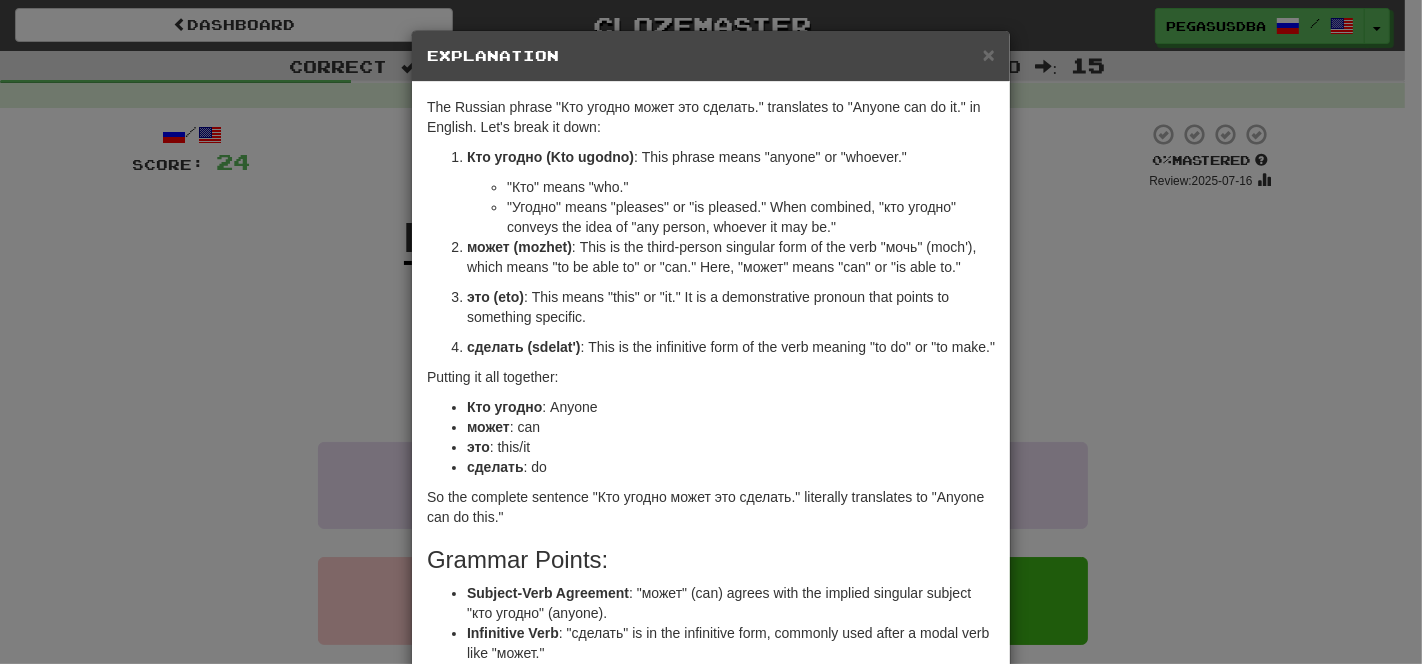 click on "× Explanation The Russian phrase "Кто угодно может это сделать." translates to "Anyone can do it." in English. Let's break it down:
Кто угодно (Kto ugodno) : This phrase means "anyone" or "whoever."
"Кто" means "who."
"Угодно" means "pleases" or "is pleased." When combined, "кто угодно" conveys the idea of "any person, whoever it may be."
может (mozhet) : This is the third-person singular form of the verb "мочь" (moch'), which means "to be able to" or "can." Here, "может" means "can" or "is able to."
это (eto) : This means "this" or "it." It is a demonstrative pronoun that points to something specific.
сделать (sdelat') : This is the infinitive form of the verb meaning "to do" or "to make."
Putting it all together:
Кто угодно : Anyone
может : can
это : this/it
сделать : do
Grammar Points:
Subject-Verb Agreement
Infinitive Verb
Word Order
! Close" at bounding box center (711, 332) 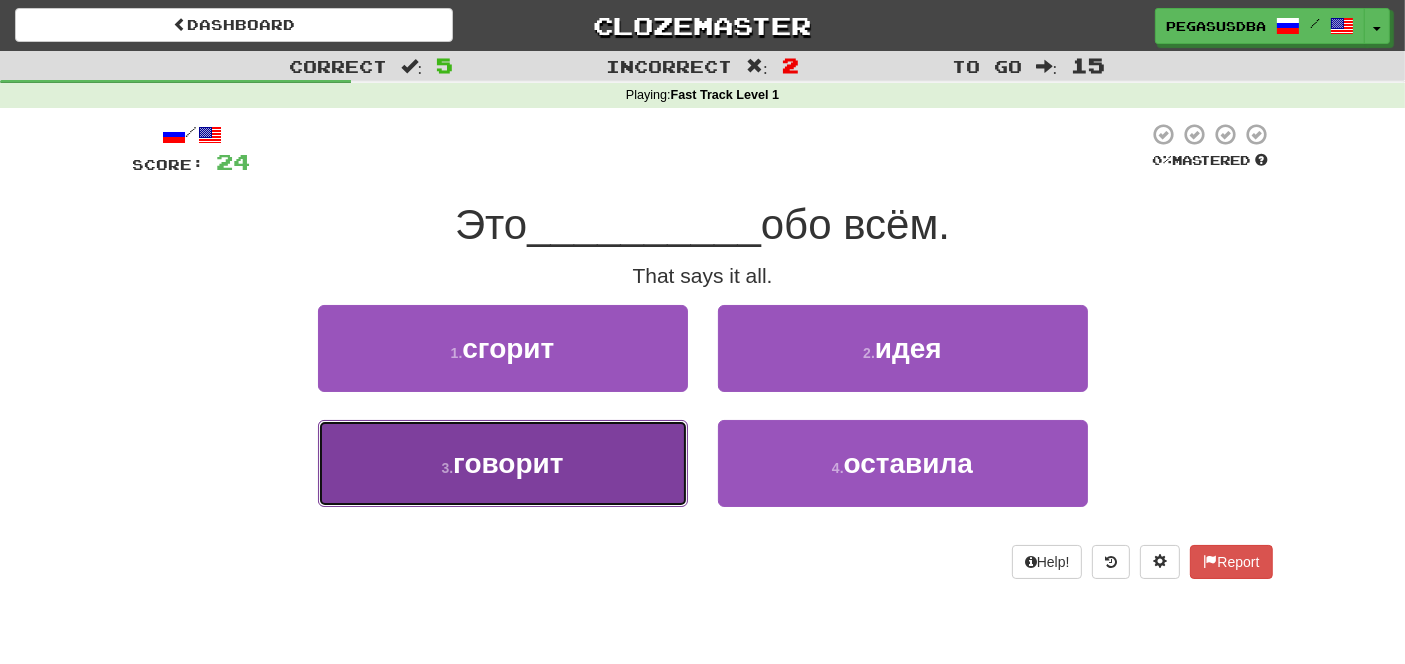 click on "3 .  говорит" at bounding box center [503, 463] 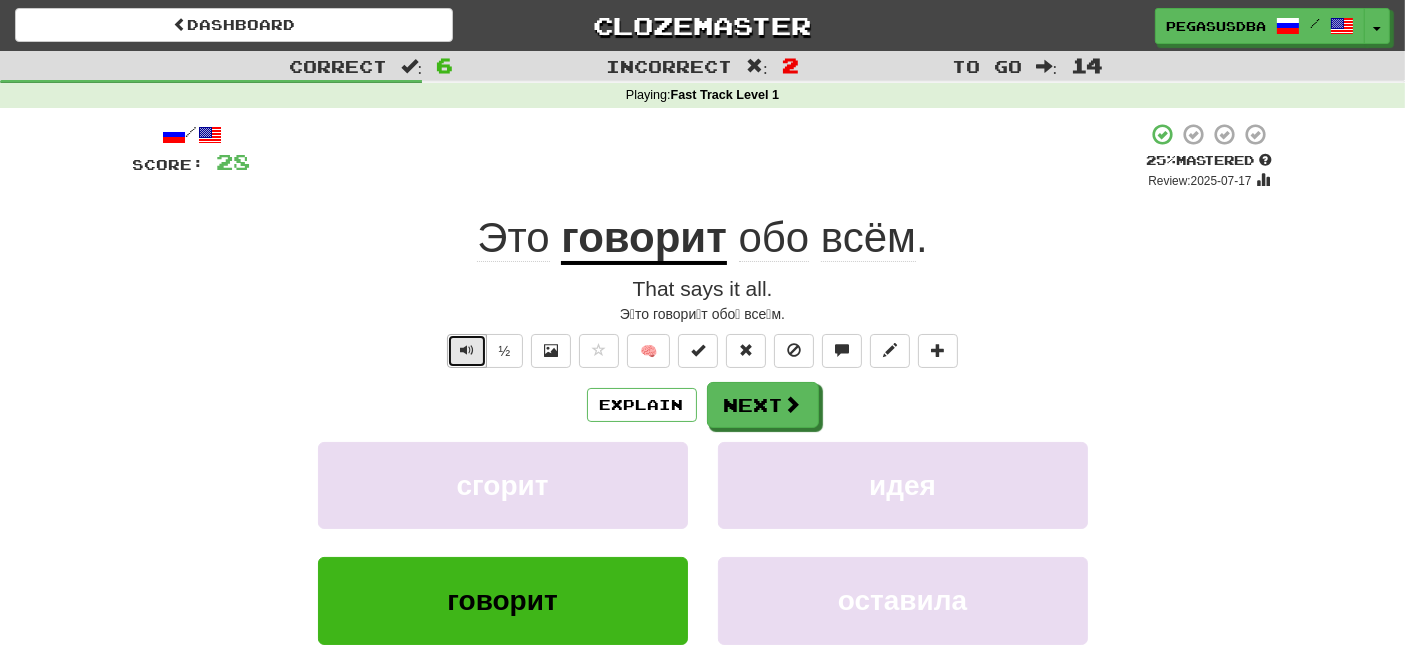 click at bounding box center [467, 350] 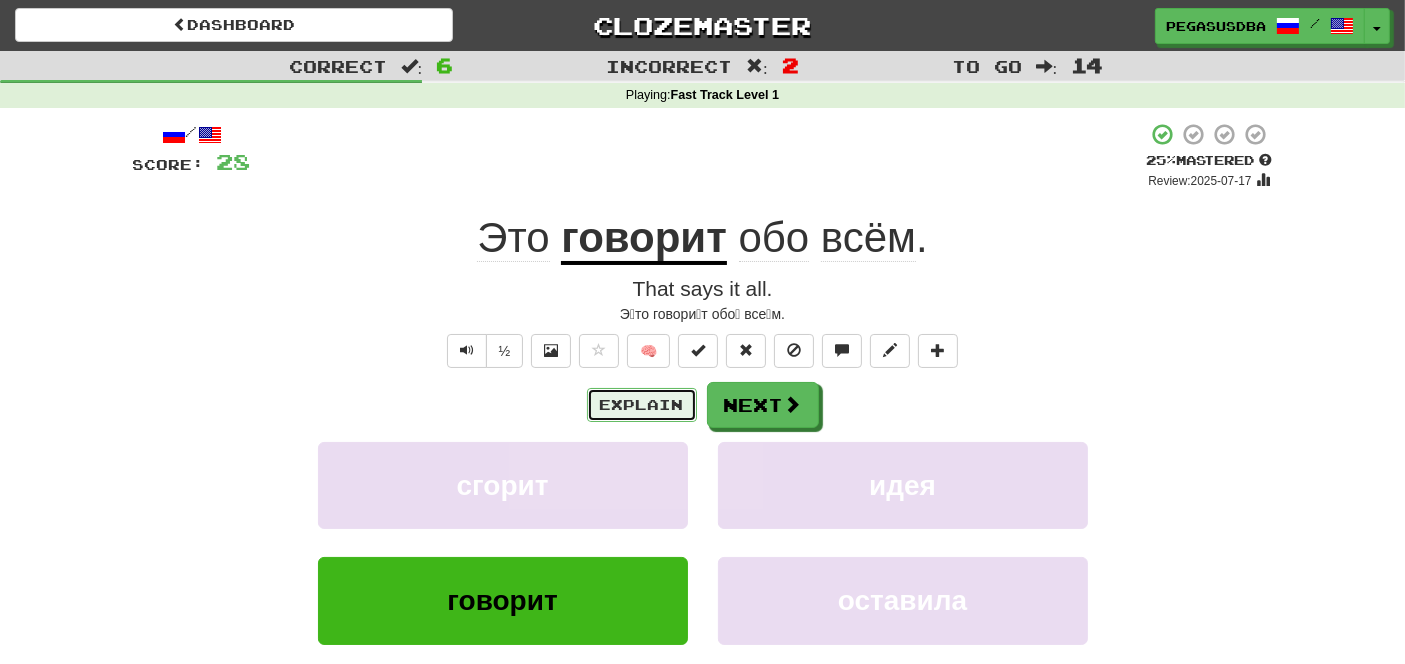 click on "Explain" at bounding box center [642, 405] 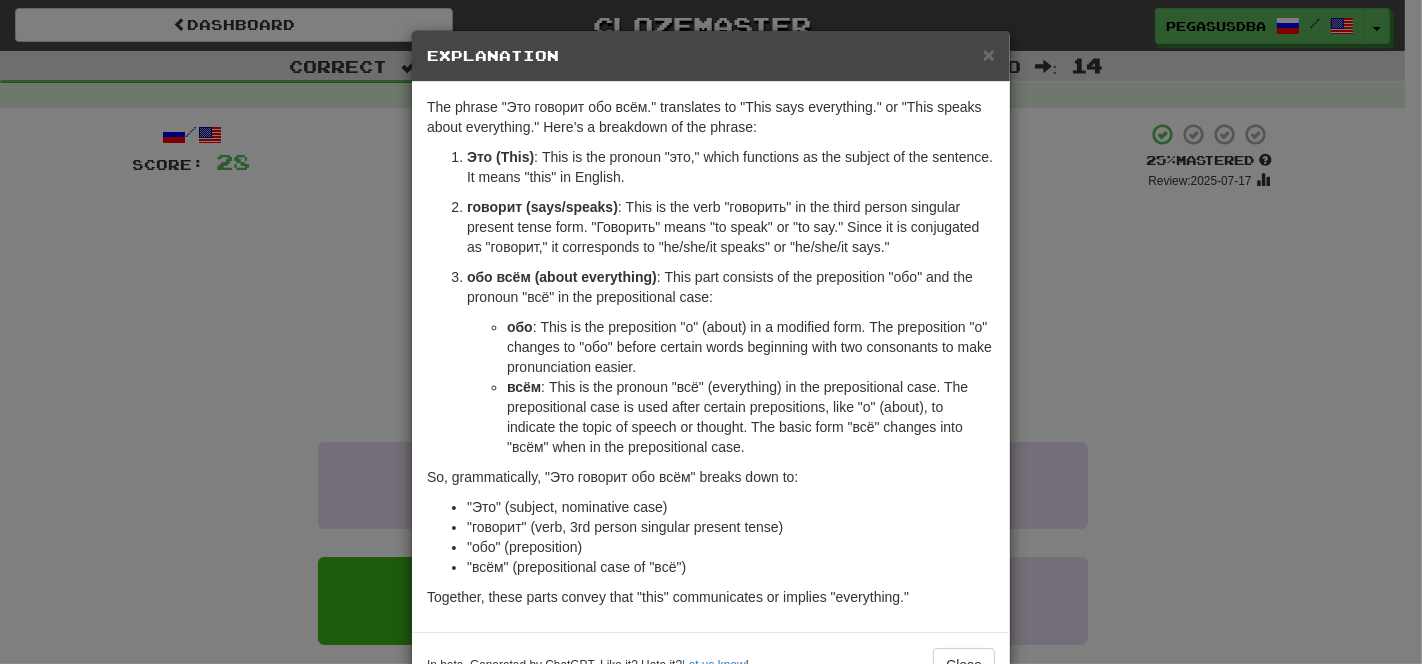 click on "× Explanation The phrase "Это говорит обо всём." translates to "This says everything." or "This speaks about everything." Here’s a breakdown of the phrase:
Это (This) : This is the pronoun "это," which functions as the subject of the sentence. It means "this" in English.
говорит (says/speaks) : This is the verb "говорить" in the third person singular present tense form. "Говорить" means "to speak" or "to say." Since it is conjugated as "говорит," it corresponds to "he/she/it speaks" or "he/she/it says."
обо всём (about everything) : This part consists of the preposition "обо" and the pronoun "всё" in the prepositional case:
обо : This is the preposition "о" (about) in a modified form. The preposition "о" changes to "обо" before certain words beginning with two consonants to make pronunciation easier.
всём
So, grammatically, "Это говорит обо всём" breaks down to:
!" at bounding box center (711, 332) 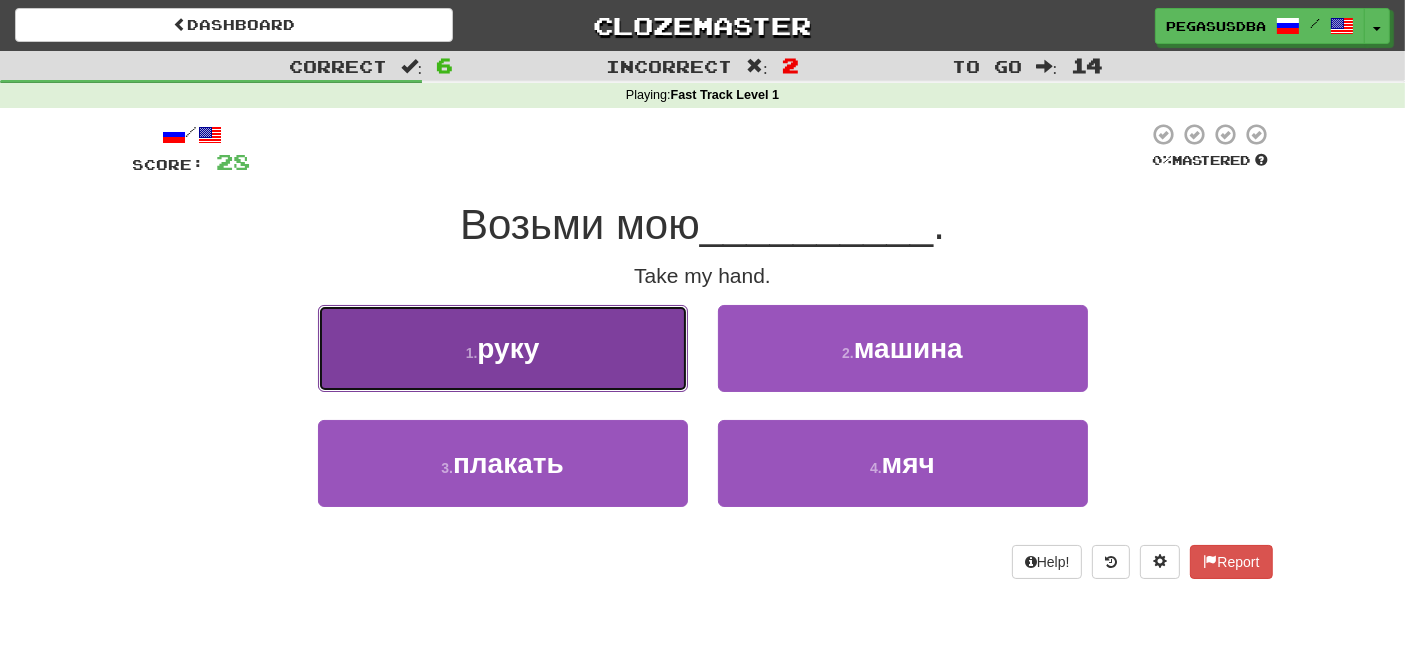 click on "1 ." at bounding box center (472, 353) 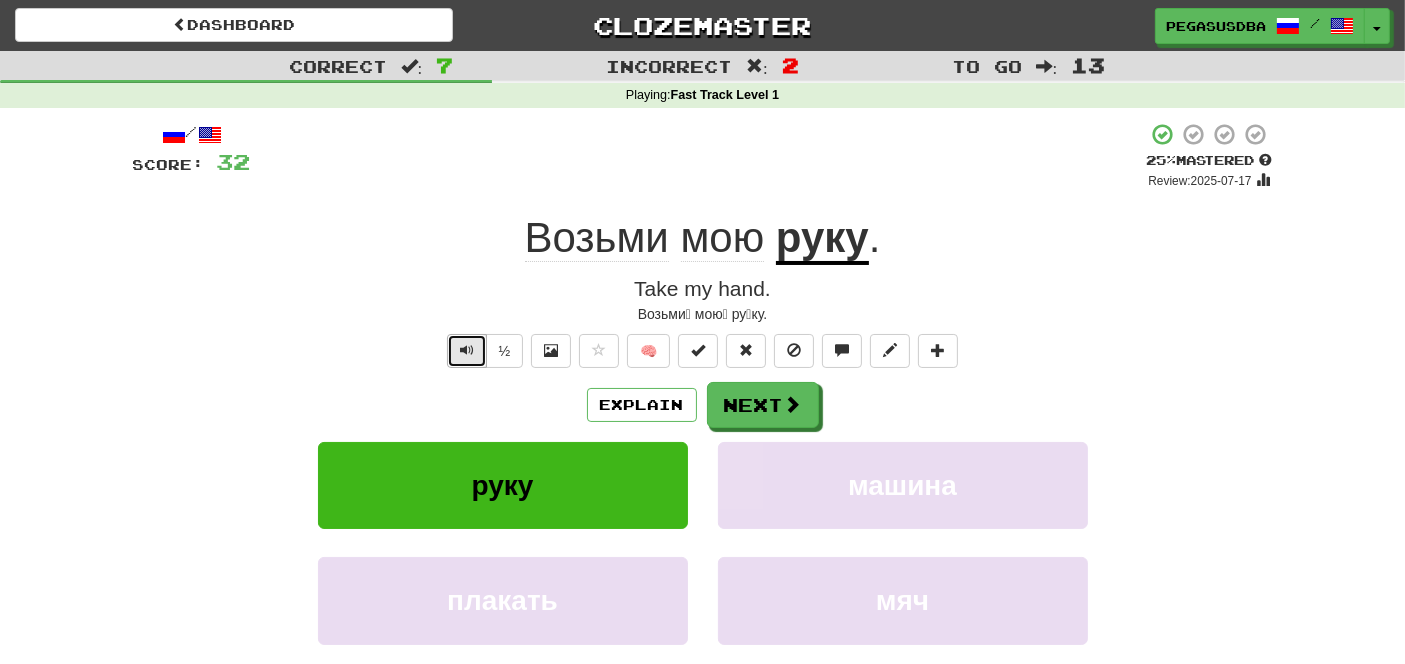 click at bounding box center (467, 350) 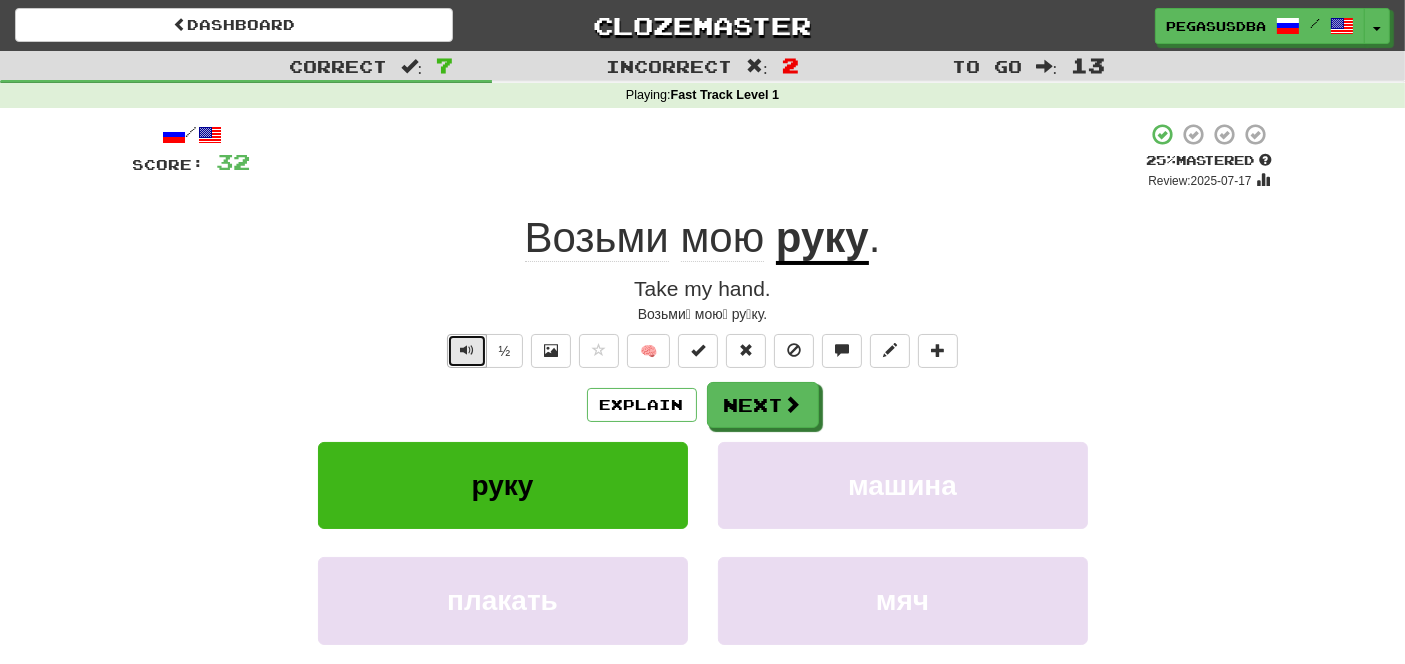 click at bounding box center [467, 350] 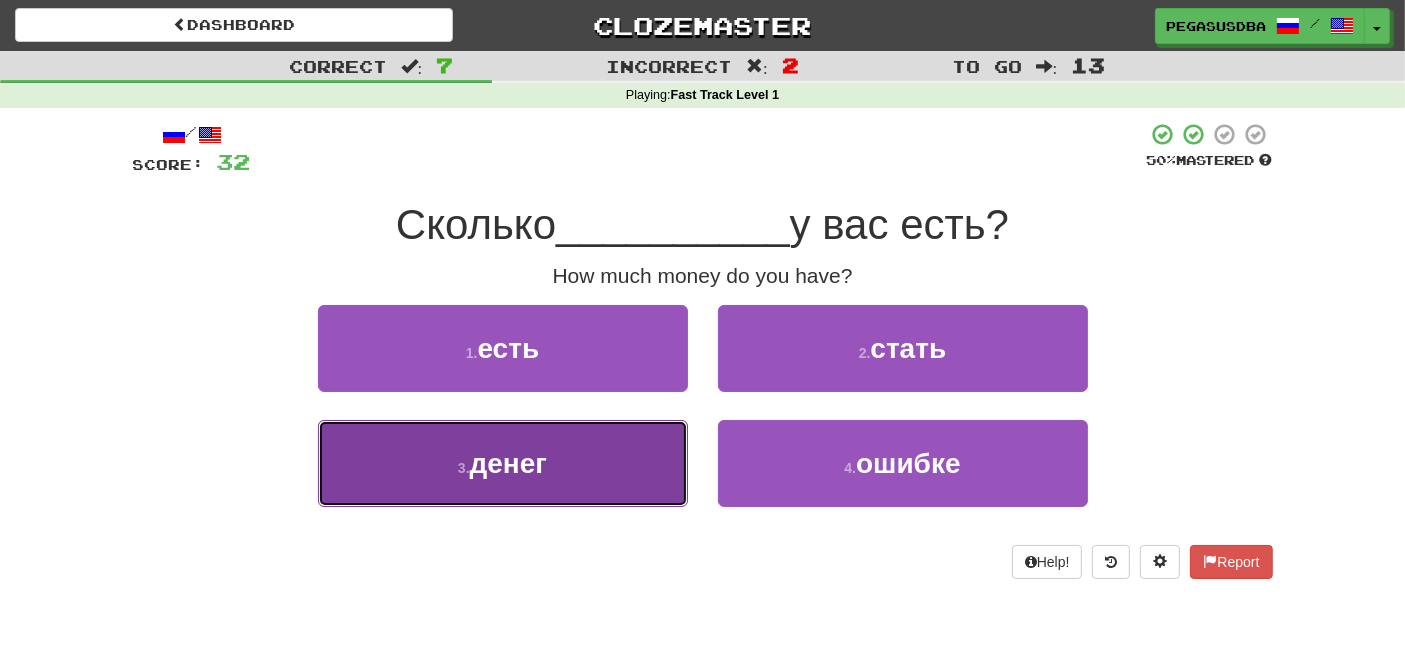 click on "3 ." at bounding box center [464, 468] 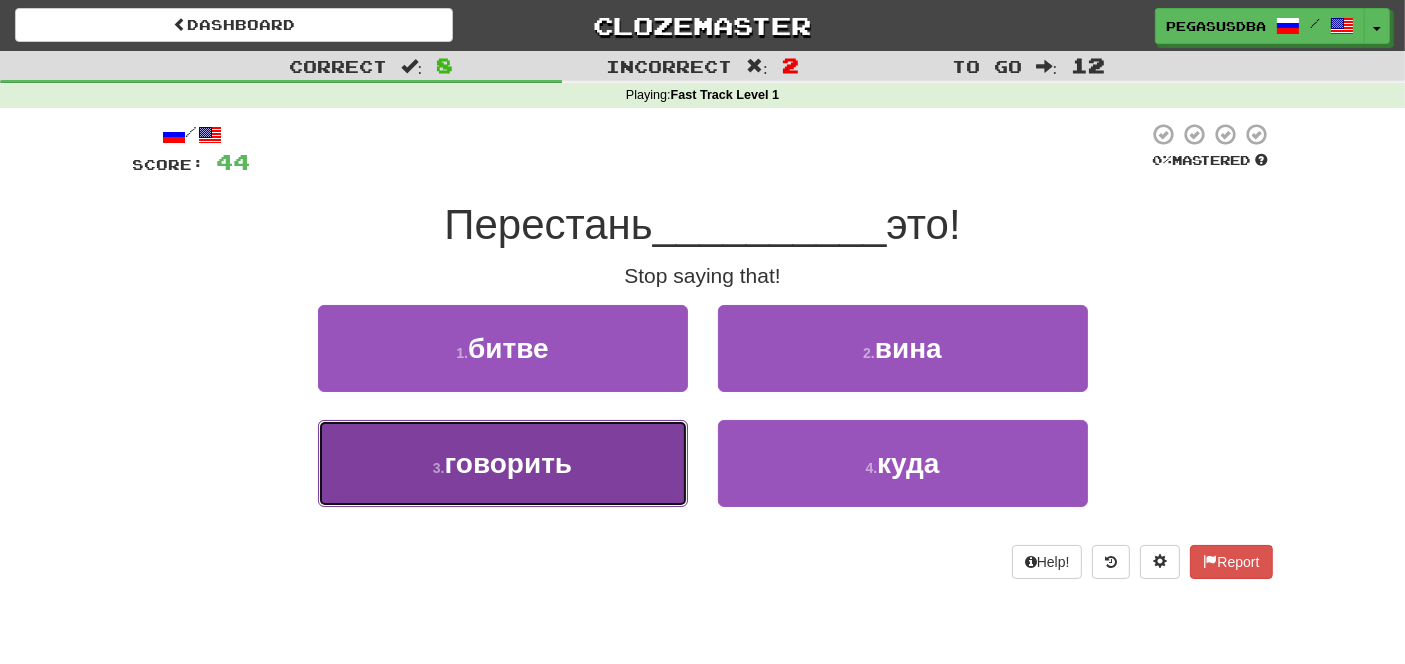 click on "говорить" at bounding box center [509, 463] 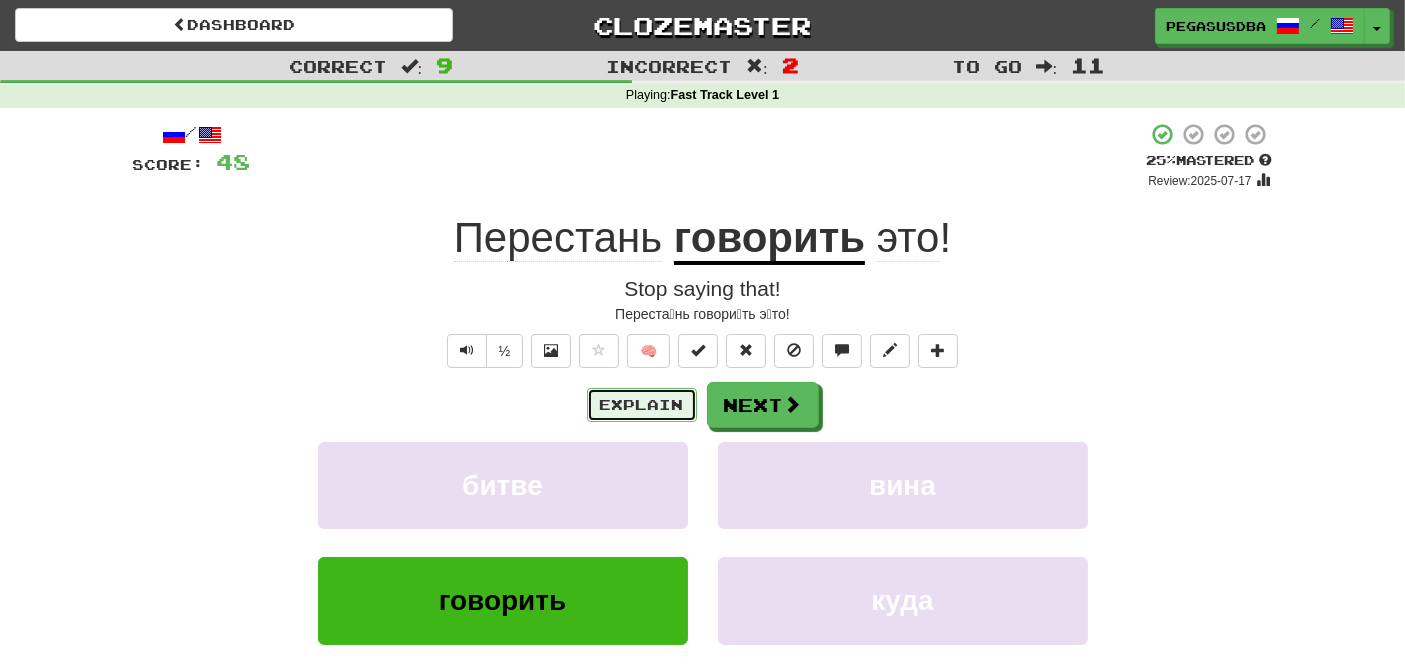 click on "Explain" at bounding box center [642, 405] 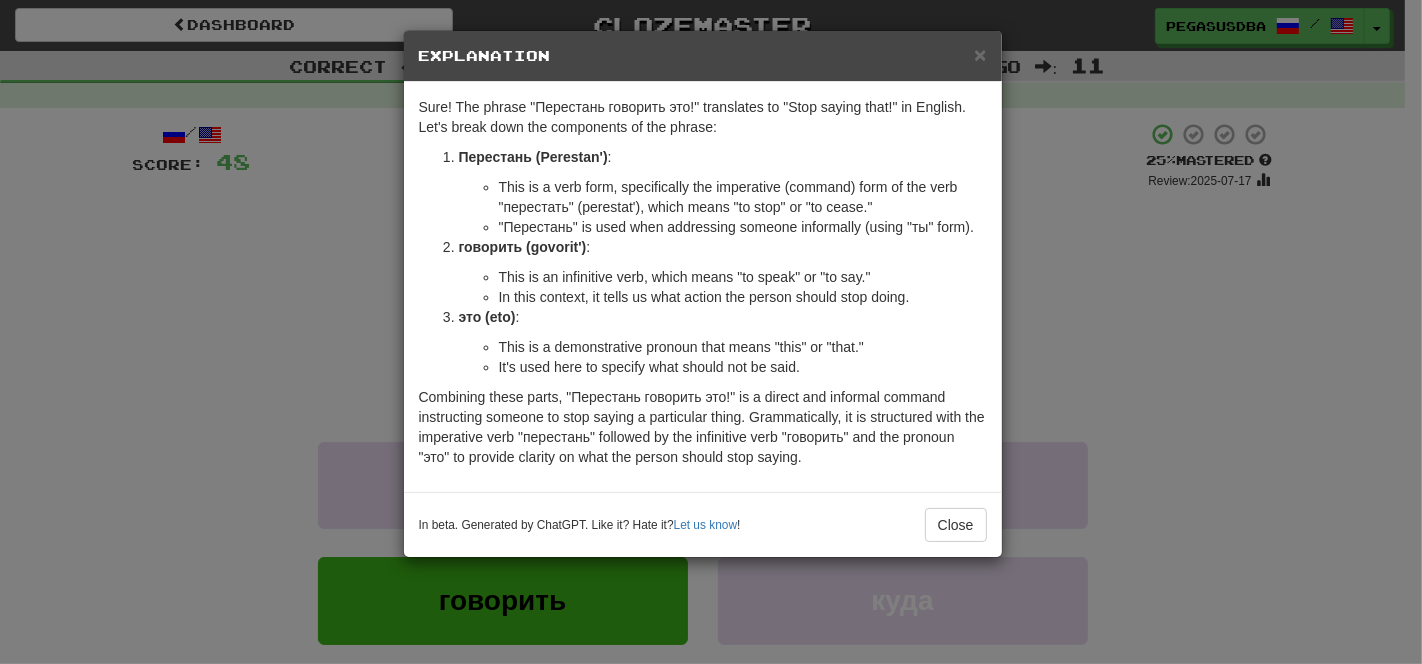 click on "× Explanation Sure! The phrase "Перестань говорить это!" translates to "Stop saying that!" in English. Let's break down the components of the phrase:
Перестань (Perestan') :
This is a verb form, specifically the imperative (command) form of the verb "перестать" (perestat'), which means "to stop" or "to cease."
"Перестань" is used when addressing someone informally (using "ты" form).
говорить (govorit') :
This is an infinitive verb, which means "to speak" or "to say."
In this context, it tells us what action the person should stop doing.
это (eto) :
This is a demonstrative pronoun that means "this" or "that."
It's used here to specify what should not be said.
In beta. Generated by ChatGPT. Like it? Hate it?  Let us know ! Close" at bounding box center [711, 332] 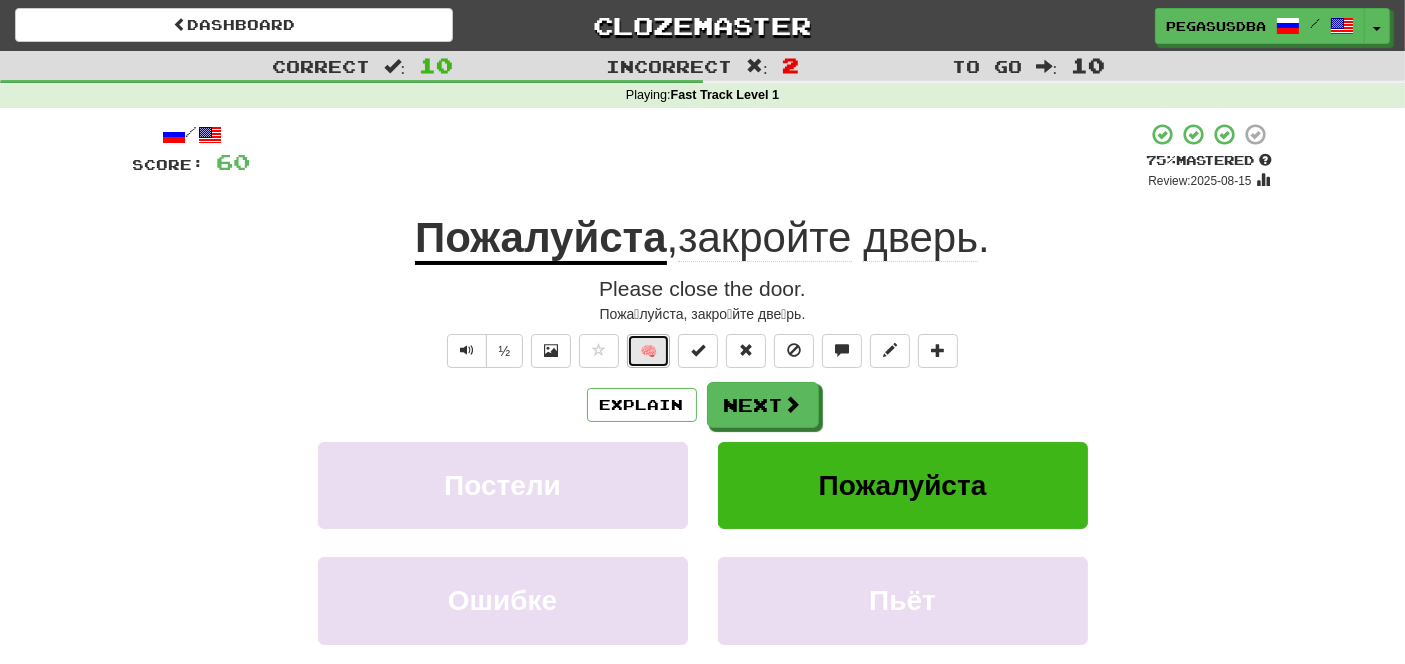 click on "🧠" at bounding box center [648, 351] 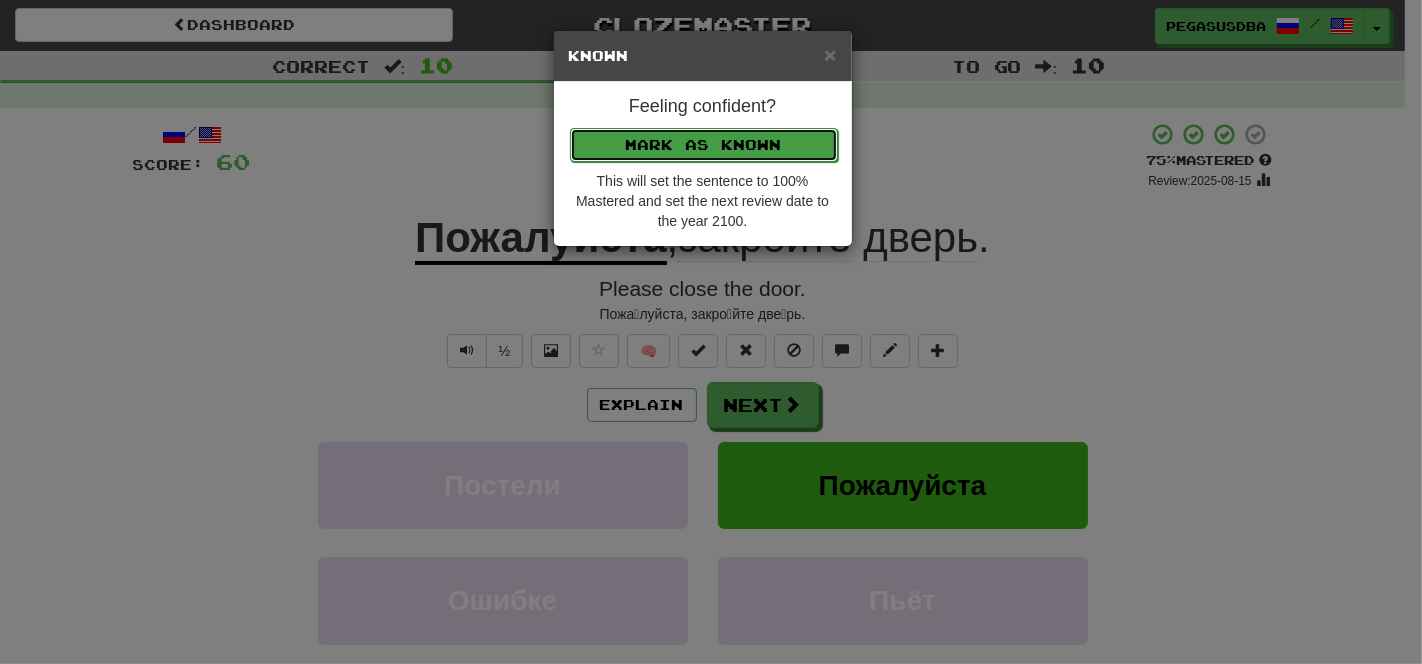 click on "Mark as Known" at bounding box center (704, 145) 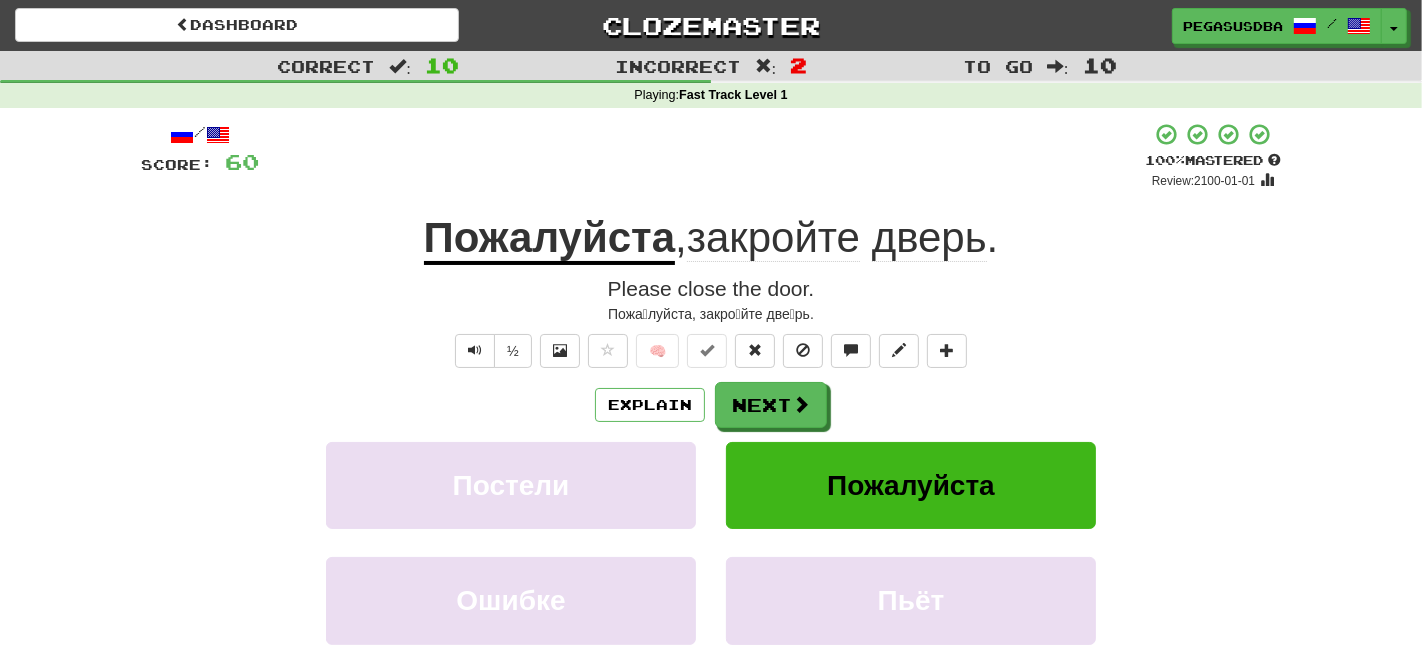 click on "× Known Feeling confident? Mark as Known This will set the sentence to 100% Mastered and set the next review date to the year 2100." at bounding box center (711, 332) 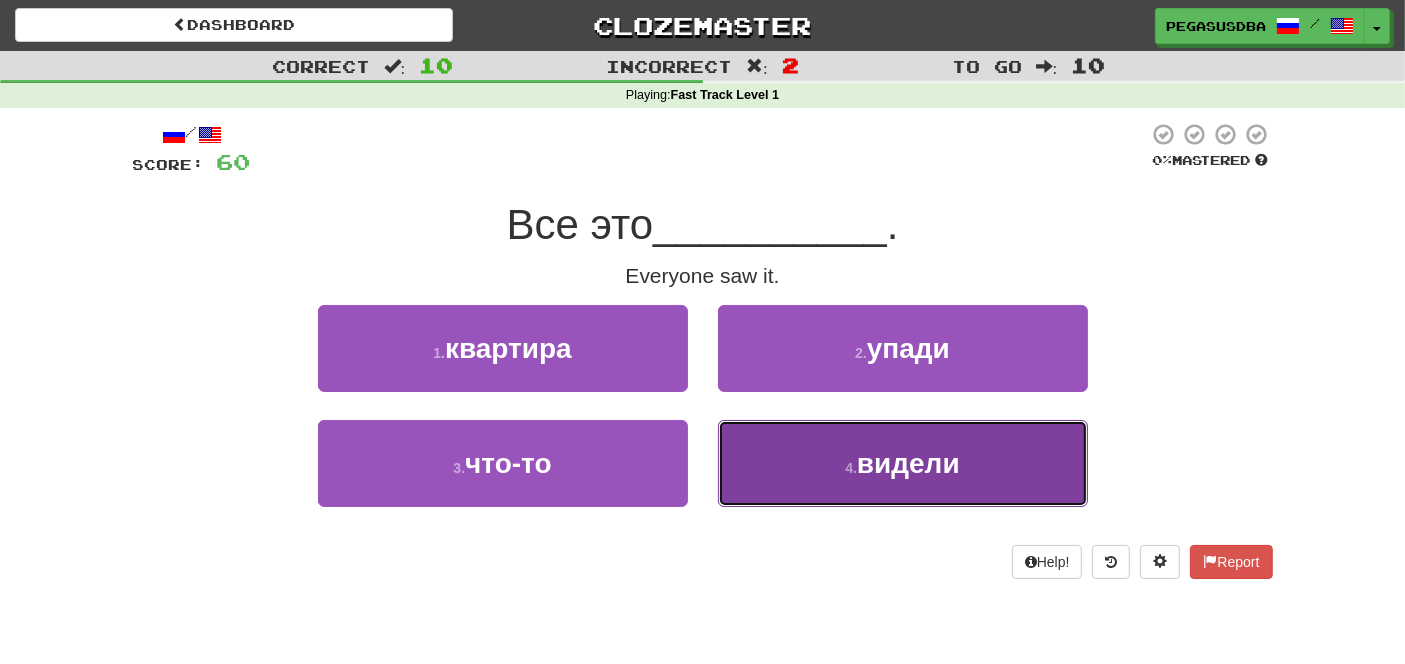 click on "видели" at bounding box center (908, 463) 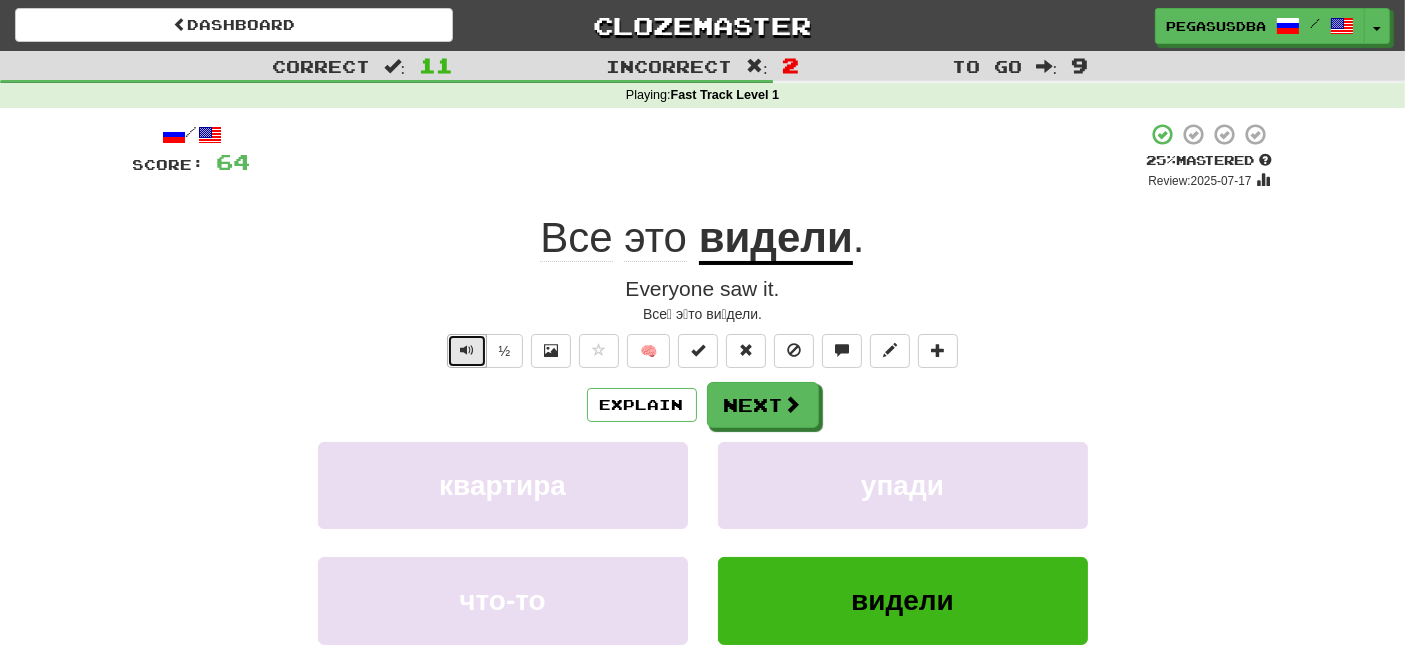 click at bounding box center [467, 351] 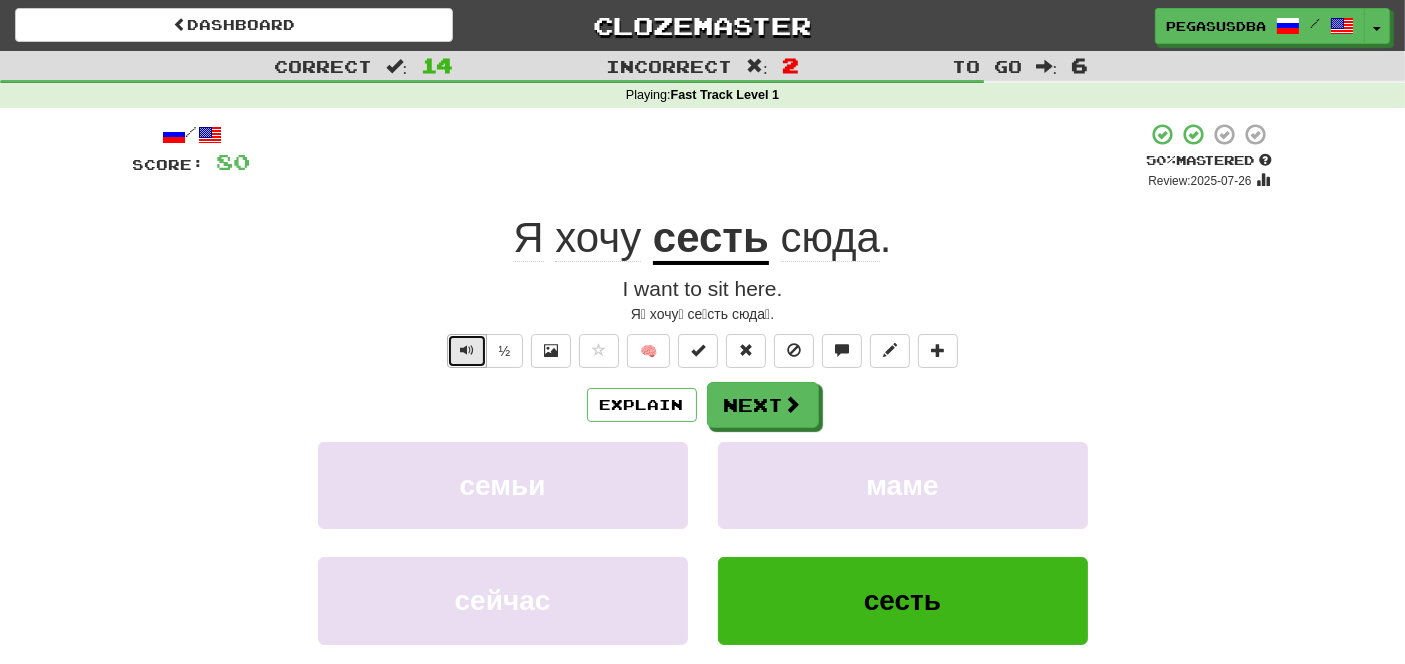 click at bounding box center [467, 350] 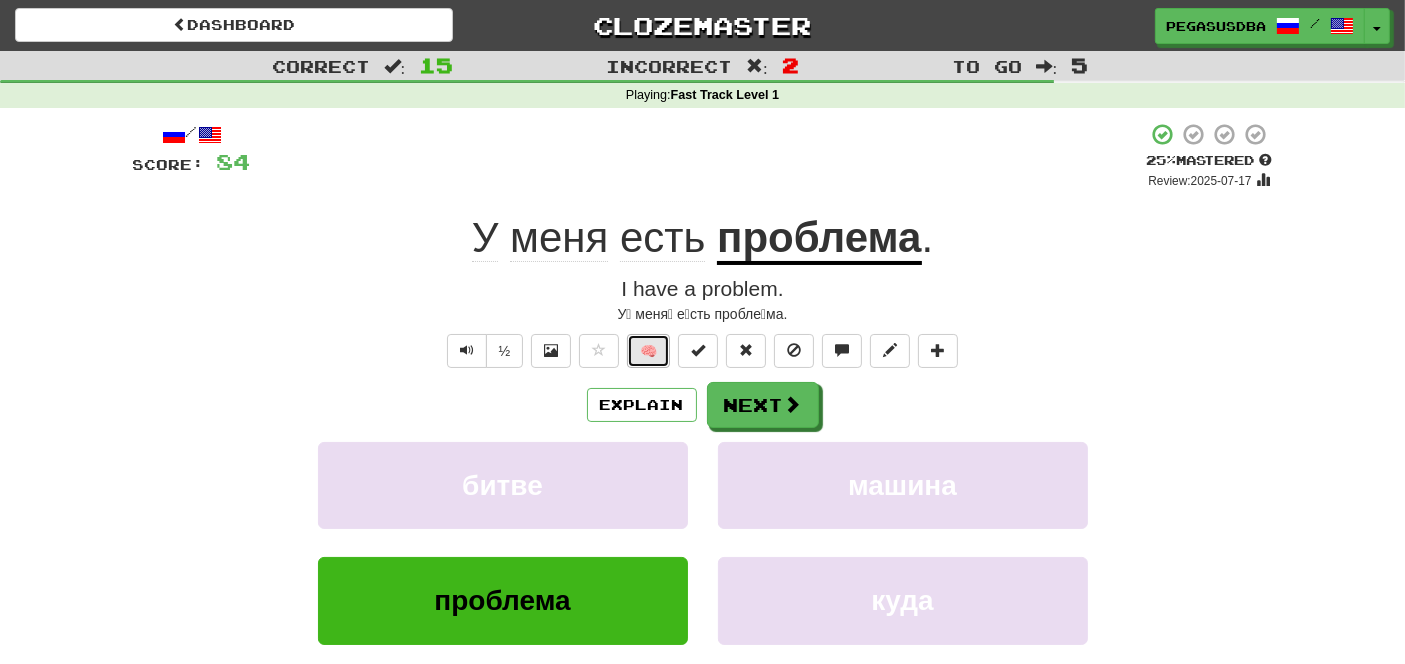 click on "🧠" at bounding box center (648, 351) 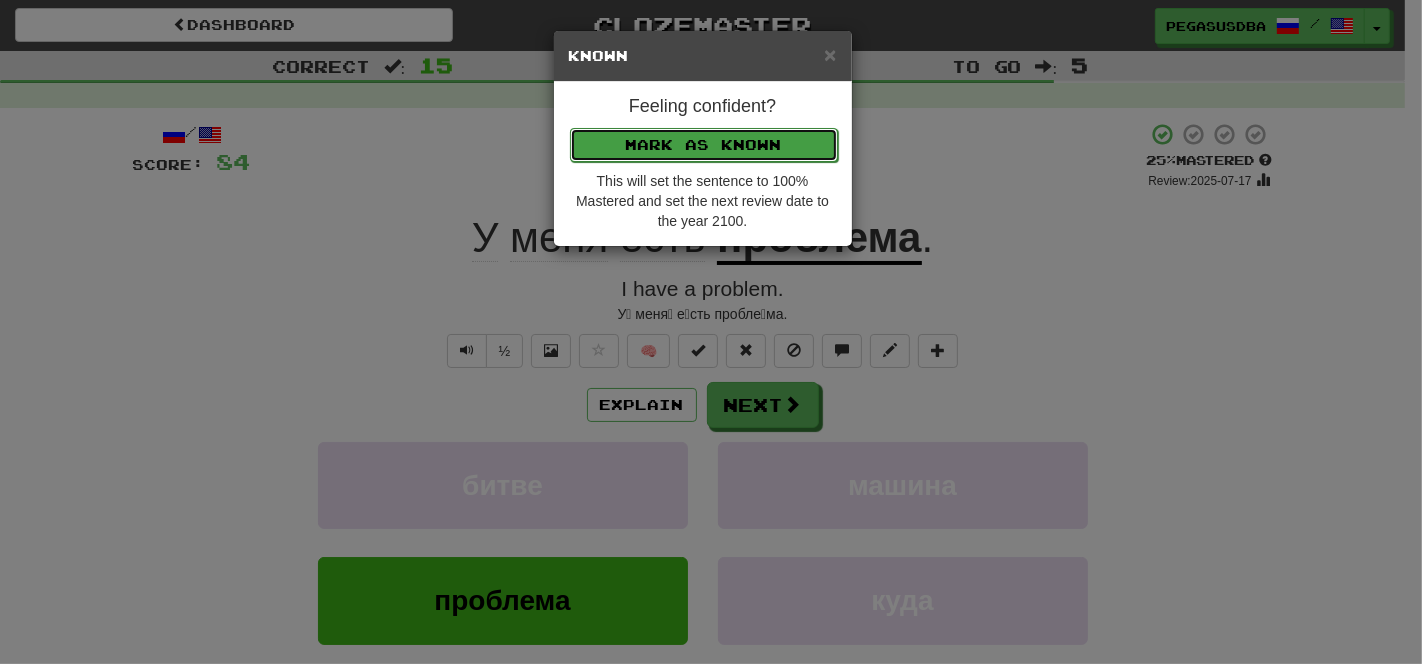 click on "Mark as Known" at bounding box center (704, 145) 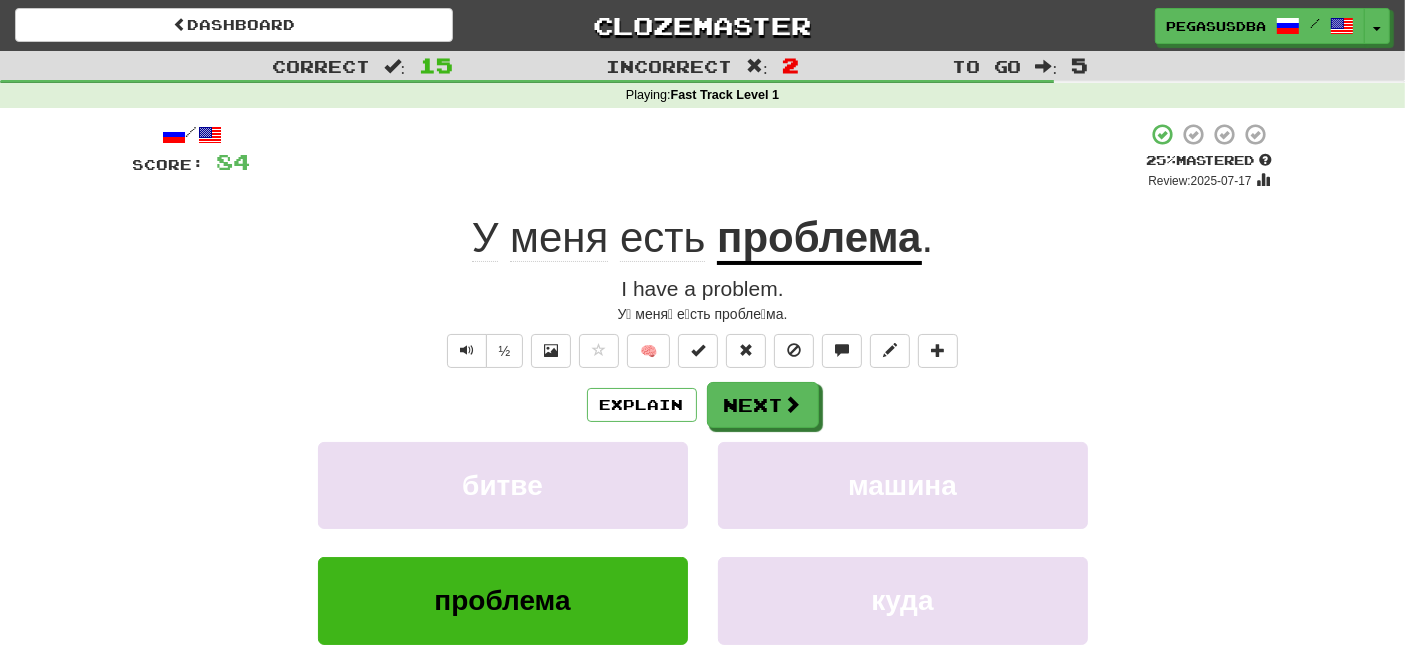 click on "× Known Feeling confident? Mark as Known This will set the sentence to 100% Mastered and set the next review date to the year 2100." at bounding box center (711, 332) 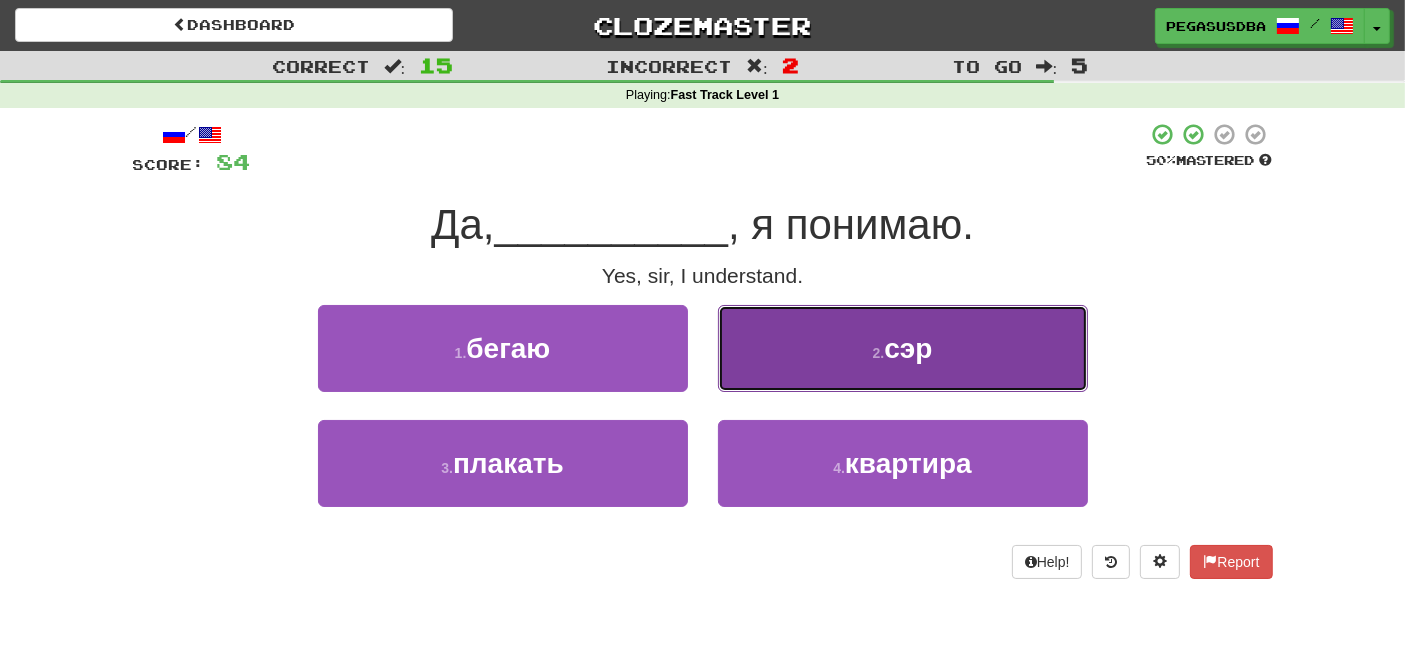 click on "сэр" at bounding box center (908, 348) 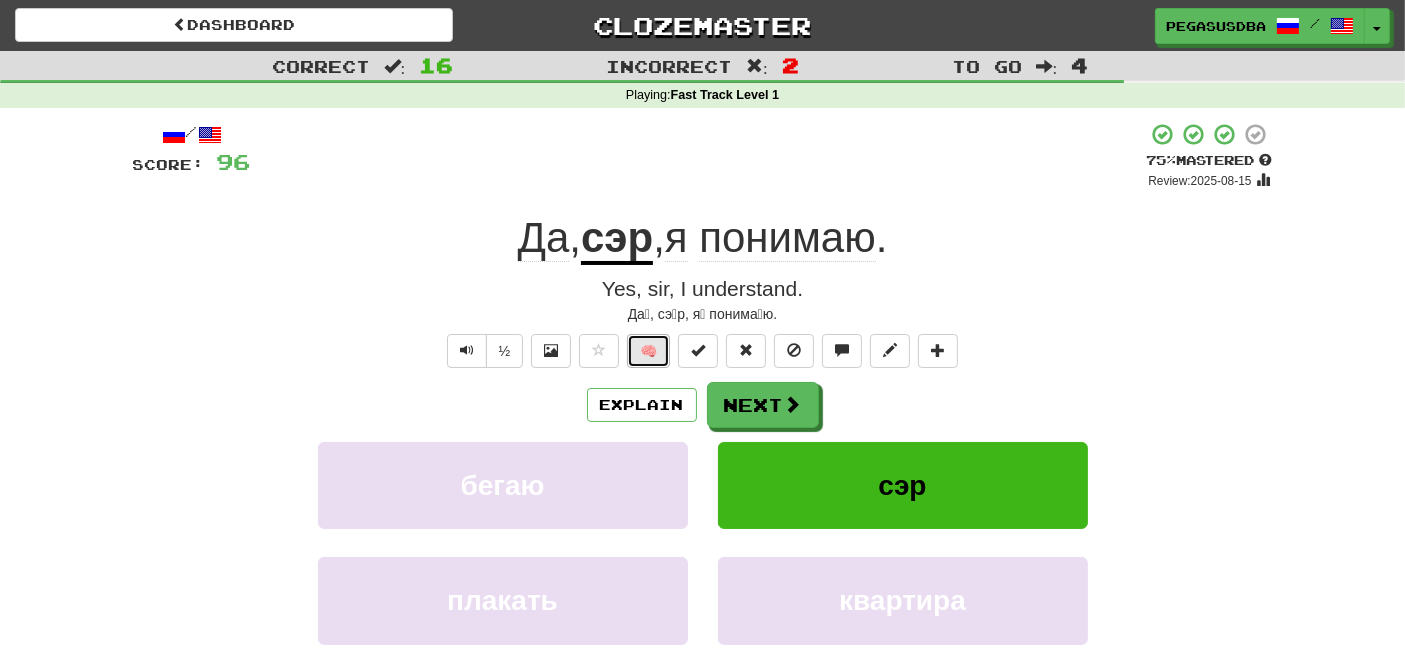click on "🧠" at bounding box center (648, 351) 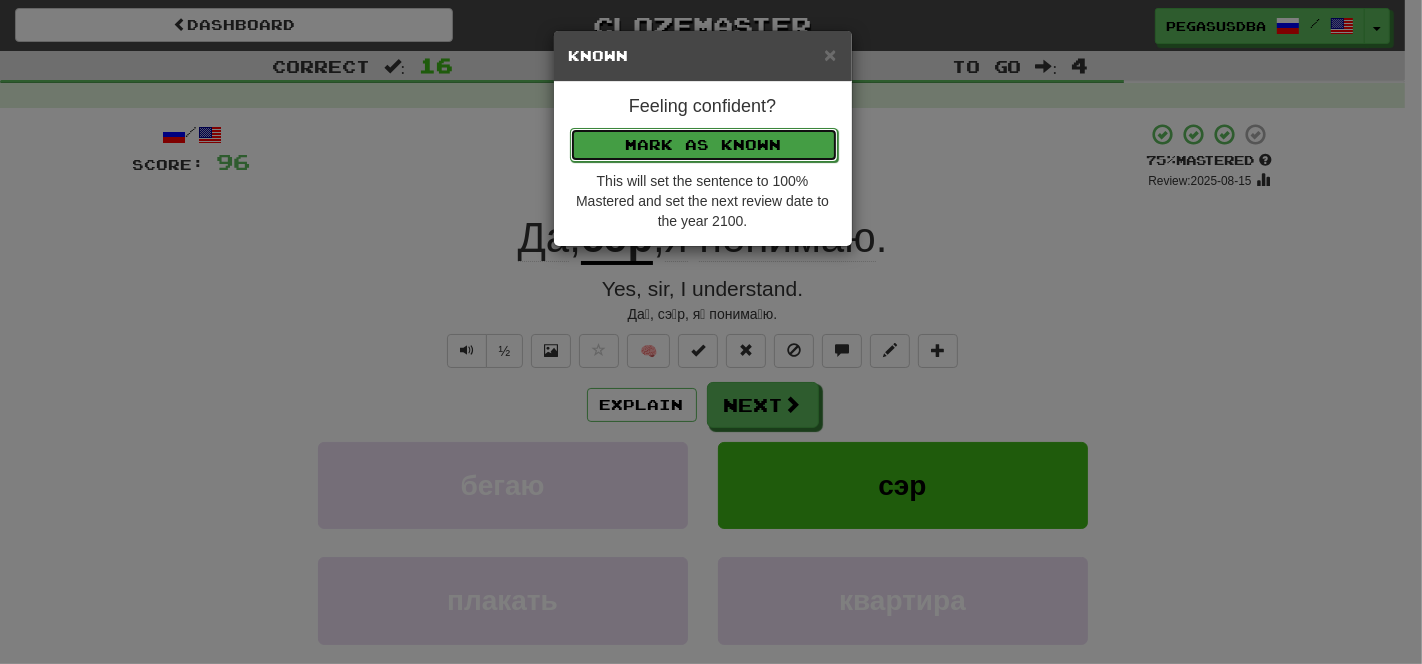 click on "Mark as Known" at bounding box center (704, 145) 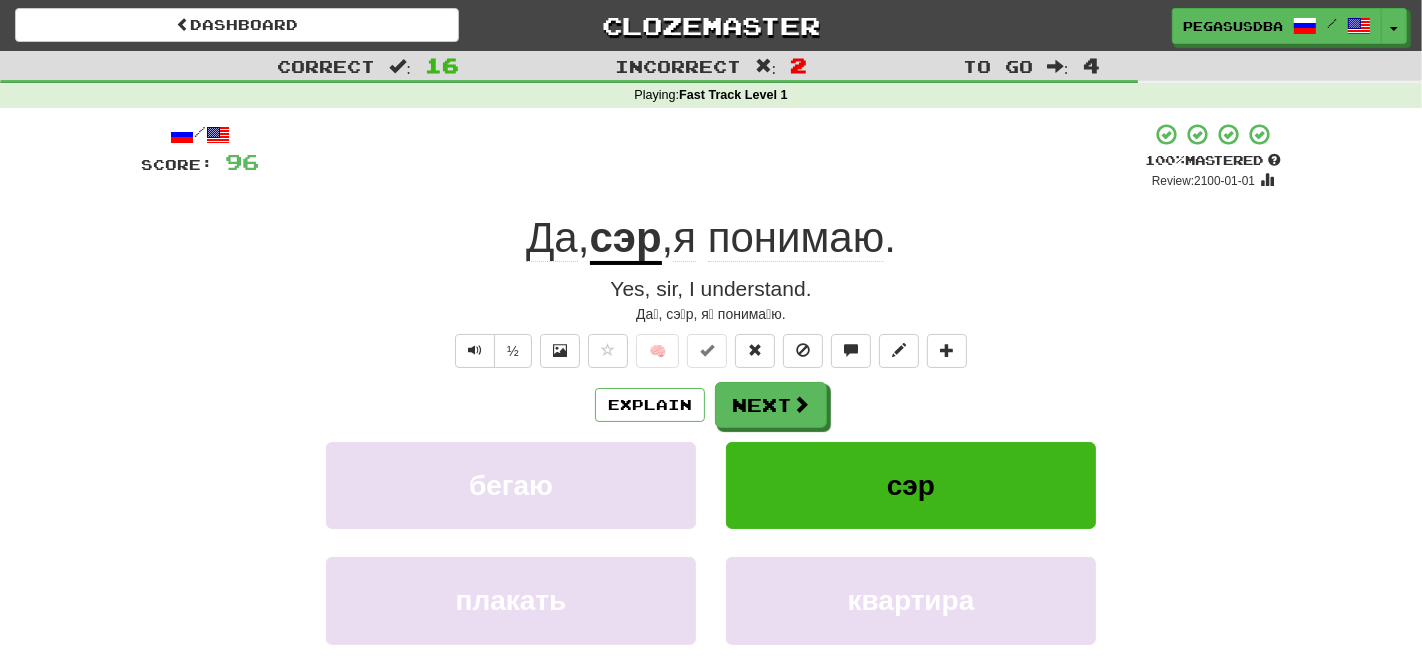 click on "× Known Feeling confident? Mark as Known This will set the sentence to 100% Mastered and set the next review date to the year 2100." at bounding box center [711, 332] 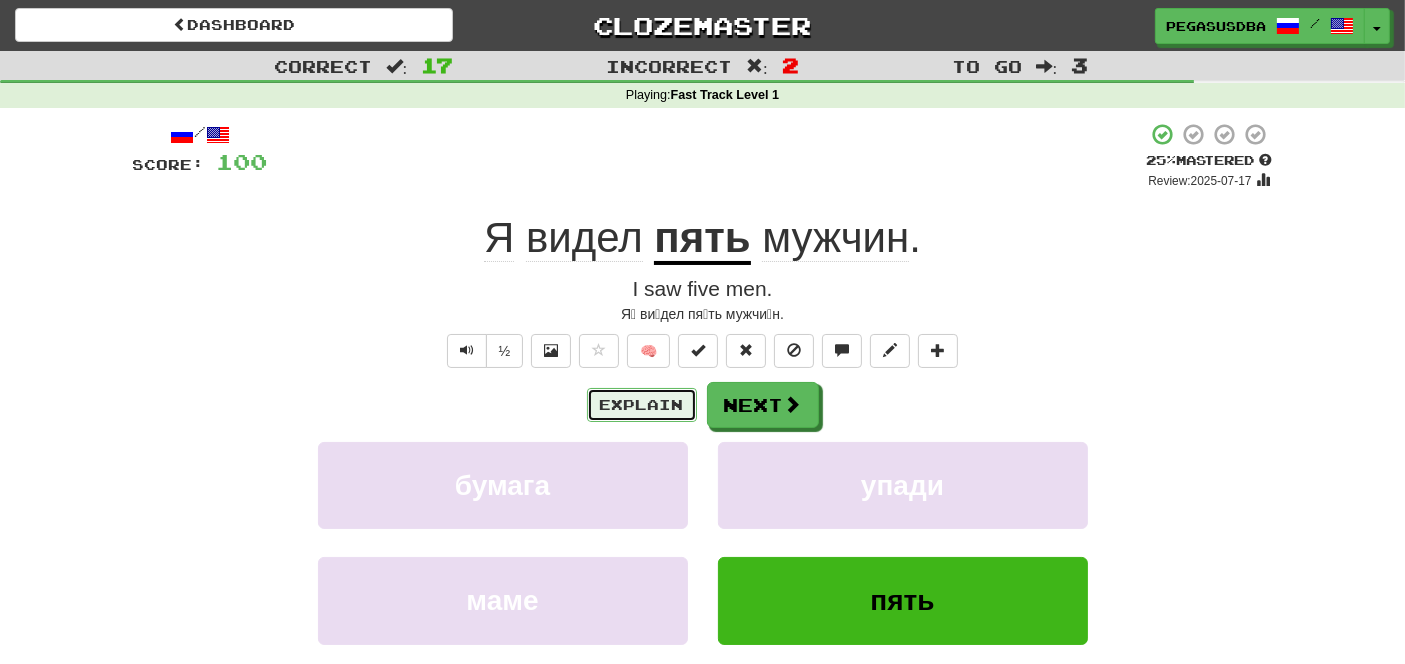 click on "Explain" at bounding box center [642, 405] 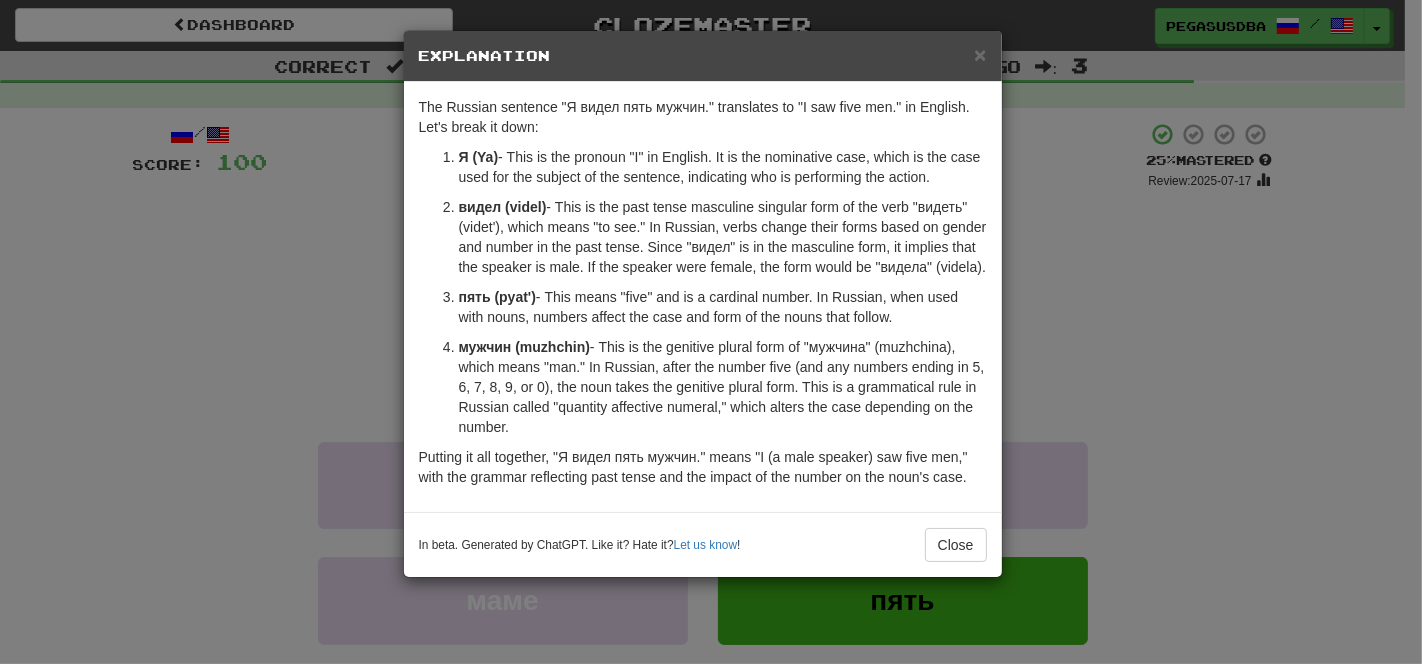 click on "× Explanation The Russian sentence "Я видел пять мужчин." translates to "I saw five men." in English. Let's break it down:
Я (Ya)  - This is the pronoun "I" in English. It is the nominative case, which is the case used for the subject of the sentence, indicating who is performing the action.
видел (videl)  - This is the past tense masculine singular form of the verb "видеть" (videt'), which means "to see." In Russian, verbs change their forms based on gender and number in the past tense. Since "видел" is in the masculine form, it implies that the speaker is male. If the speaker were female, the form would be "видела" (videla).
пять (pyat')  - This means "five" and is a cardinal number. In Russian, when used with nouns, numbers affect the case and form of the nouns that follow.
мужчин (muzhchin)
In beta. Generated by ChatGPT. Like it? Hate it?  Let us know ! Close" at bounding box center [711, 332] 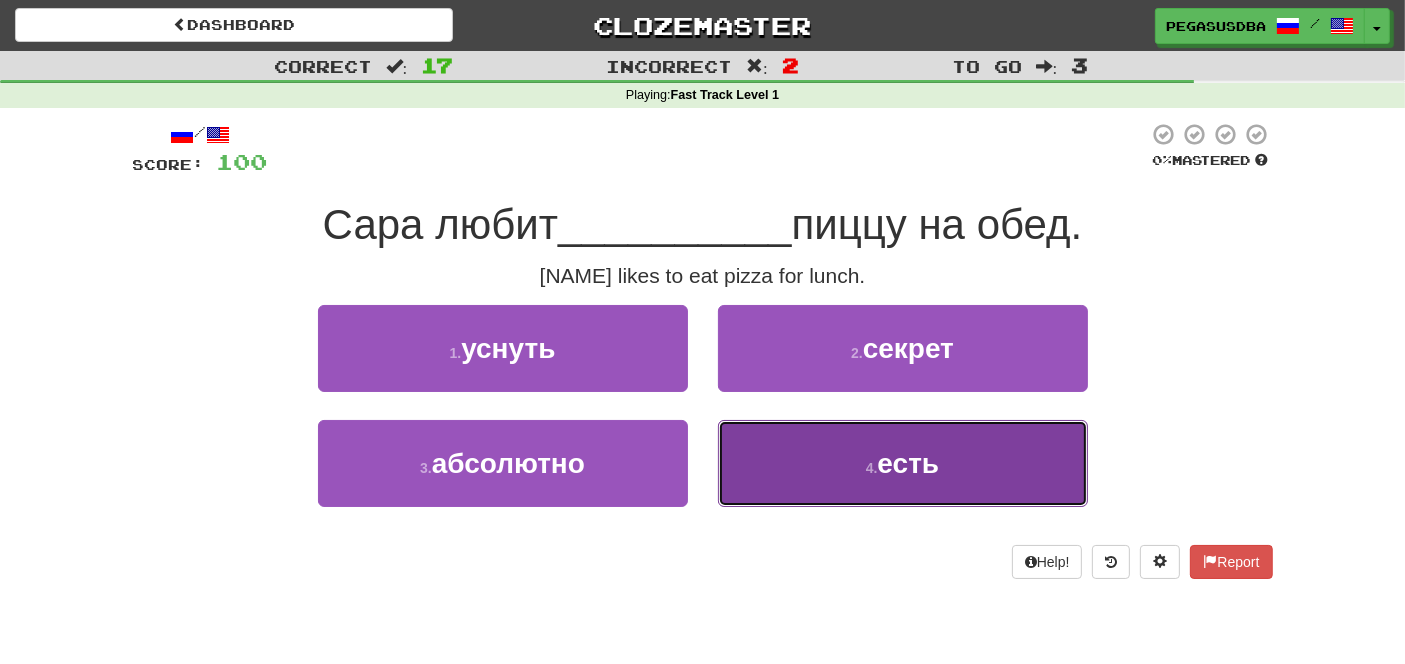 click on "есть" at bounding box center [908, 463] 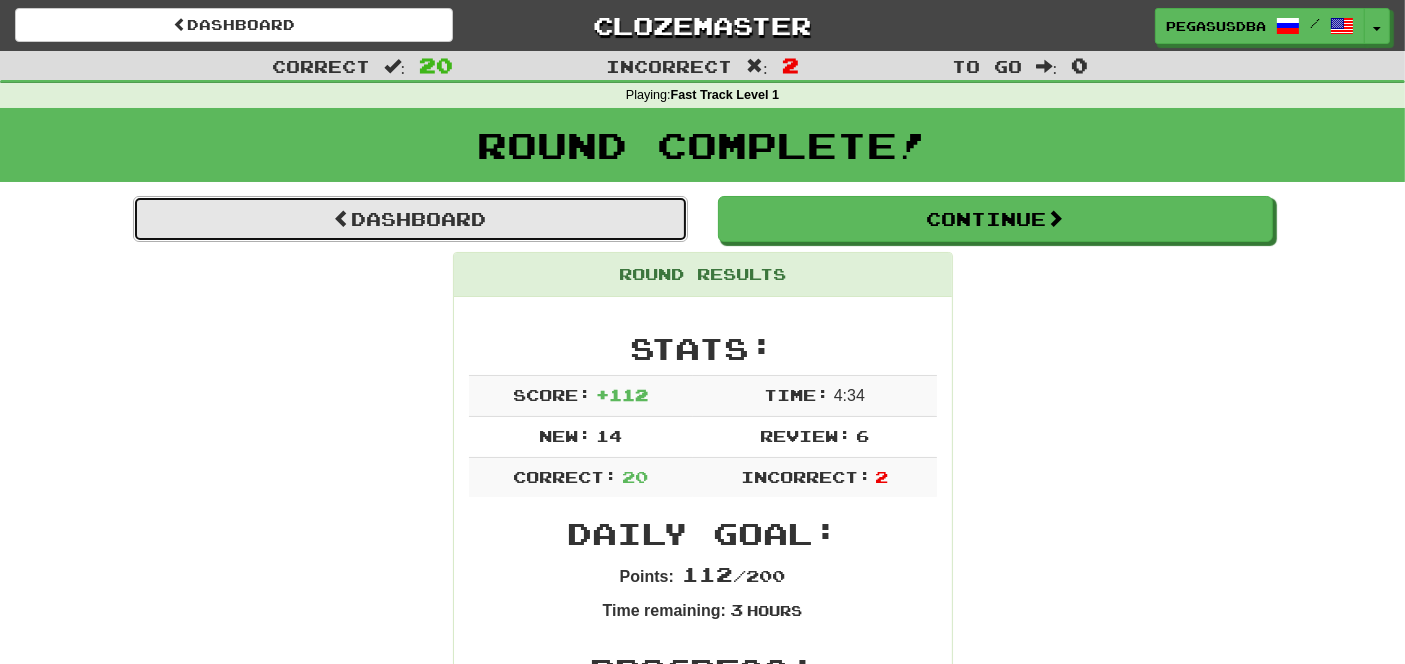 click on "Dashboard" at bounding box center (410, 219) 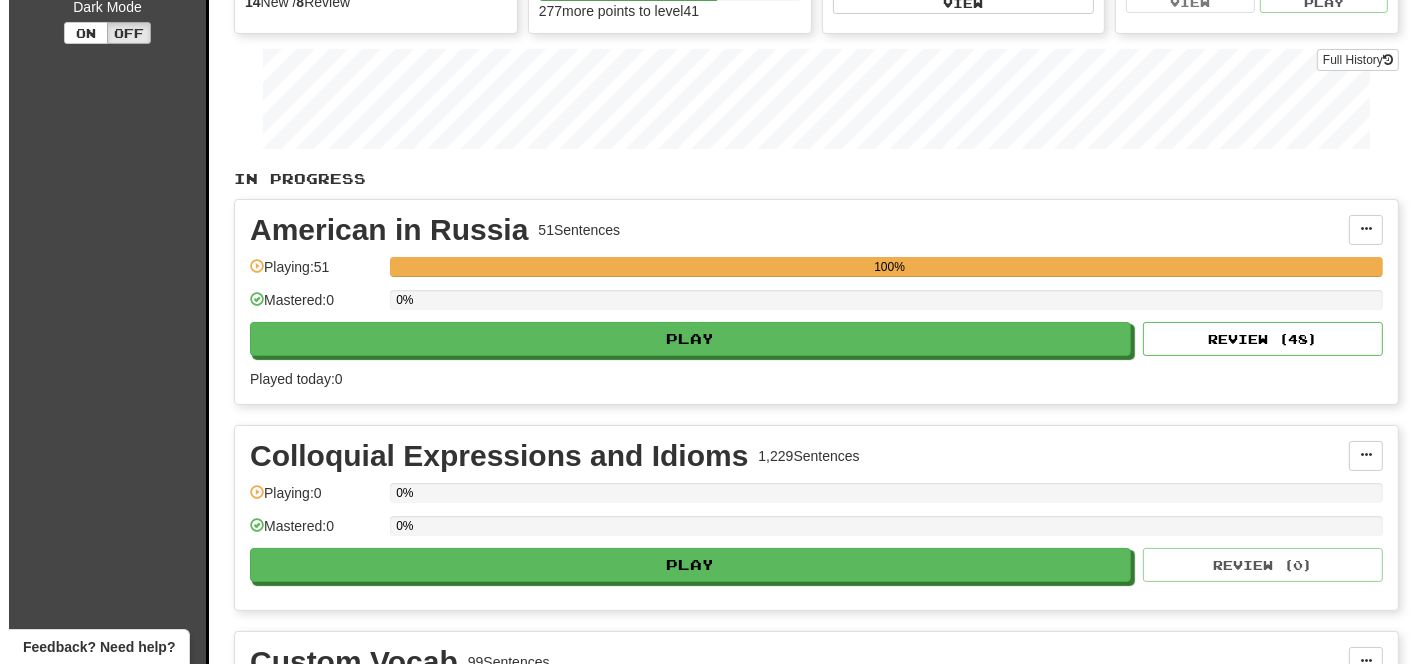 scroll, scrollTop: 276, scrollLeft: 0, axis: vertical 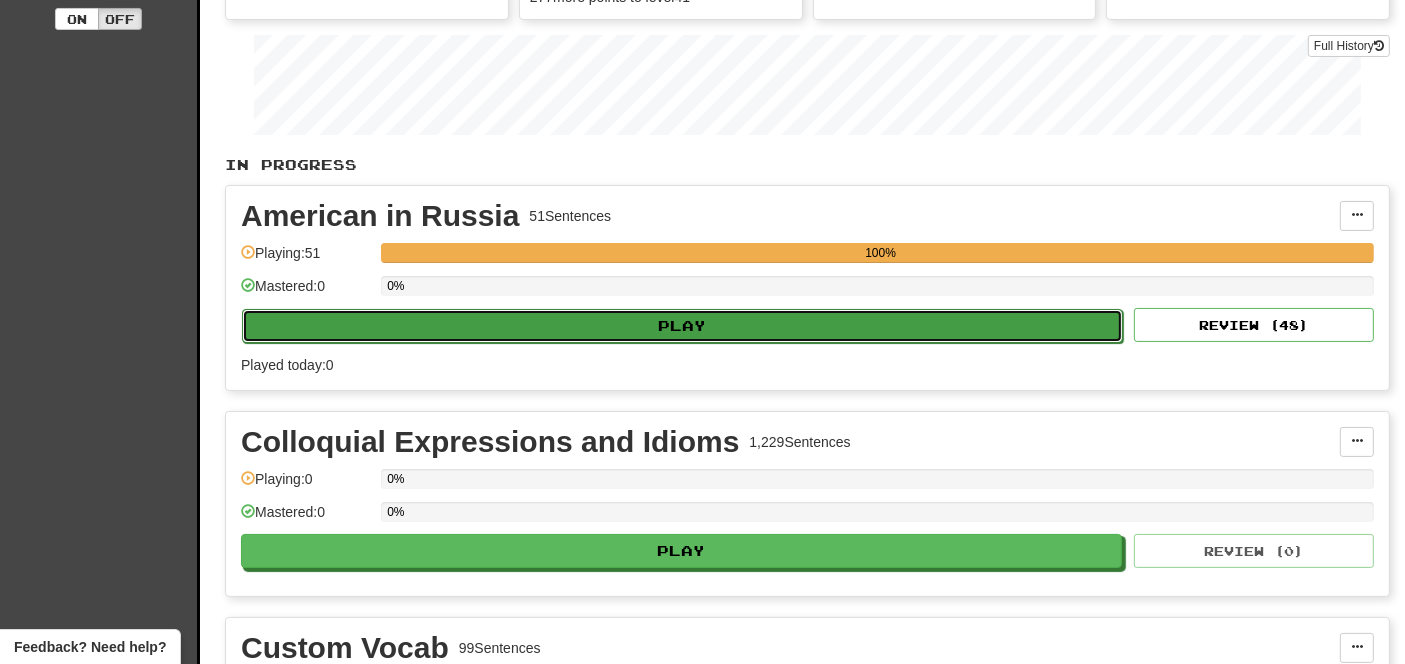 click on "Play" at bounding box center [682, 326] 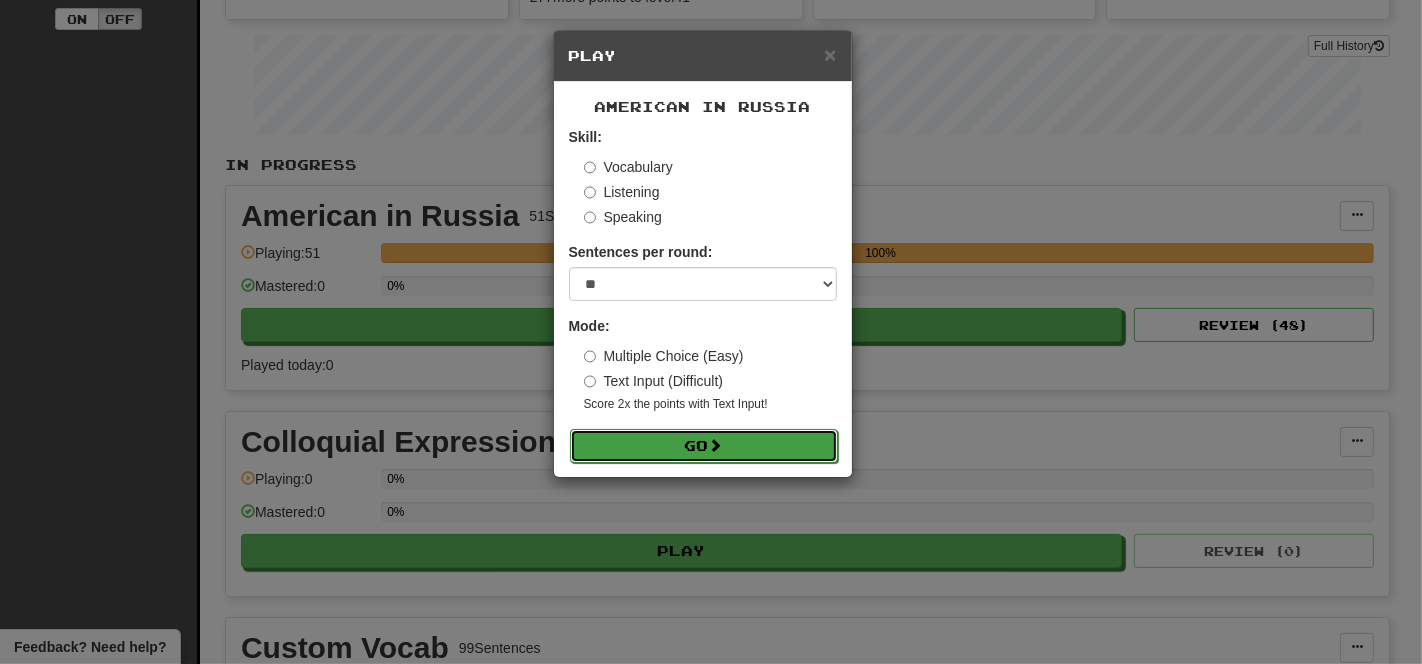 click on "Go" at bounding box center [704, 446] 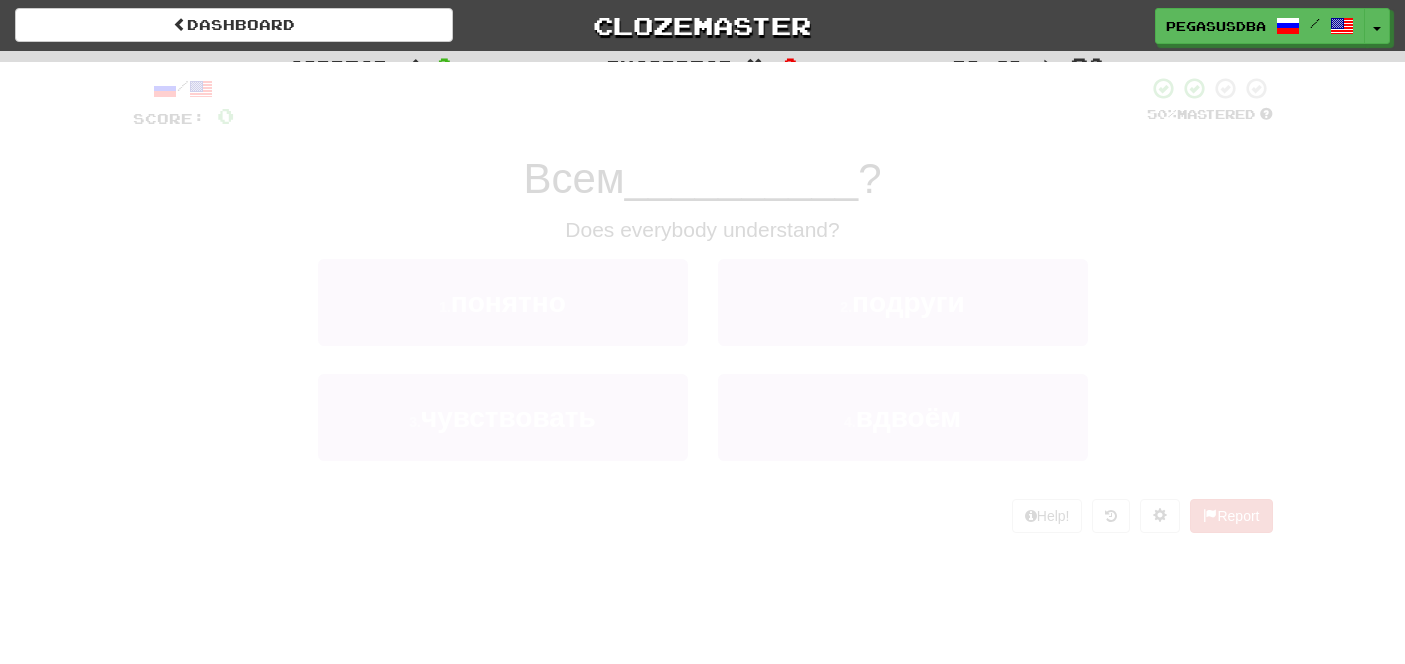 scroll, scrollTop: 0, scrollLeft: 0, axis: both 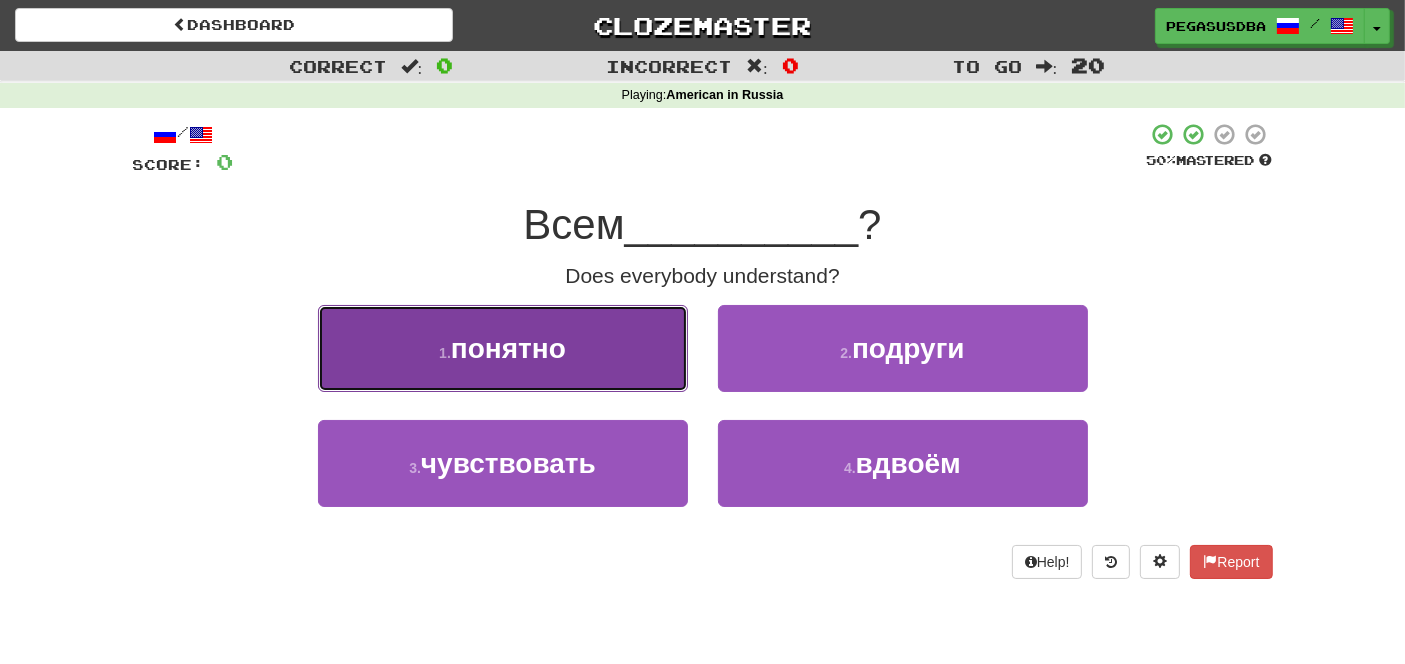click on "понятно" at bounding box center [508, 348] 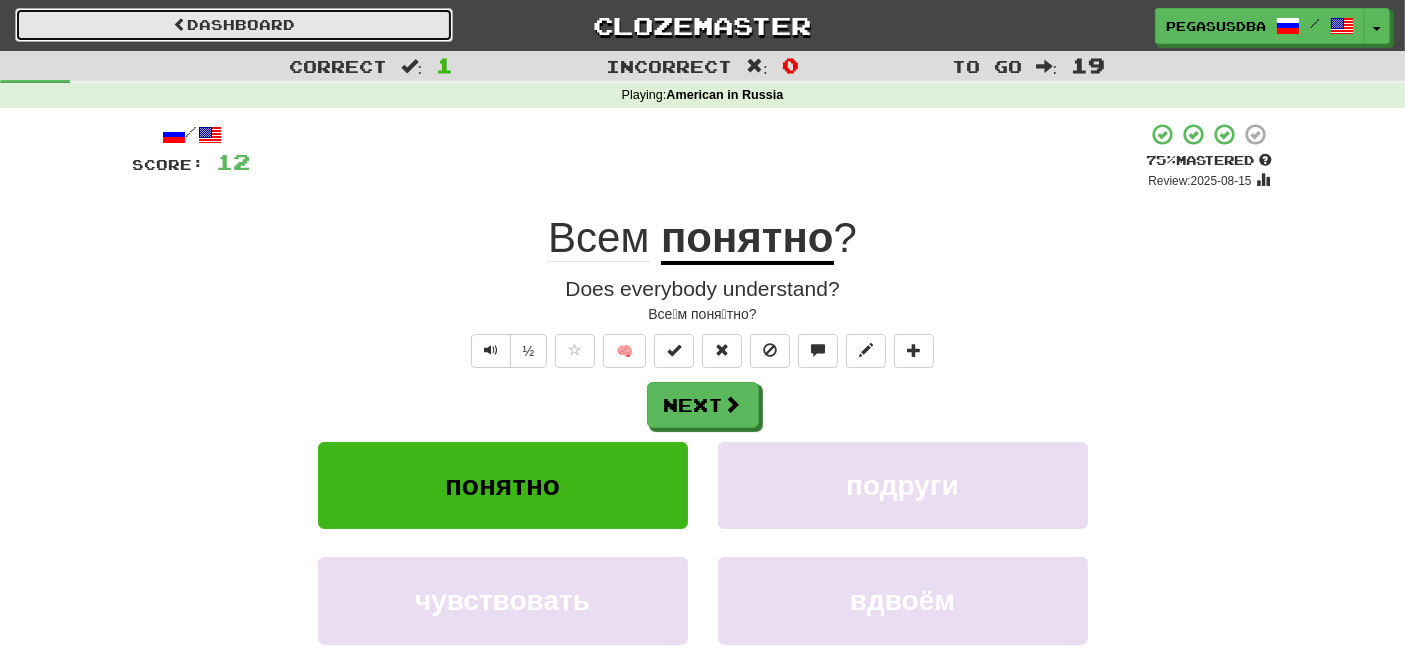 click on "Dashboard" at bounding box center (234, 25) 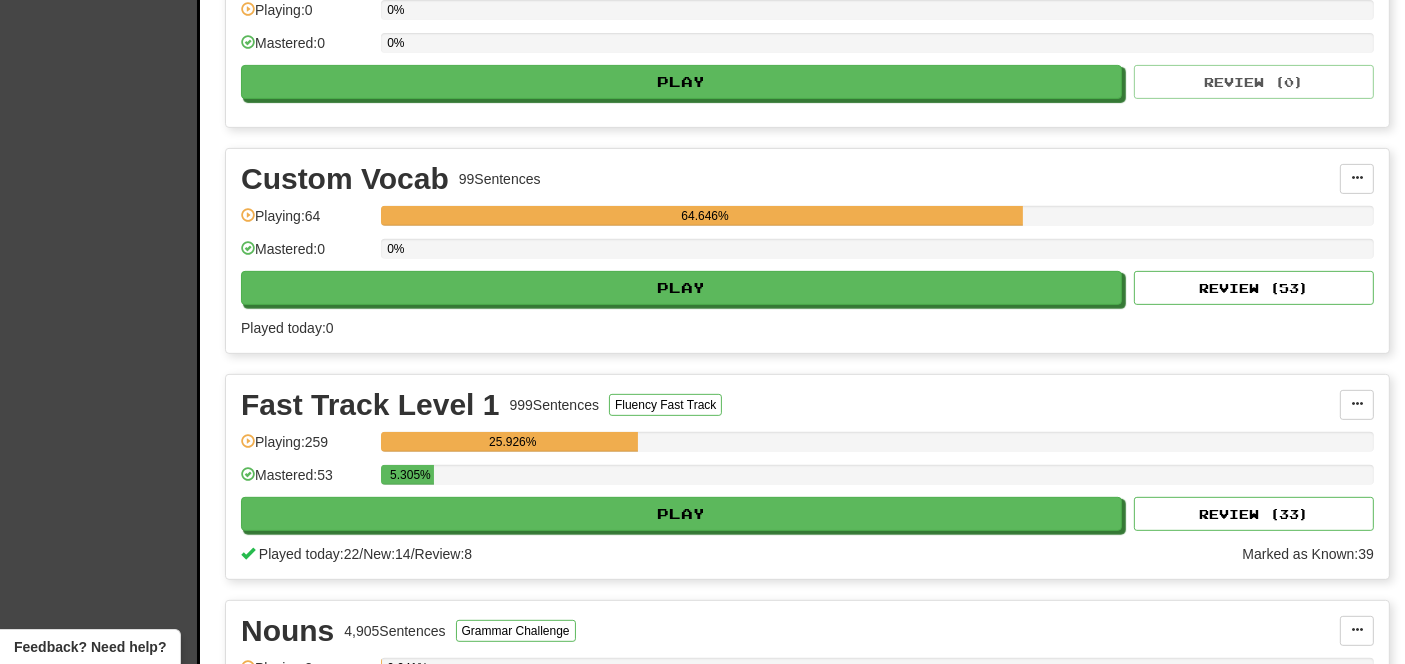 scroll, scrollTop: 745, scrollLeft: 0, axis: vertical 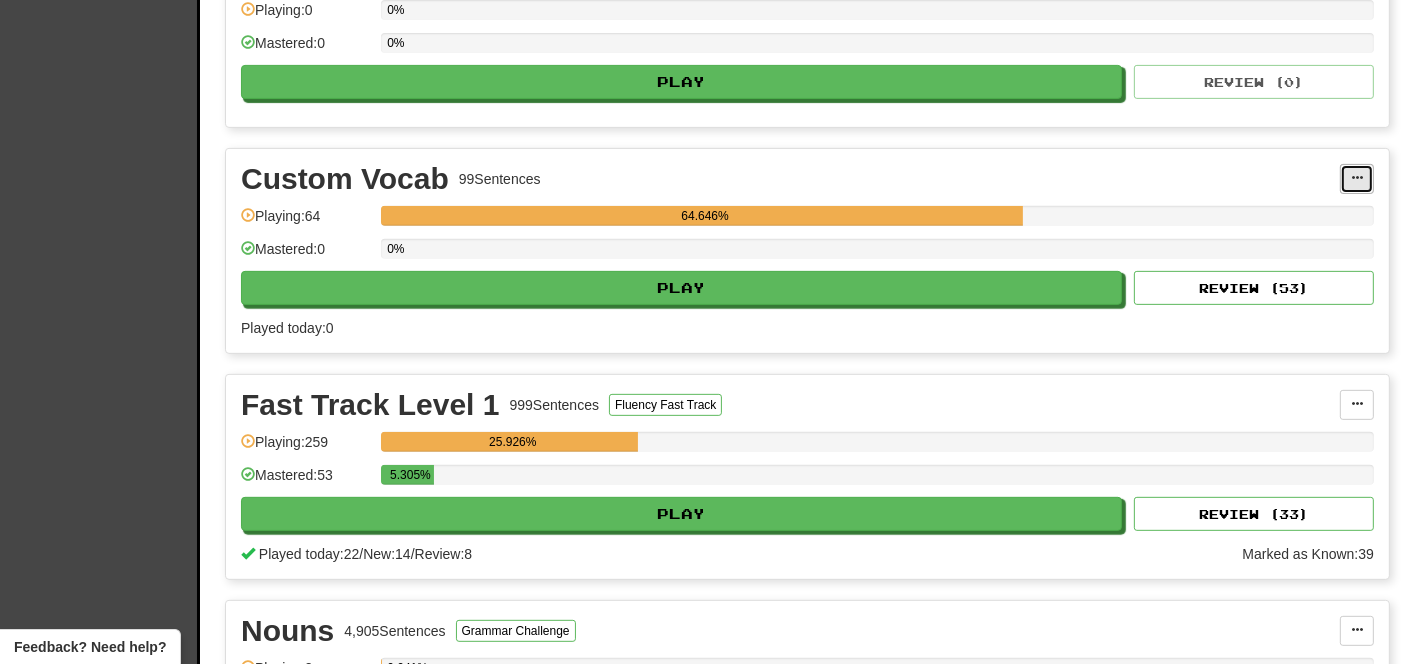 click at bounding box center (1357, 178) 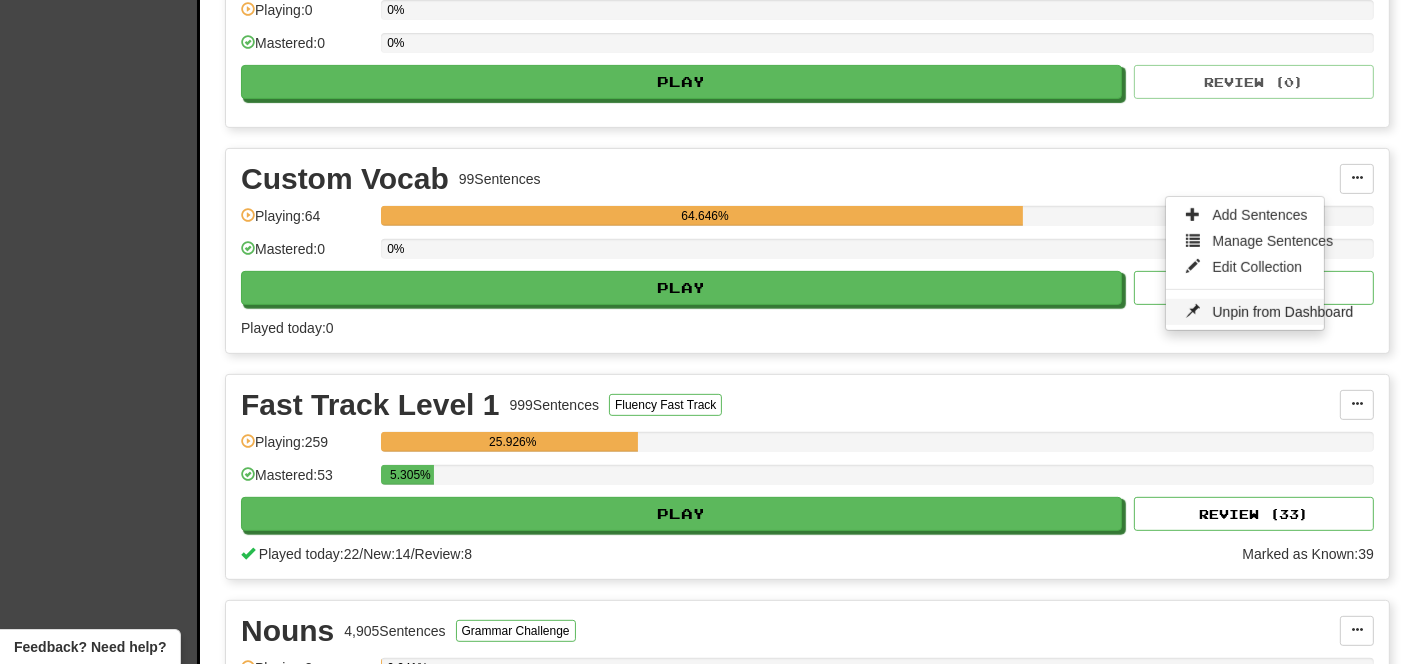 click on "Unpin from Dashboard" at bounding box center [1283, 312] 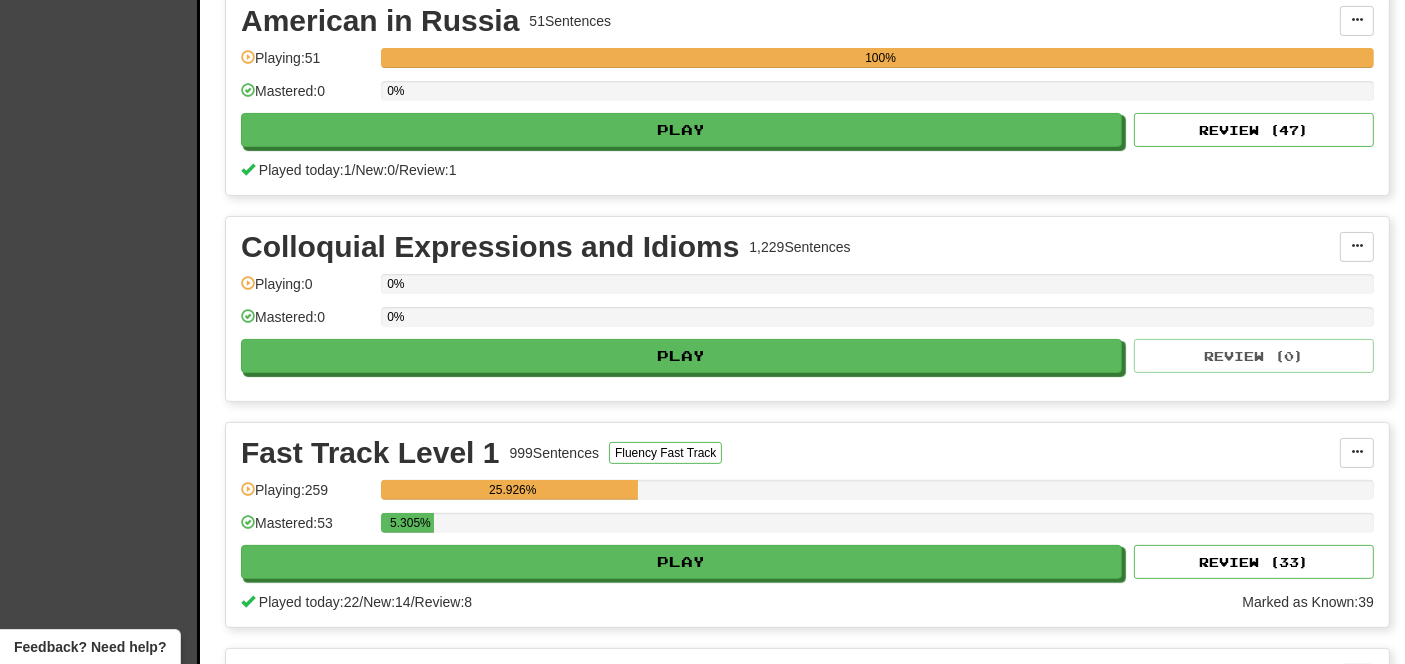 scroll, scrollTop: 470, scrollLeft: 0, axis: vertical 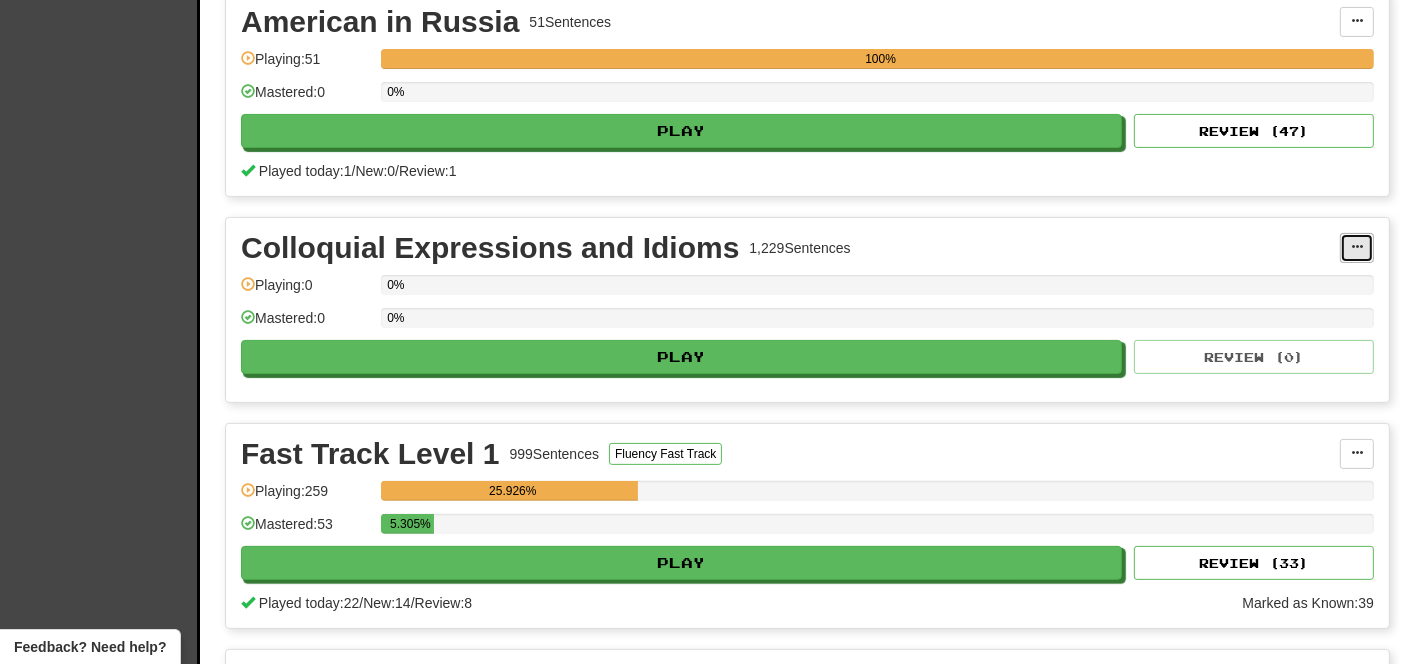 click at bounding box center [1357, 247] 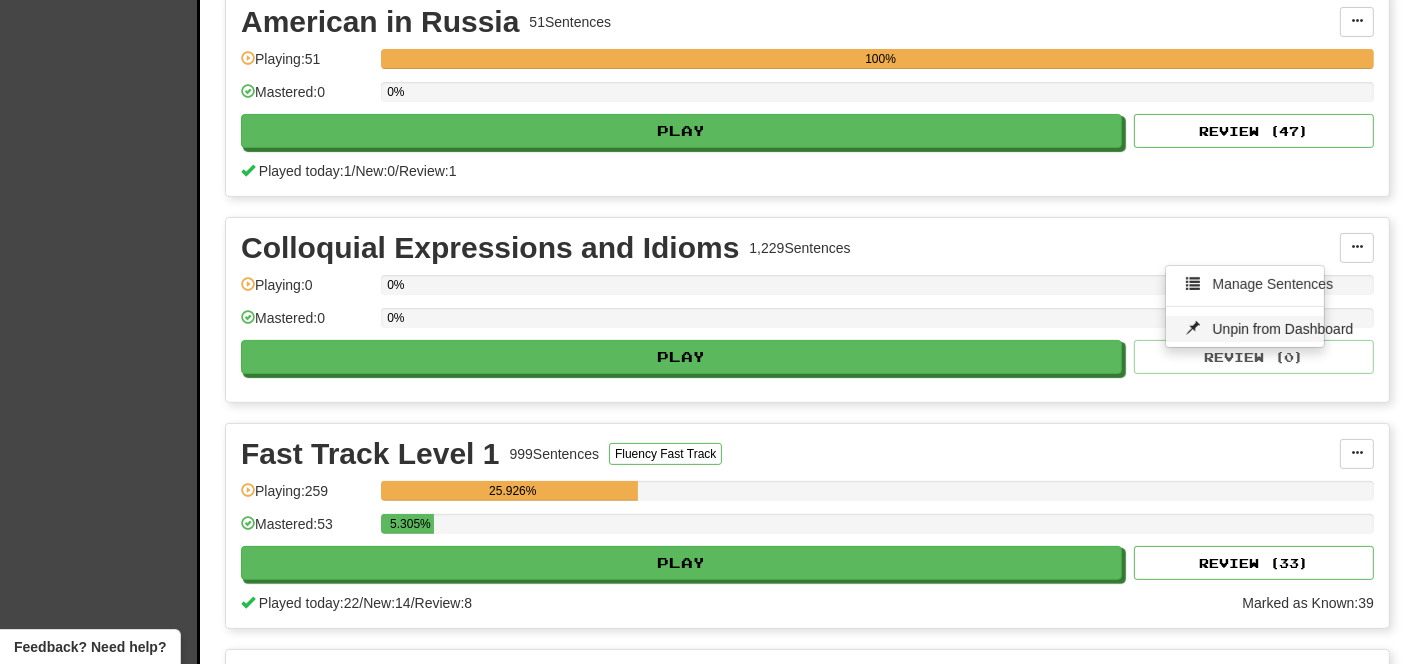 click on "Unpin from Dashboard" at bounding box center [1283, 329] 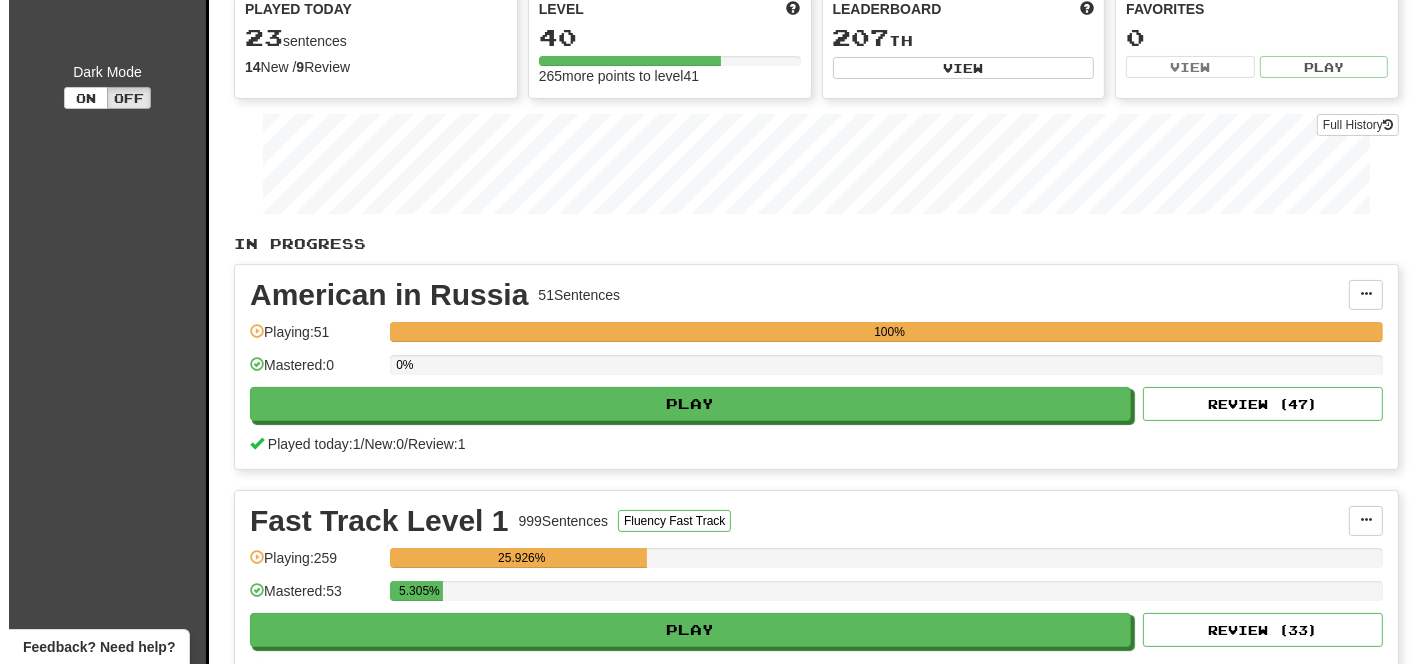 scroll, scrollTop: 195, scrollLeft: 0, axis: vertical 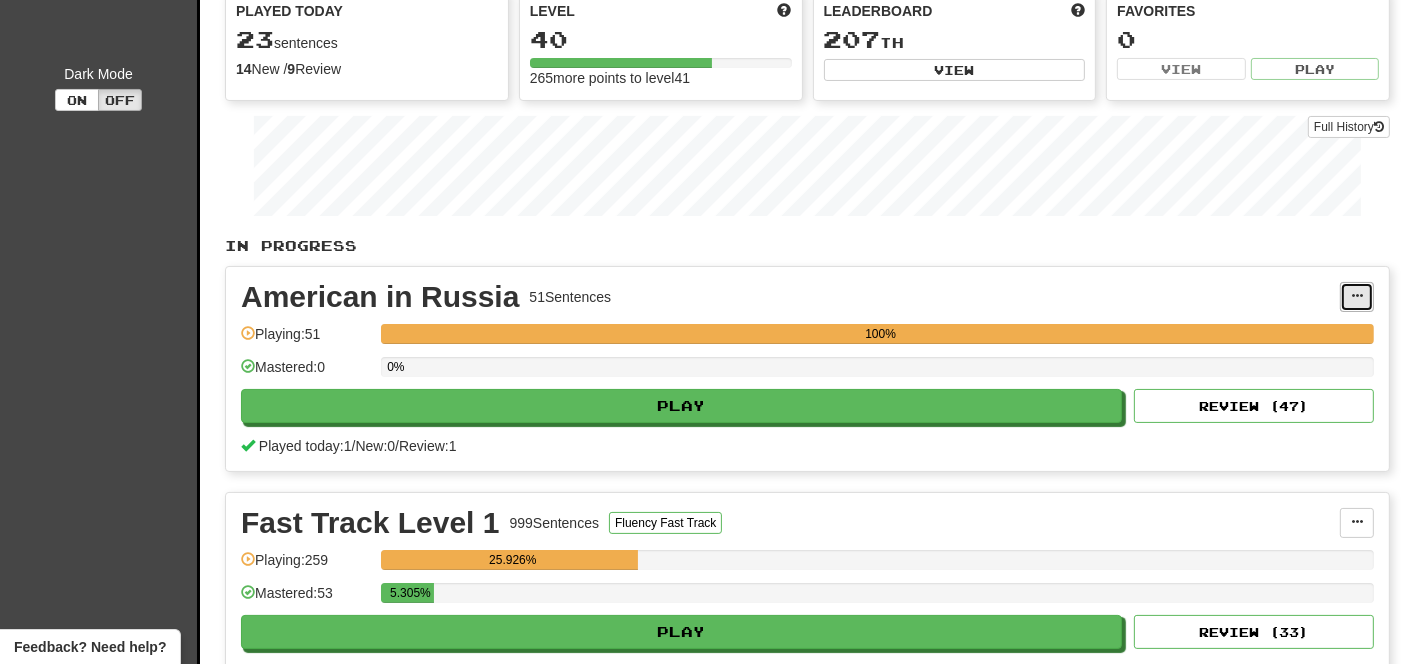 click at bounding box center (1357, 296) 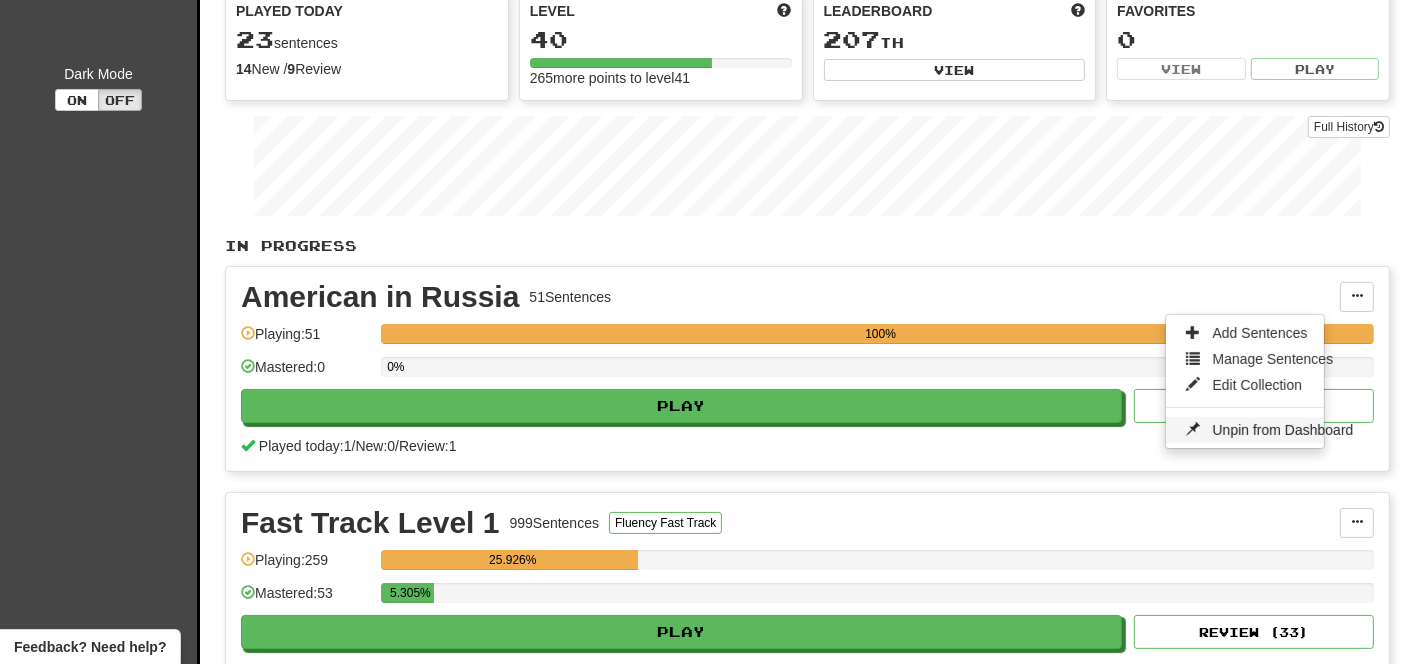 click on "Unpin from Dashboard" at bounding box center (1283, 430) 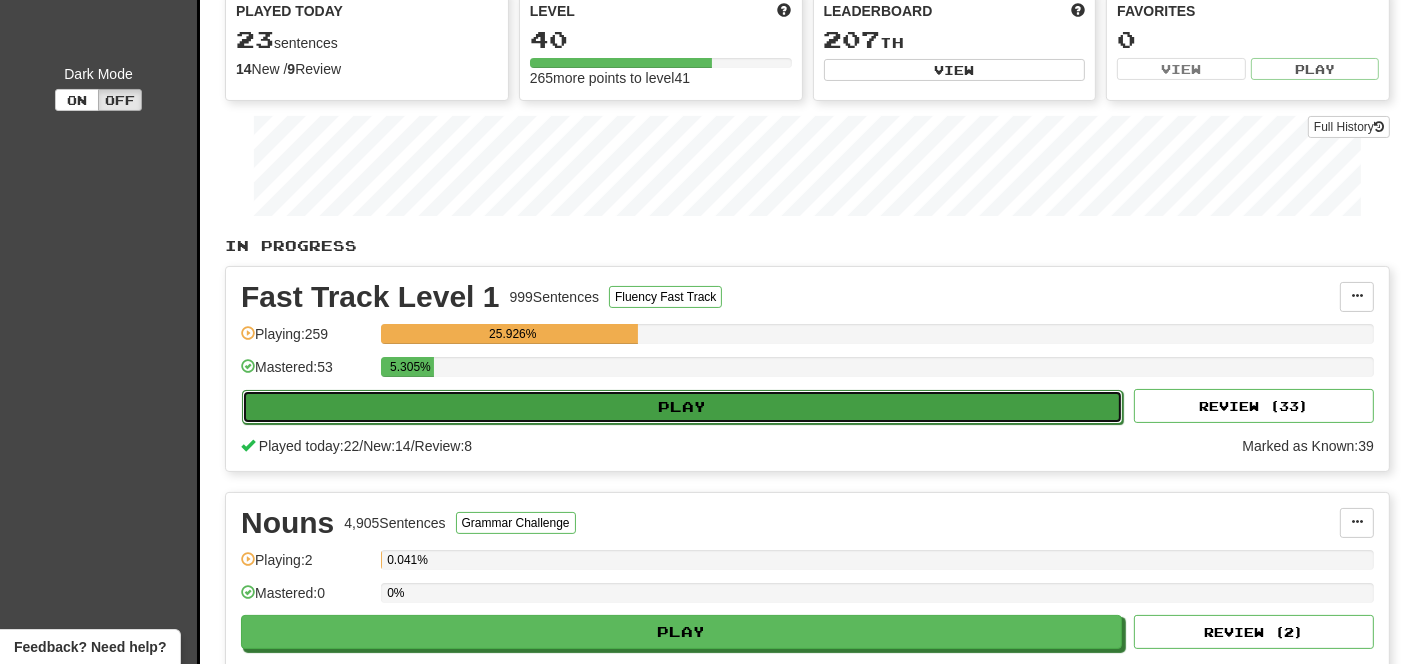 click on "Play" at bounding box center (682, 407) 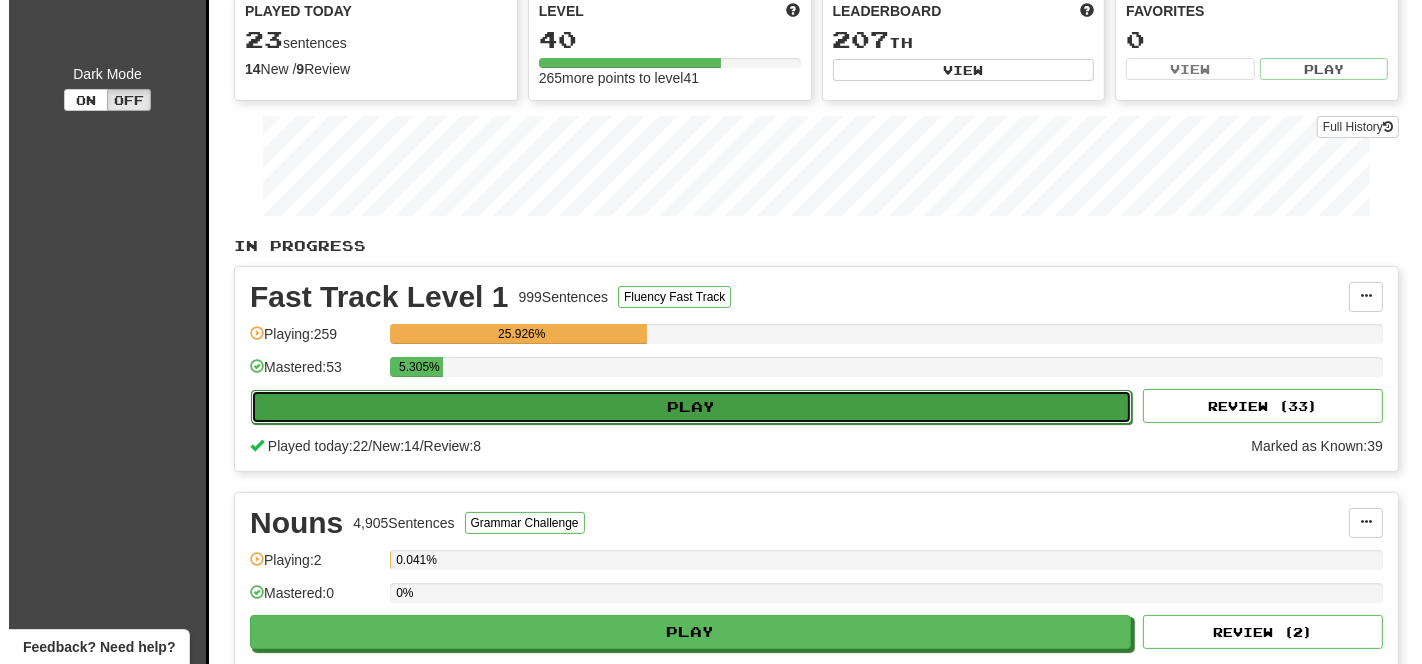 select on "**" 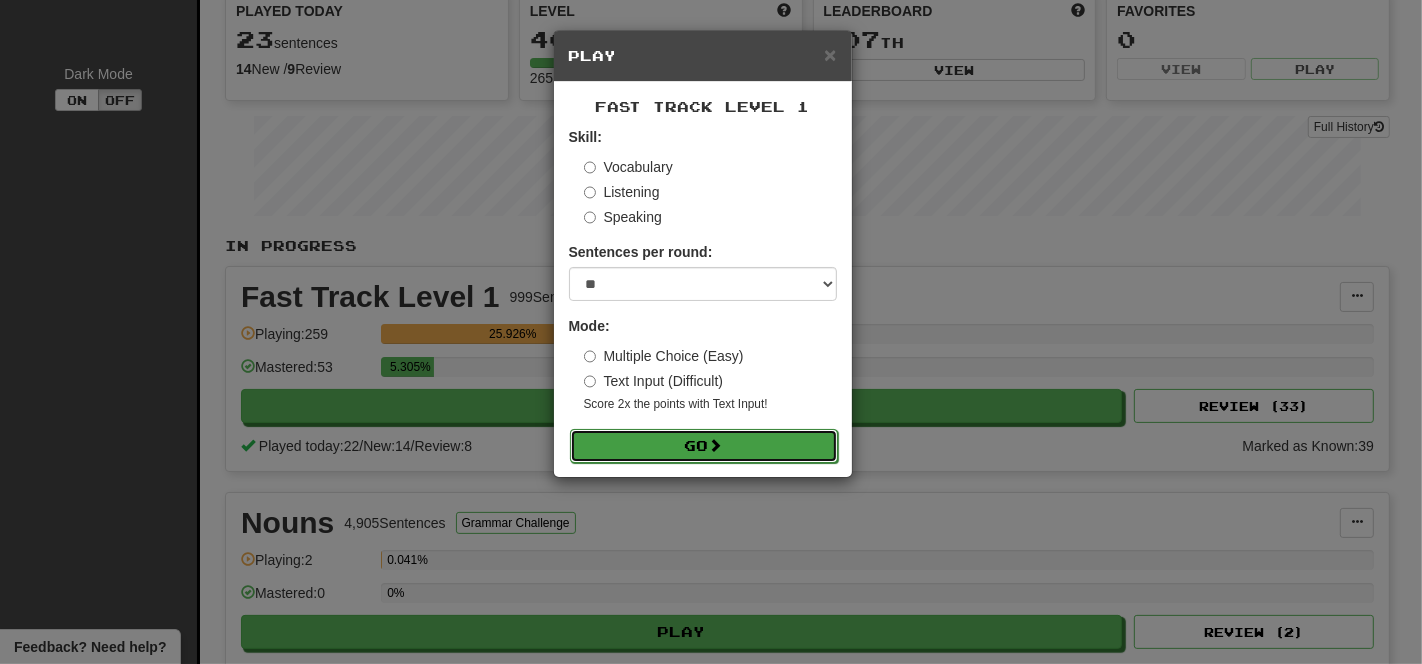 click on "Go" at bounding box center (704, 446) 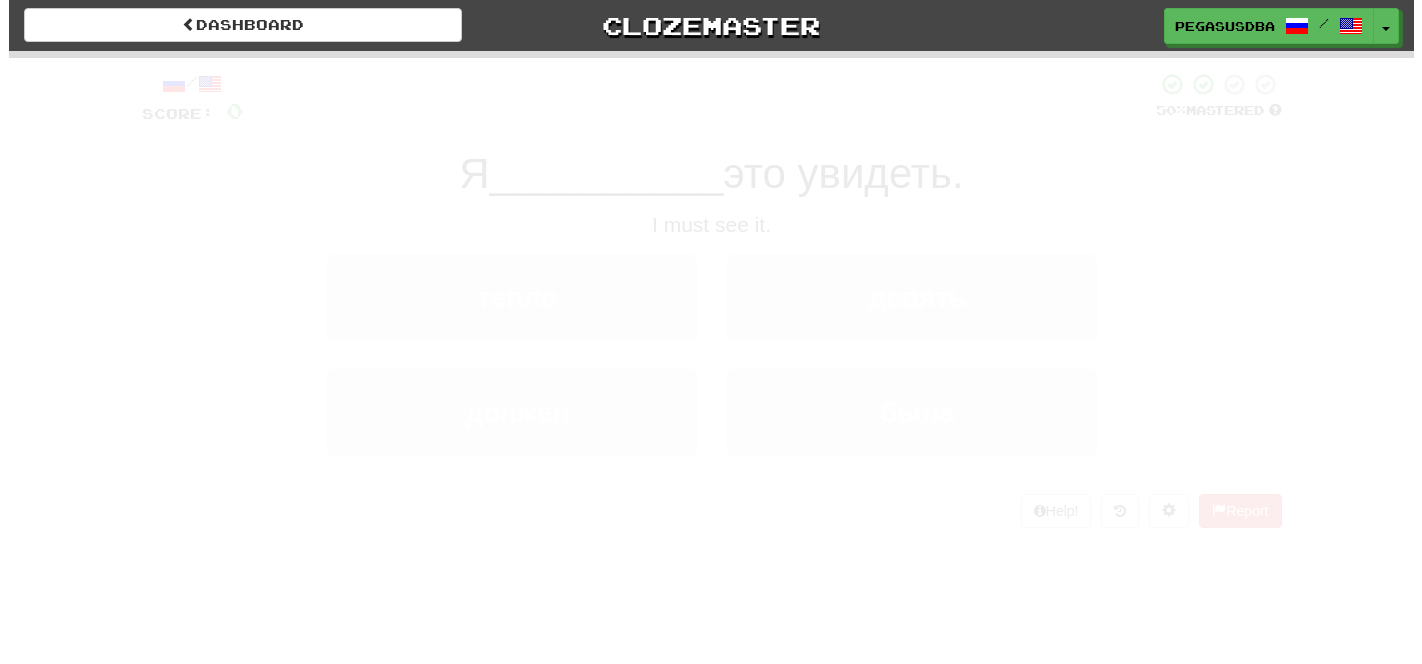 scroll, scrollTop: 0, scrollLeft: 0, axis: both 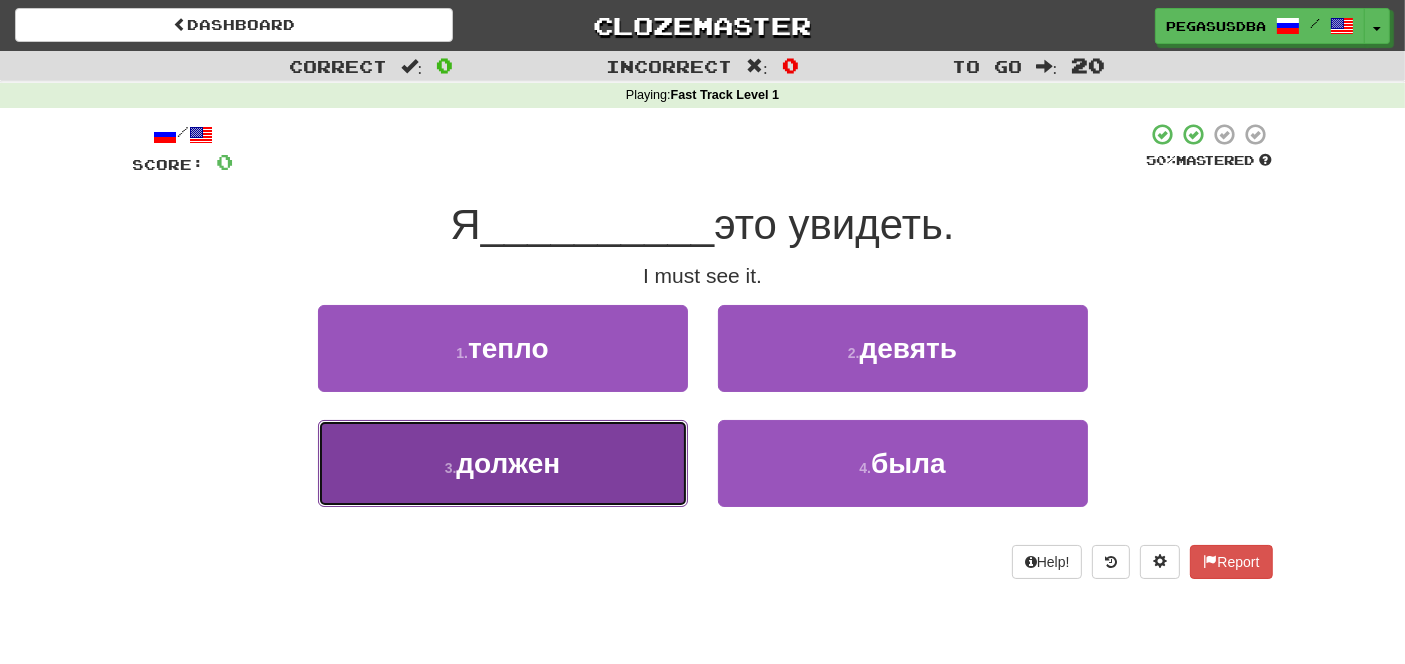 click on "должен" at bounding box center (508, 463) 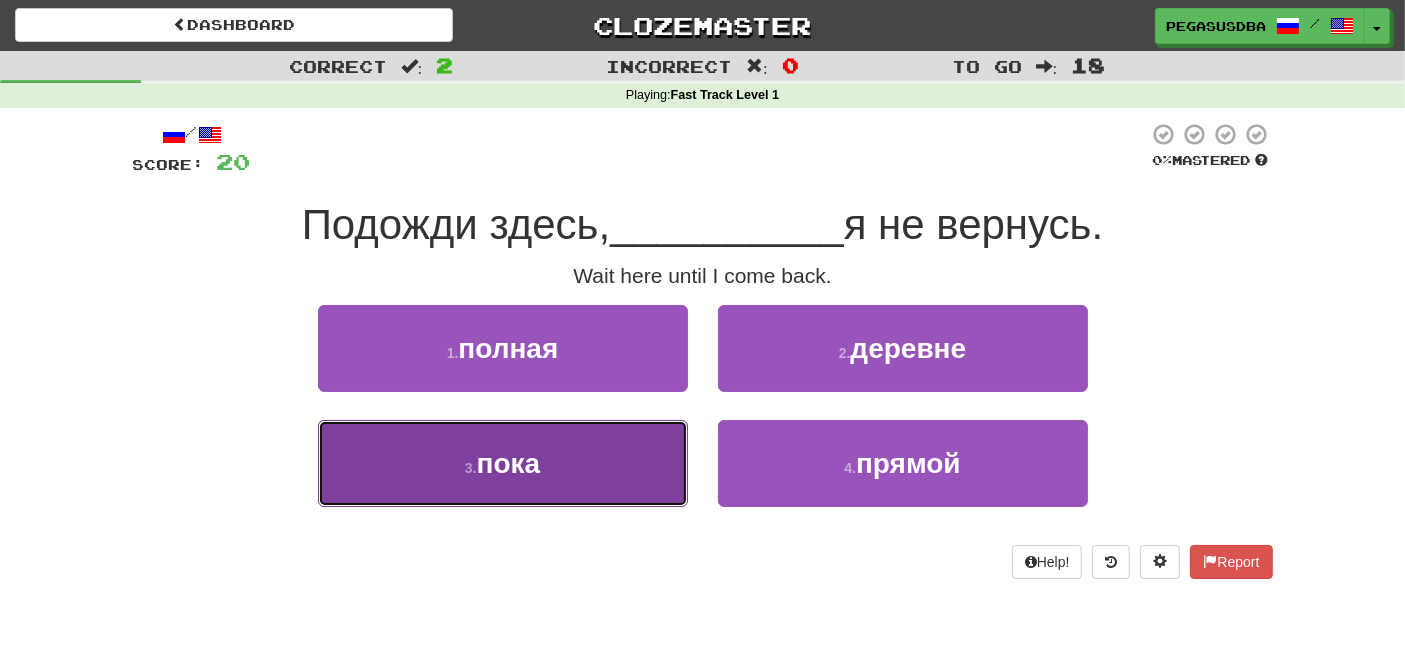 click on "пока" at bounding box center [509, 463] 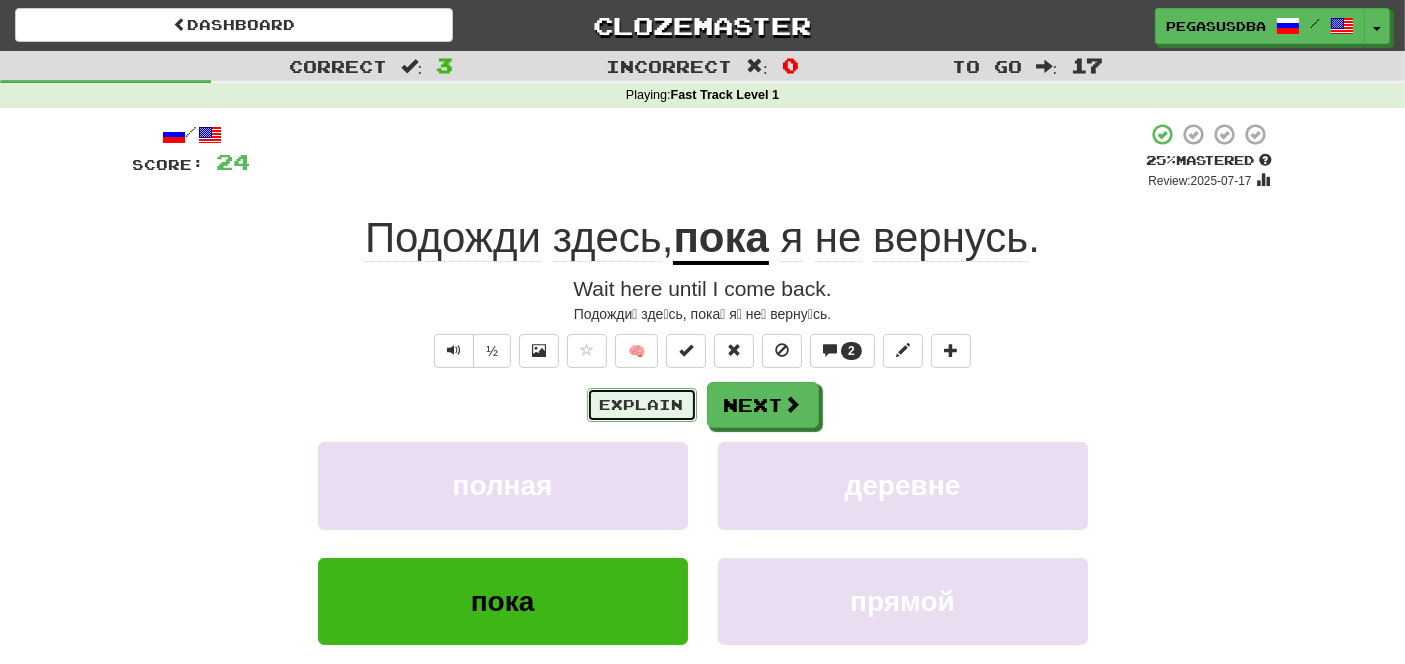 click on "Explain" at bounding box center (642, 405) 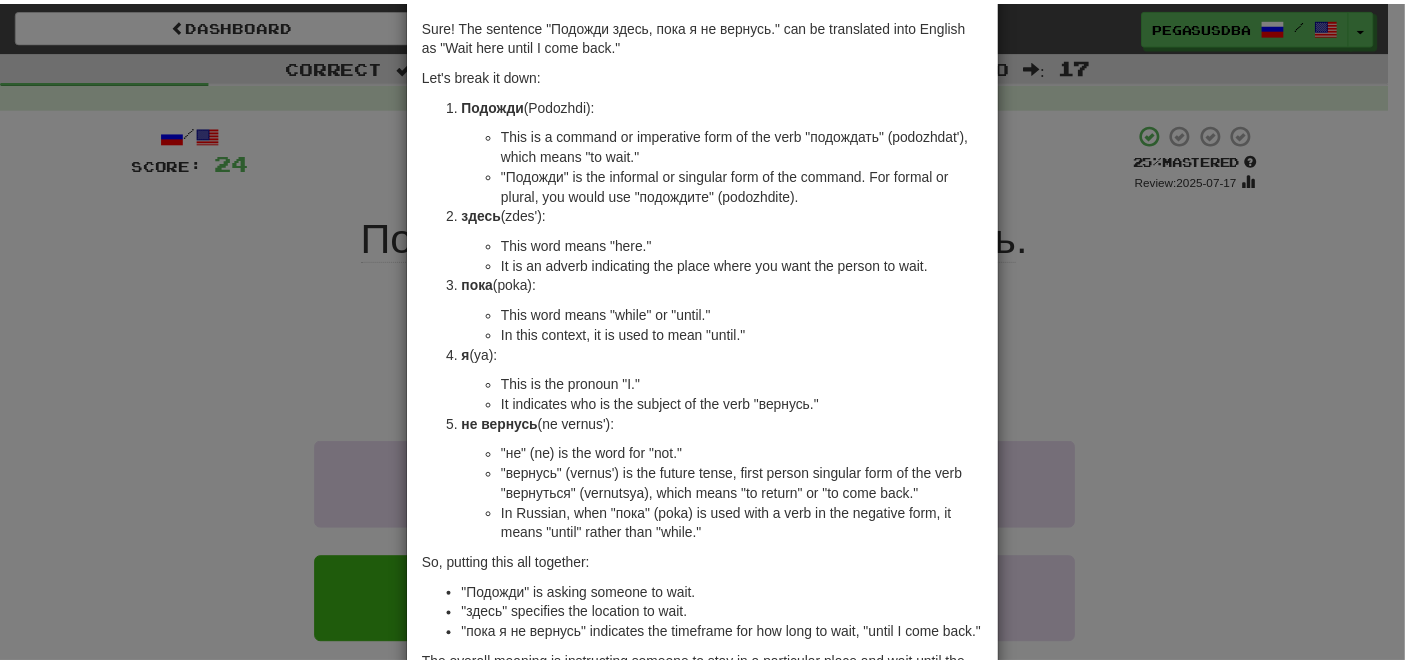 scroll, scrollTop: 0, scrollLeft: 0, axis: both 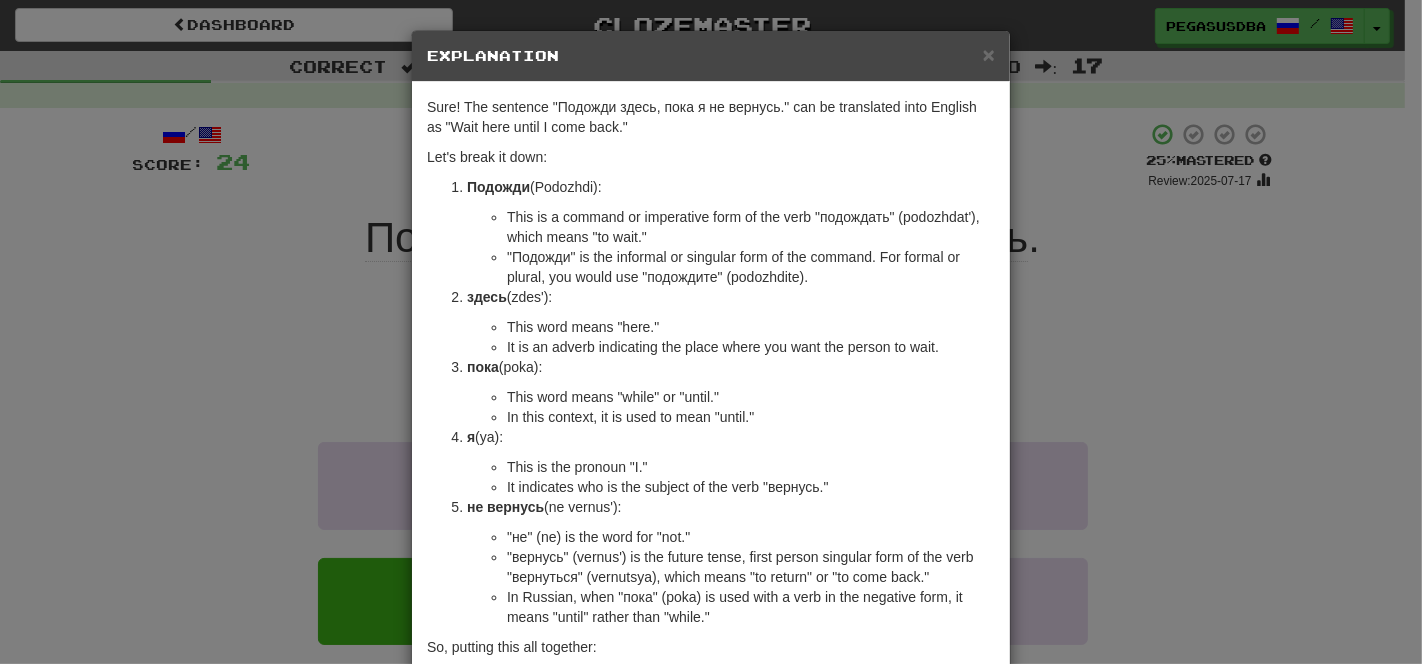 click on "× Explanation Sure! The sentence "Подожди здесь, пока я не вернусь." can be translated into English as "Wait here until I come back."
Let's break it down:
Подожди  (Podozhdi):
This is a command or imperative form of the verb "подождать" (podozhdat'), which means "to wait."
"Подожди" is the informal or singular form of the command. For formal or plural, you would use "подождите" (podozhdite).
здесь  (zdes'):
This word means "here."
It is an adverb indicating the place where you want the person to wait.
пока  (poka):
This word means "while" or "until."
In this context, it is used to mean "until."
я  (ya):
This is the pronoun "I."
It indicates who is the subject of the verb "вернусь."
не вернусь  (ne vernus'):
"не" (ne) is the word for "not."
In Russian, when "пока" (poka) is used with a verb in the negative form, it means "until" rather than "while."" at bounding box center [711, 332] 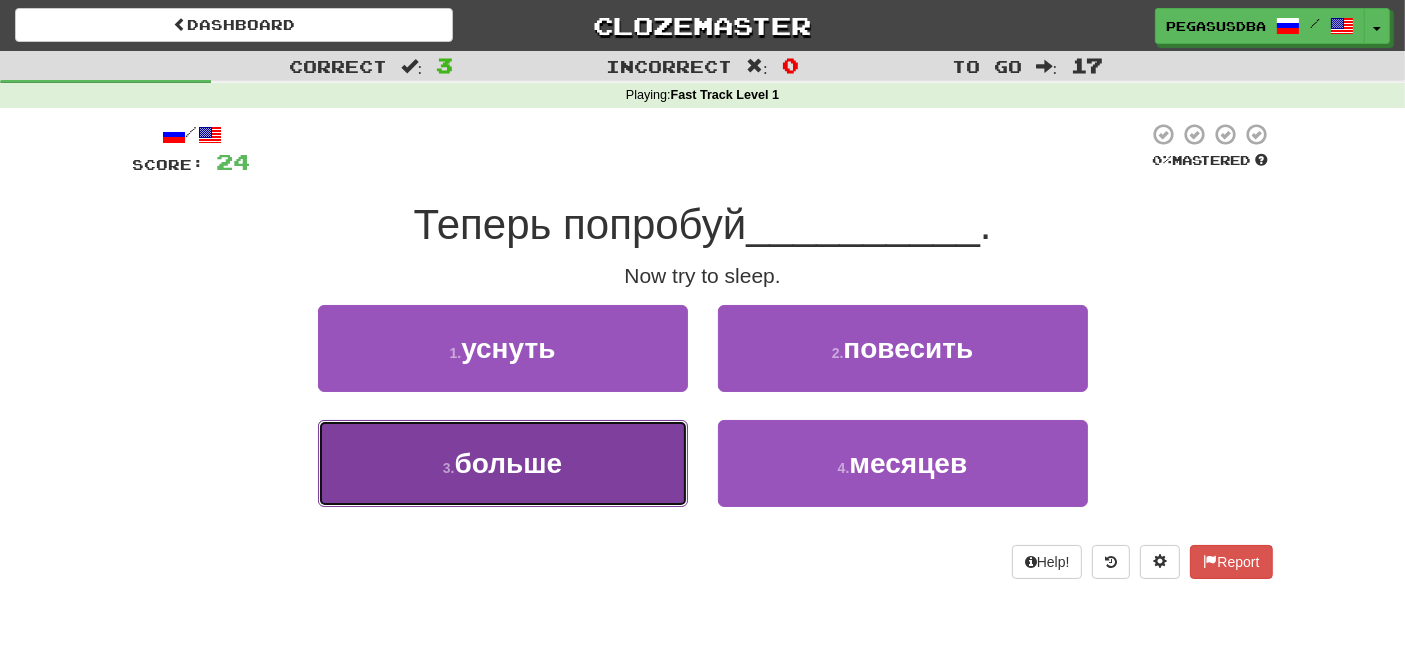 click on "3 .  больше" at bounding box center (503, 463) 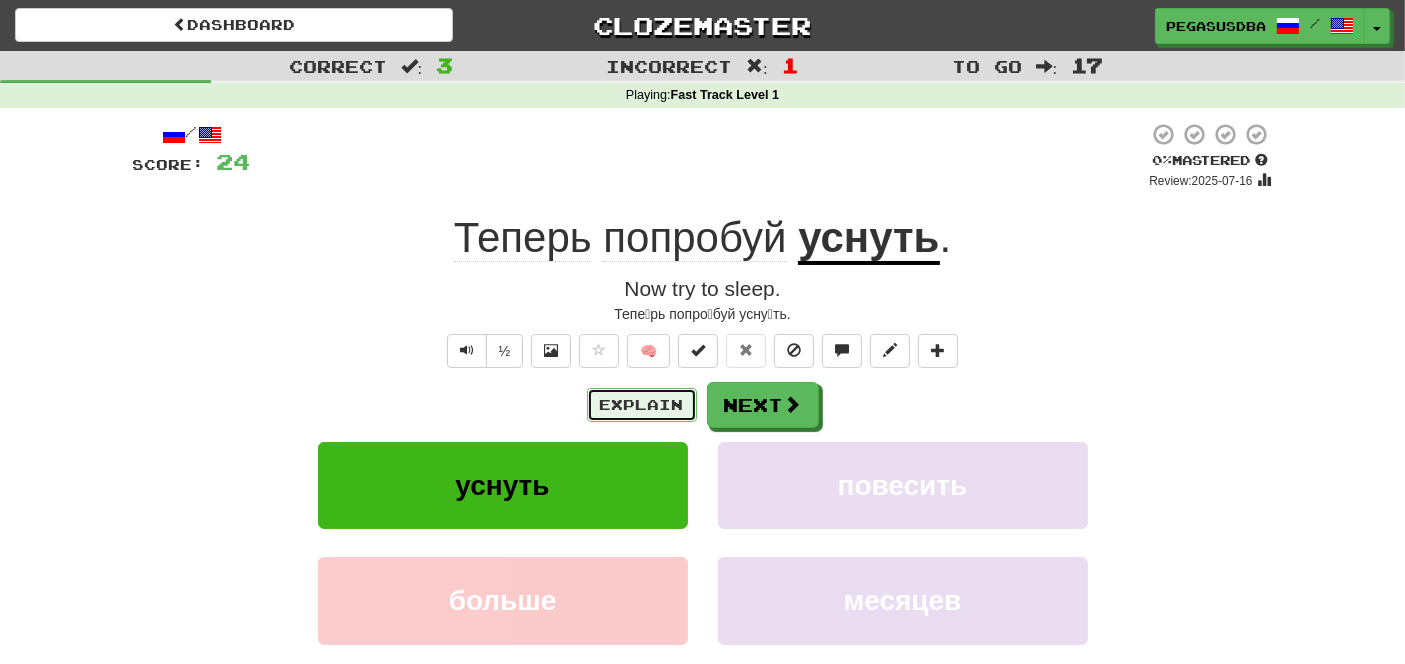 click on "Explain" at bounding box center [642, 405] 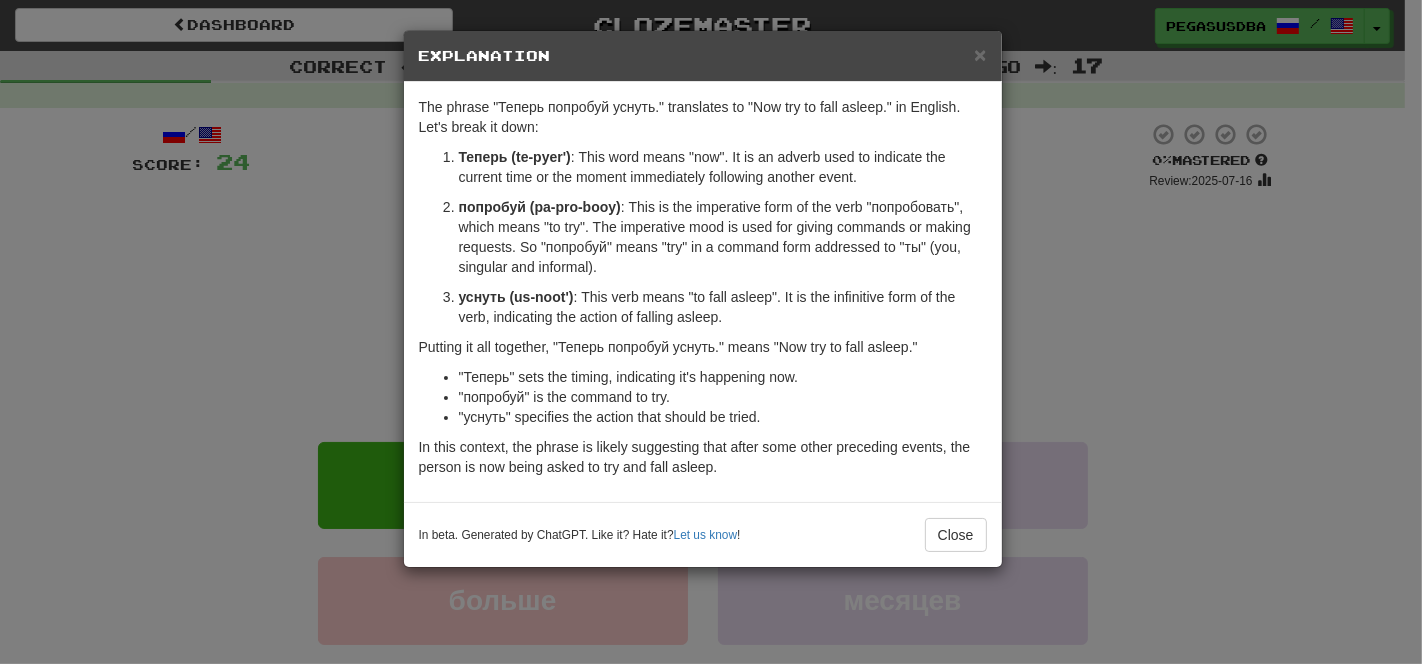 click on "× Explanation The phrase "Теперь попробуй уснуть." translates to "Now try to fall asleep." in English. Let's break it down:
Теперь (te-pyer') : This word means "now". It is an adverb used to indicate the current time or the moment immediately following another event.
попробуй (pa-pro-booy) : This is the imperative form of the verb "попробовать", which means "to try". The imperative mood is used for giving commands or making requests. So "попробуй" means "try" in a command form addressed to "ты" (you, singular and informal).
уснуть (us-noot') : This verb means "to fall asleep". It is the infinitive form of the verb, indicating the action of falling asleep.
Putting it all together, "Теперь попробуй уснуть." means "Now try to fall asleep."
"Теперь" sets the timing, indicating it's happening now.
"попробуй" is the command to try.
"уснуть" specifies the action that should be tried." at bounding box center (711, 332) 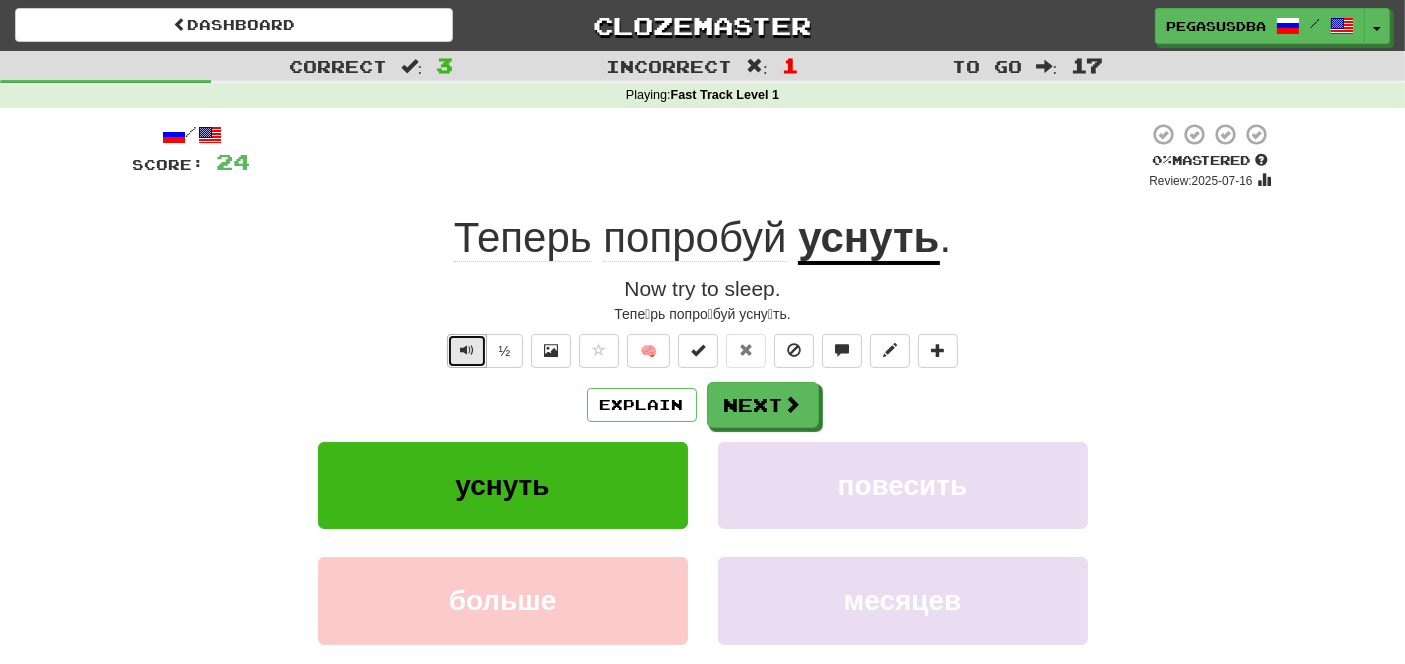 click at bounding box center (467, 350) 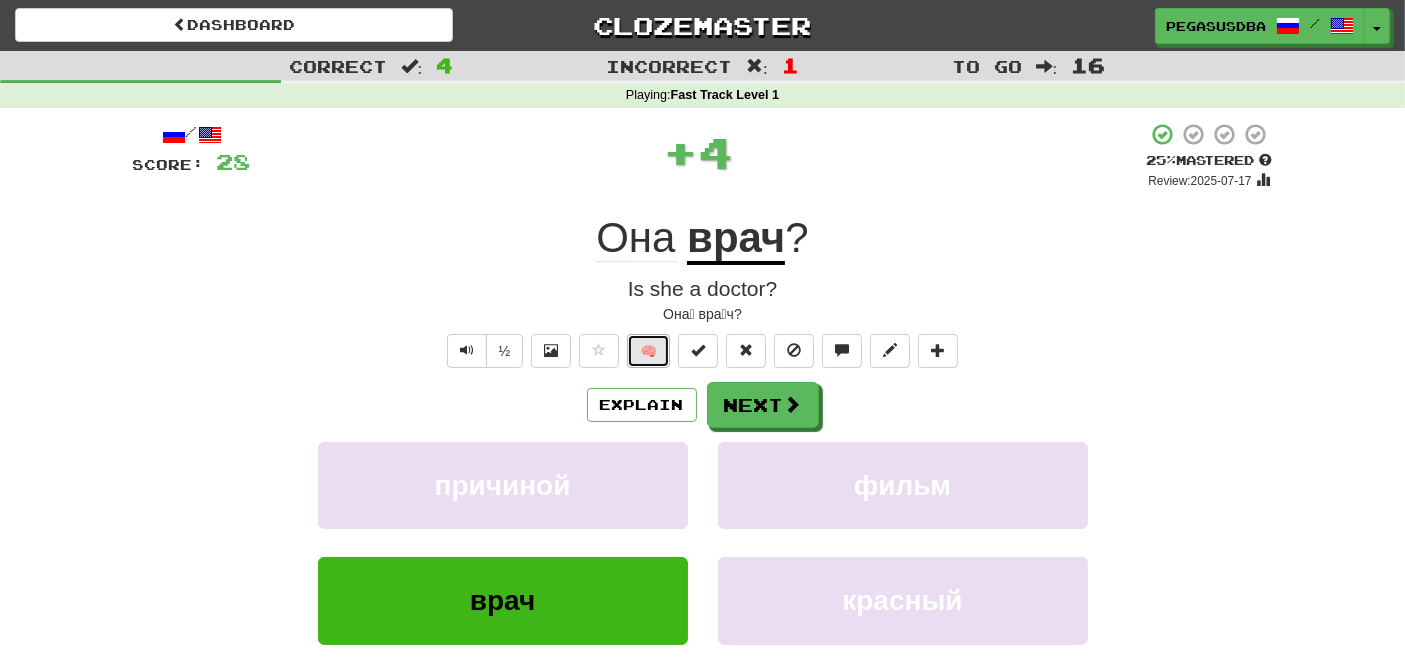 click on "🧠" at bounding box center (648, 351) 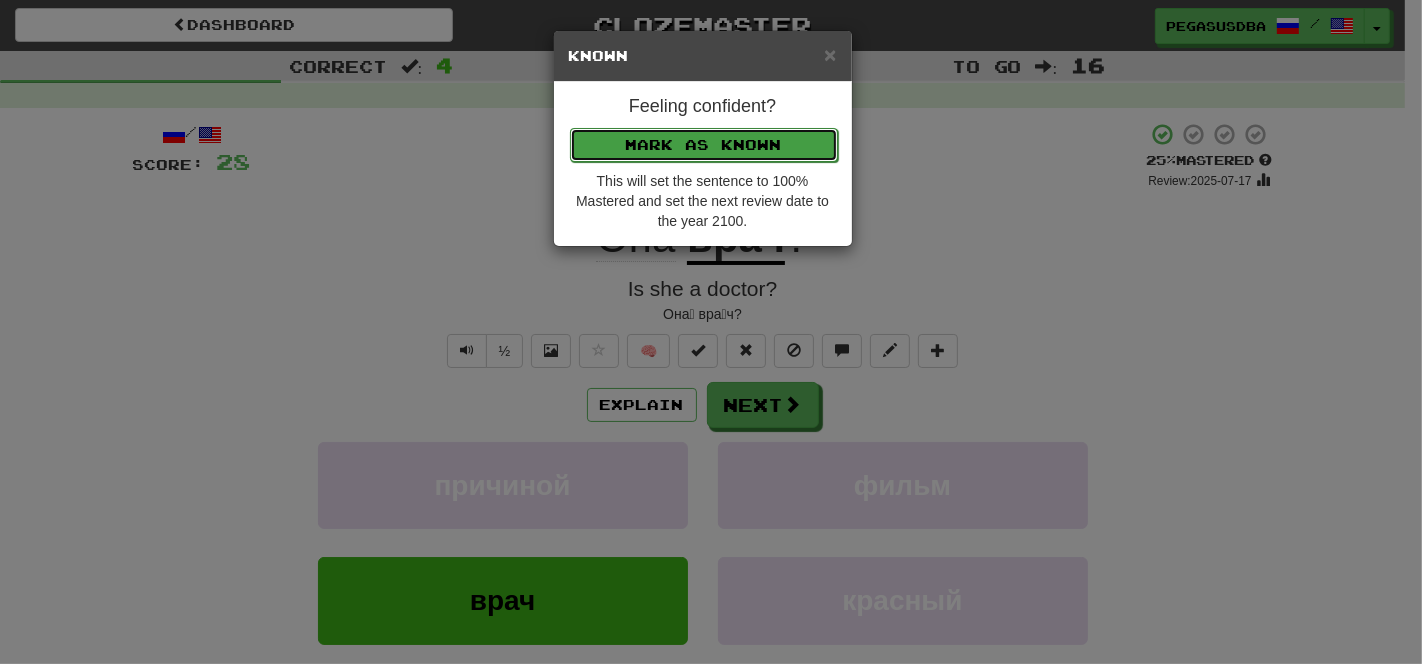 click on "Mark as Known" at bounding box center (704, 145) 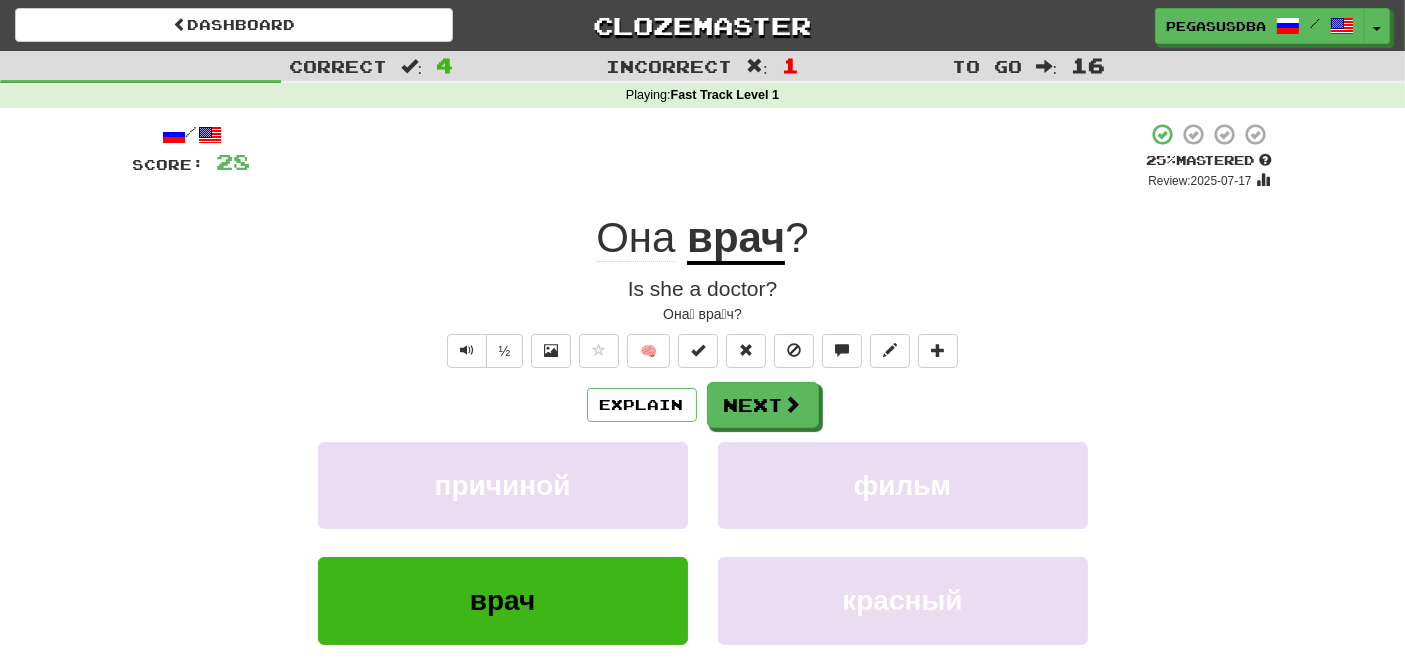 click on "Is she a doctor?" at bounding box center [703, 289] 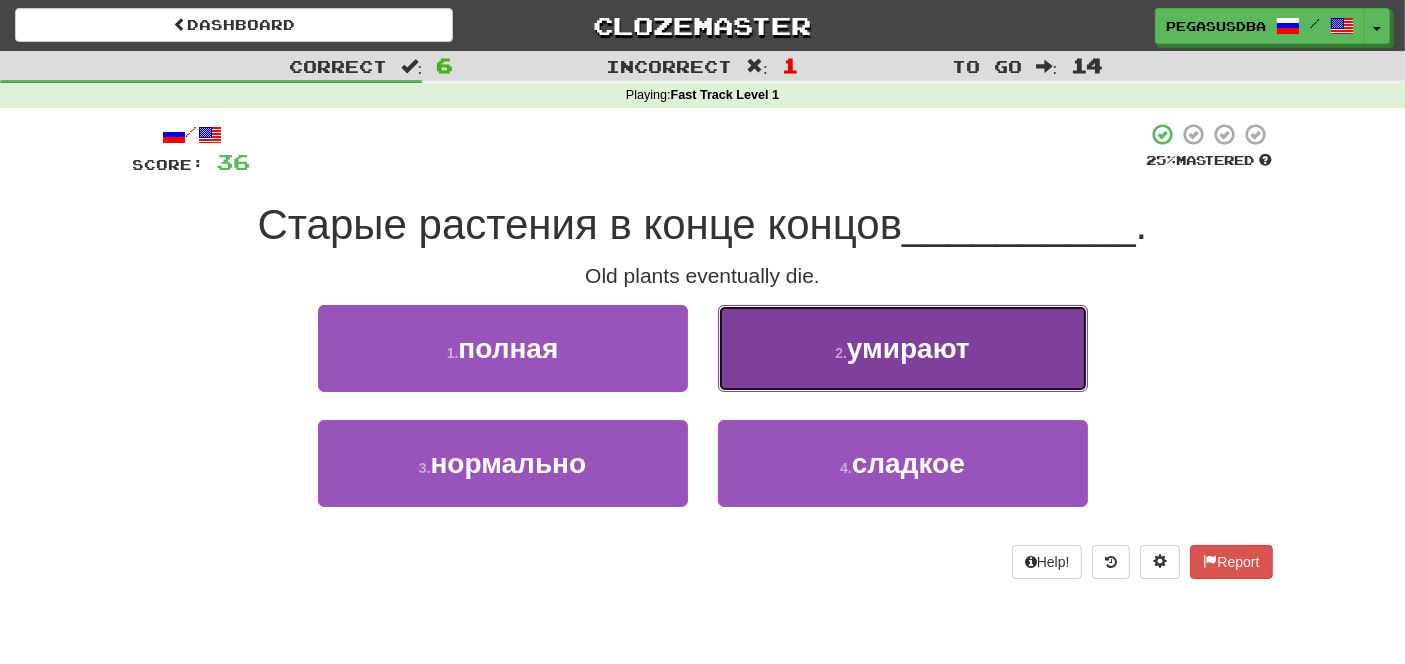 click on "2 .  умирают" at bounding box center (903, 348) 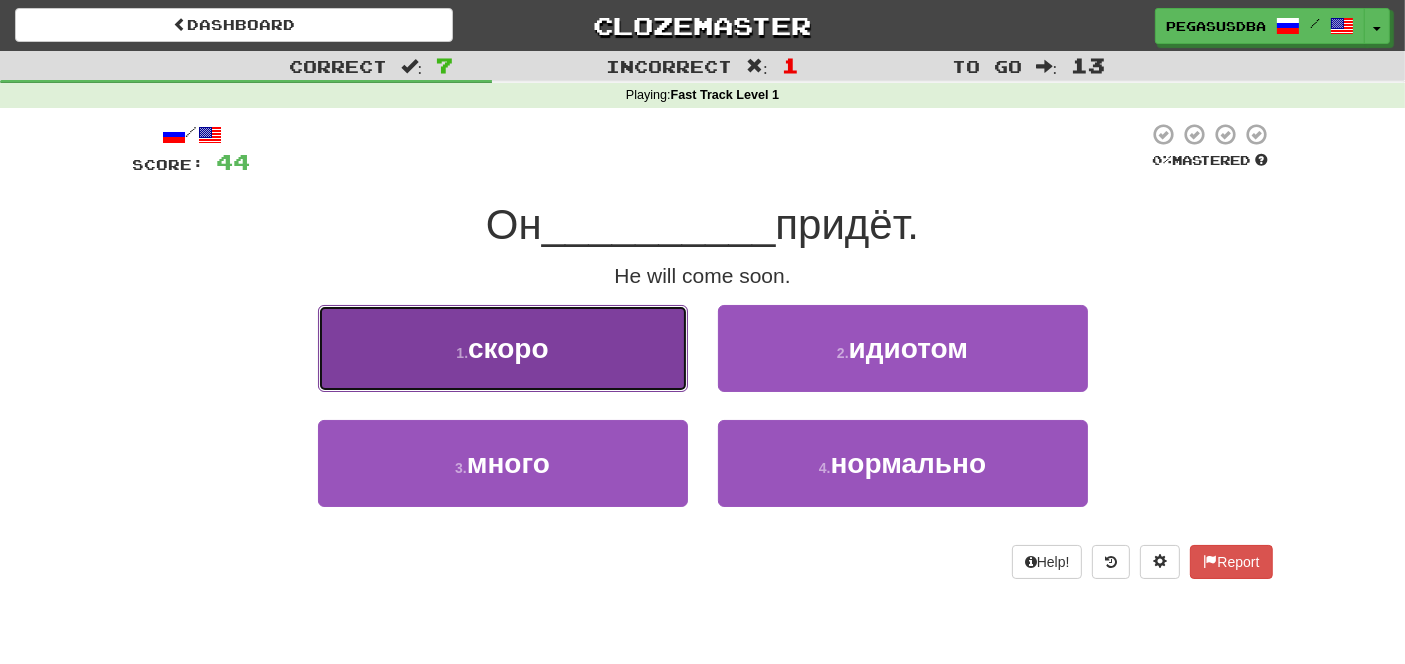 click on "скоро" at bounding box center (508, 348) 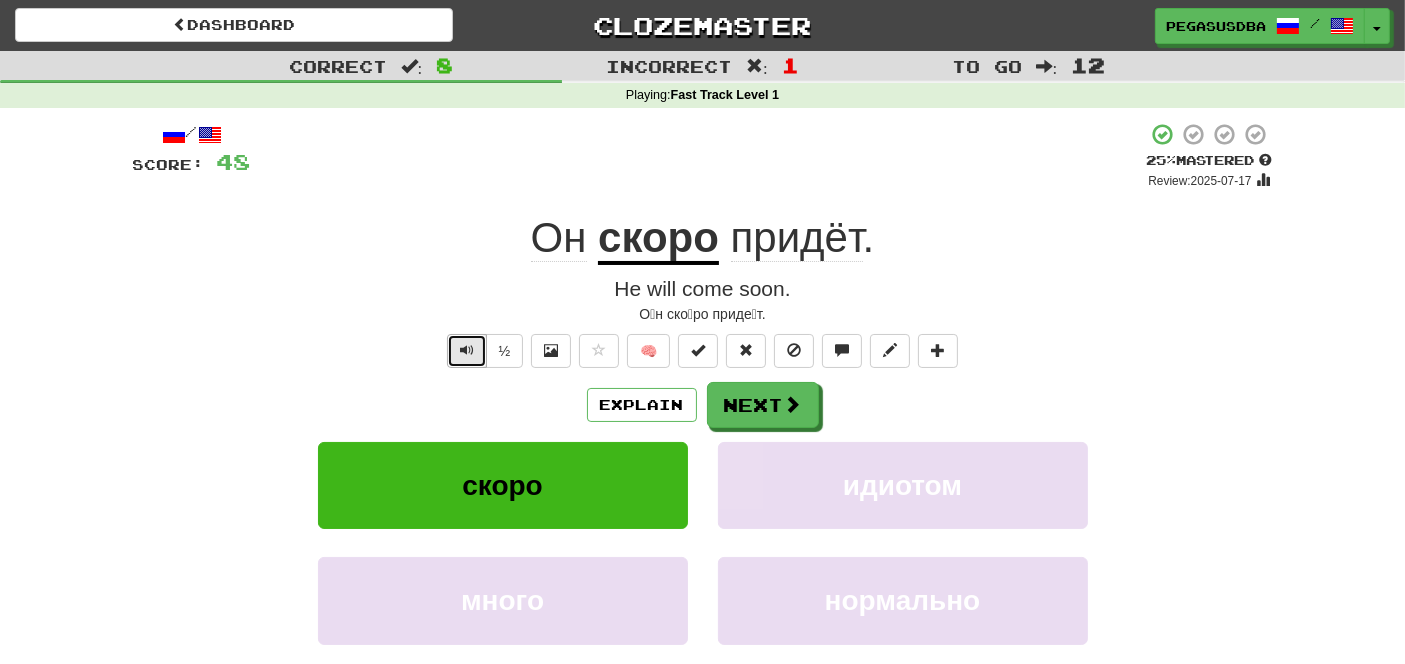 click at bounding box center [467, 350] 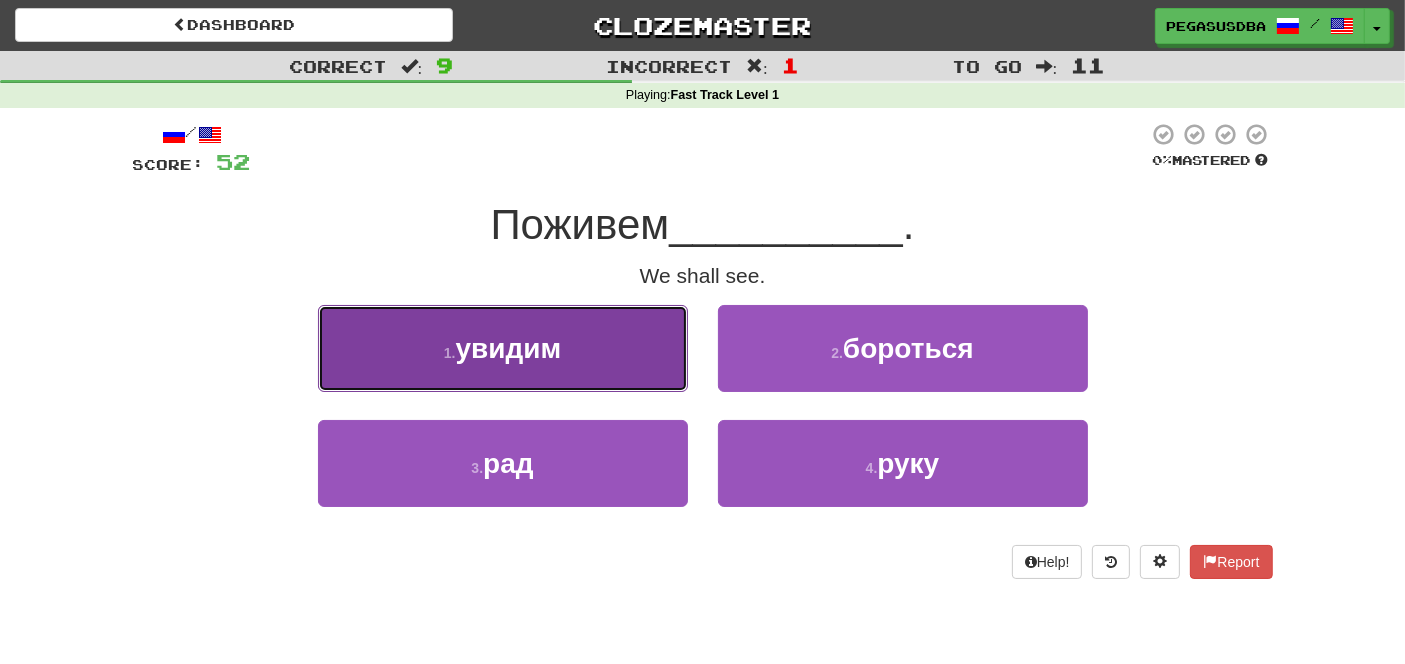 click on "увидим" at bounding box center [508, 348] 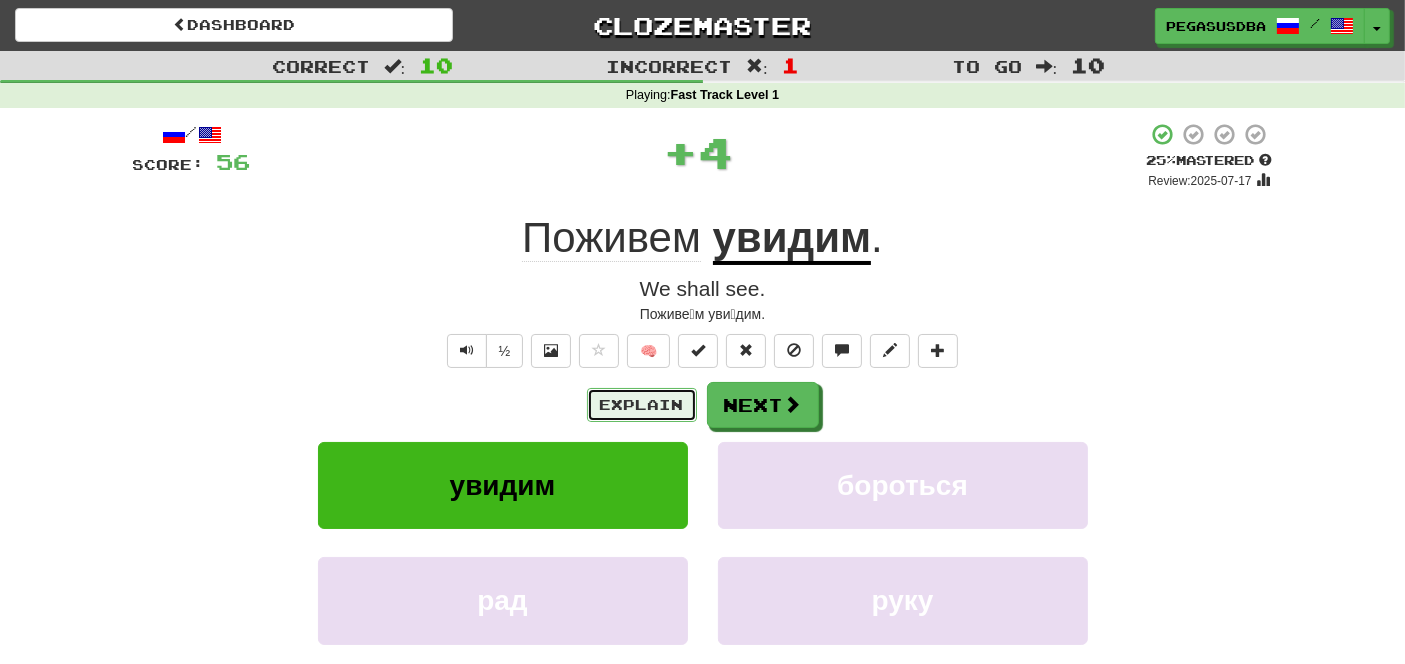 click on "Explain" at bounding box center (642, 405) 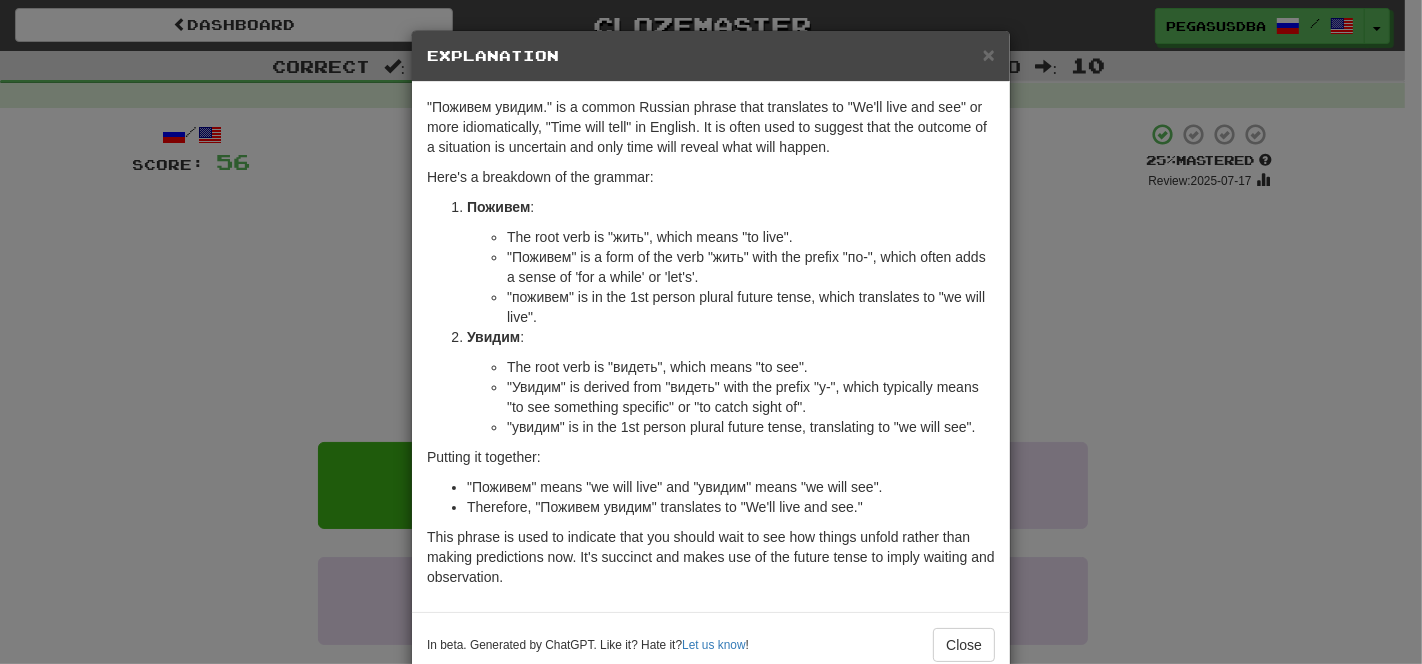 click on "× Explanation "Поживем увидим." is a common Russian phrase that translates to "We'll live and see" or more idiomatically, "Time will tell" in English. It is often used to suggest that the outcome of a situation is uncertain and only time will reveal what will happen.
Here's a breakdown of the grammar:
Поживем :
The root verb is "жить", which means "to live".
"Поживем" is a form of the verb "жить" with the prefix "по-", which often adds a sense of 'for a while' or 'let's'.
"поживем" is in the 1st person plural future tense, which translates to "we will live".
Увидим :
The root verb is "видеть", which means "to see".
"Увидим" is derived from "видеть" with the prefix "у-", which typically means "to see something specific" or "to catch sight of".
"увидим" is in the 1st person plural future tense, translating to "we will see".
Putting it together:
Let us know ! Close" at bounding box center (711, 332) 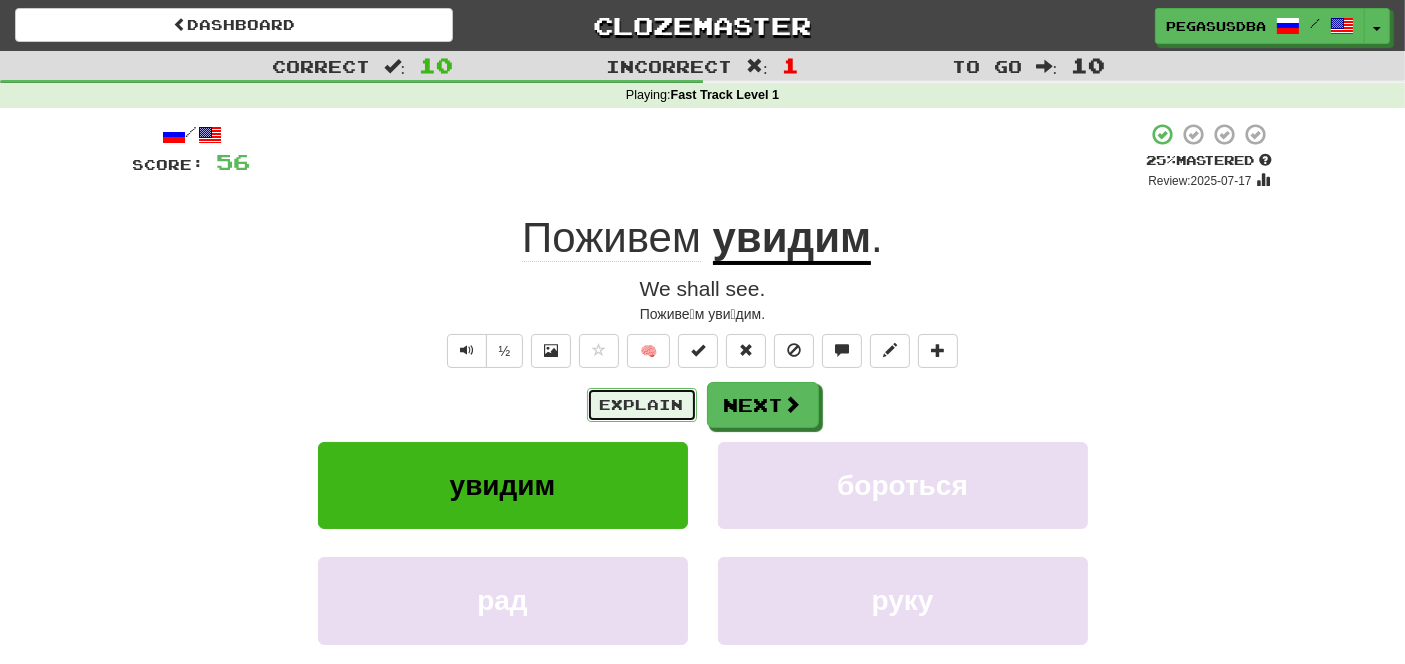 click on "Explain" at bounding box center [642, 405] 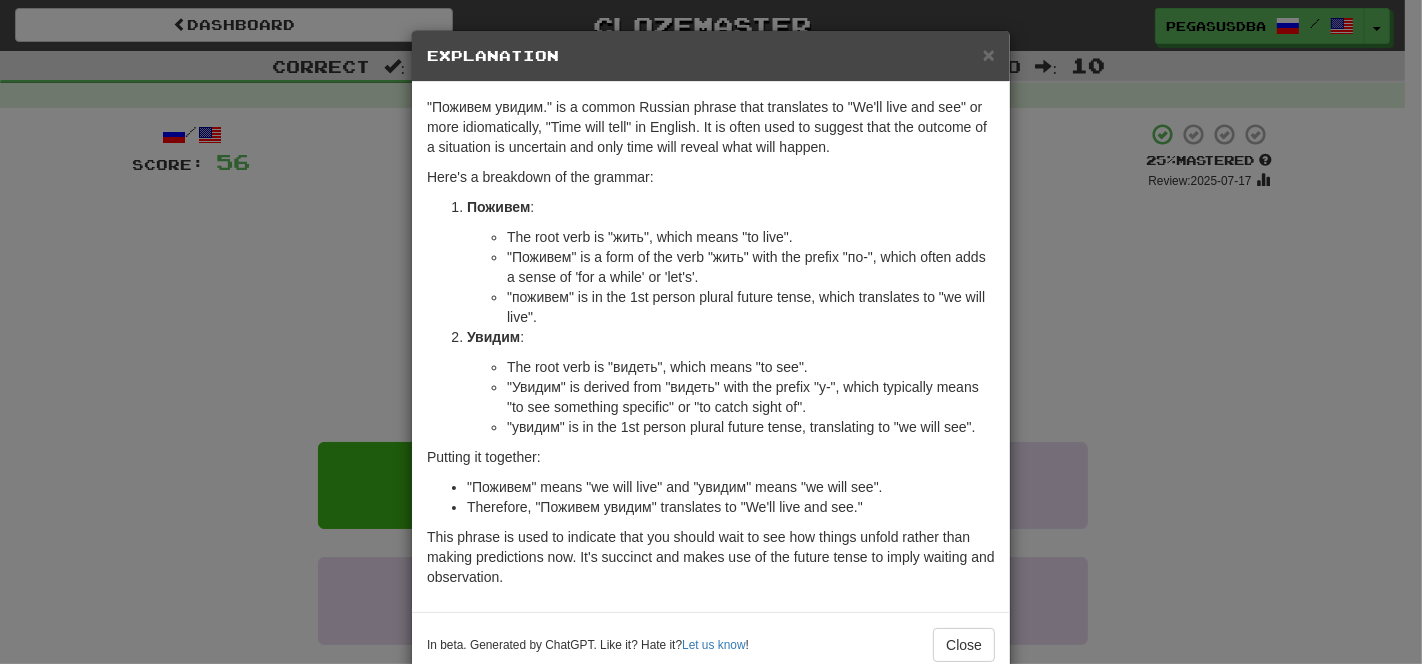 click on "× Explanation "Поживем увидим." is a common Russian phrase that translates to "We'll live and see" or more idiomatically, "Time will tell" in English. It is often used to suggest that the outcome of a situation is uncertain and only time will reveal what will happen.
Here's a breakdown of the grammar:
Поживем :
The root verb is "жить", which means "to live".
"Поживем" is a form of the verb "жить" with the prefix "по-", which often adds a sense of 'for a while' or 'let's'.
"поживем" is in the 1st person plural future tense, which translates to "we will live".
Увидим :
The root verb is "видеть", which means "to see".
"Увидим" is derived from "видеть" with the prefix "у-", which typically means "to see something specific" or "to catch sight of".
"увидим" is in the 1st person plural future tense, translating to "we will see".
Putting it together:
Let us know ! Close" at bounding box center (711, 332) 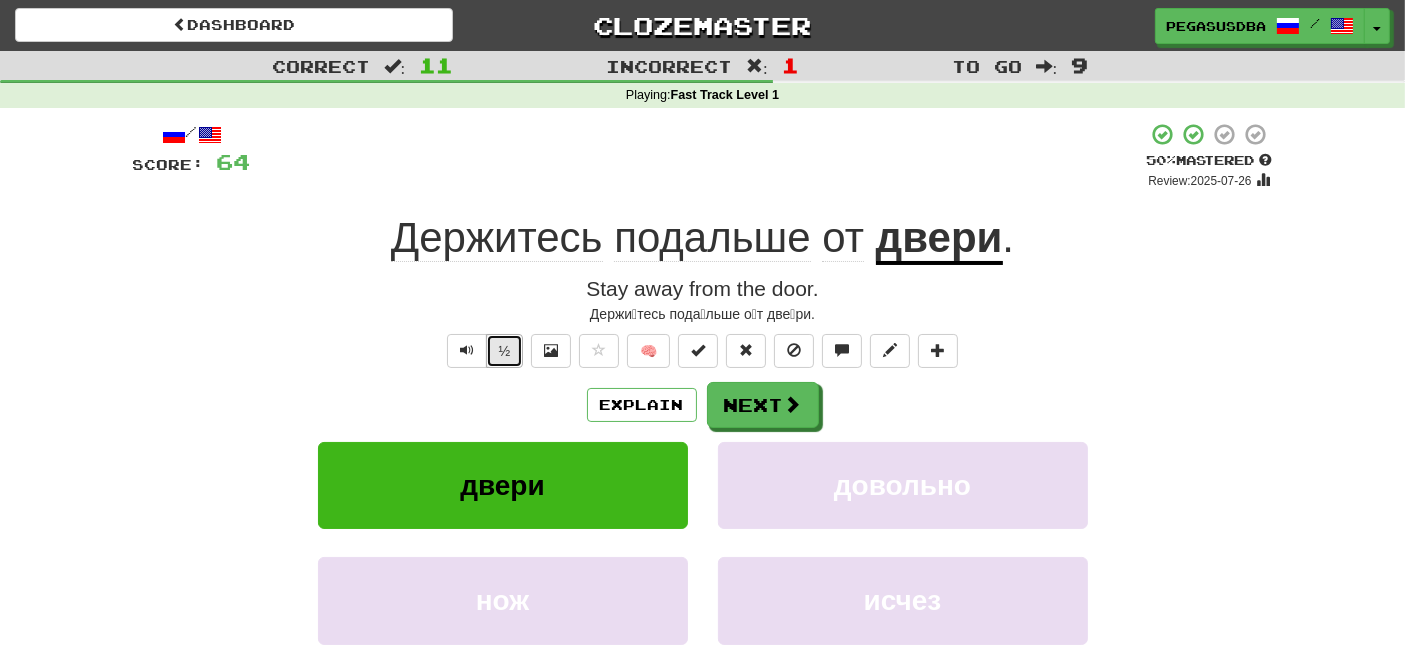 click on "½" at bounding box center [505, 351] 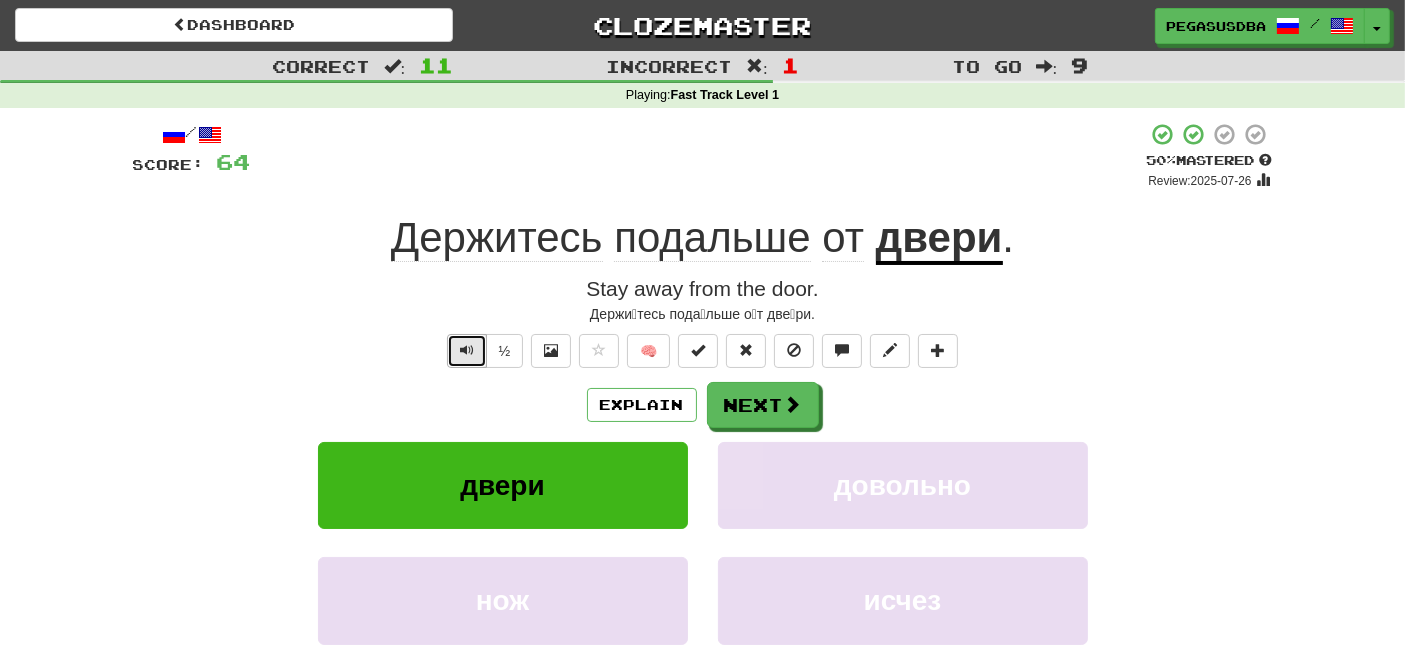 click at bounding box center [467, 350] 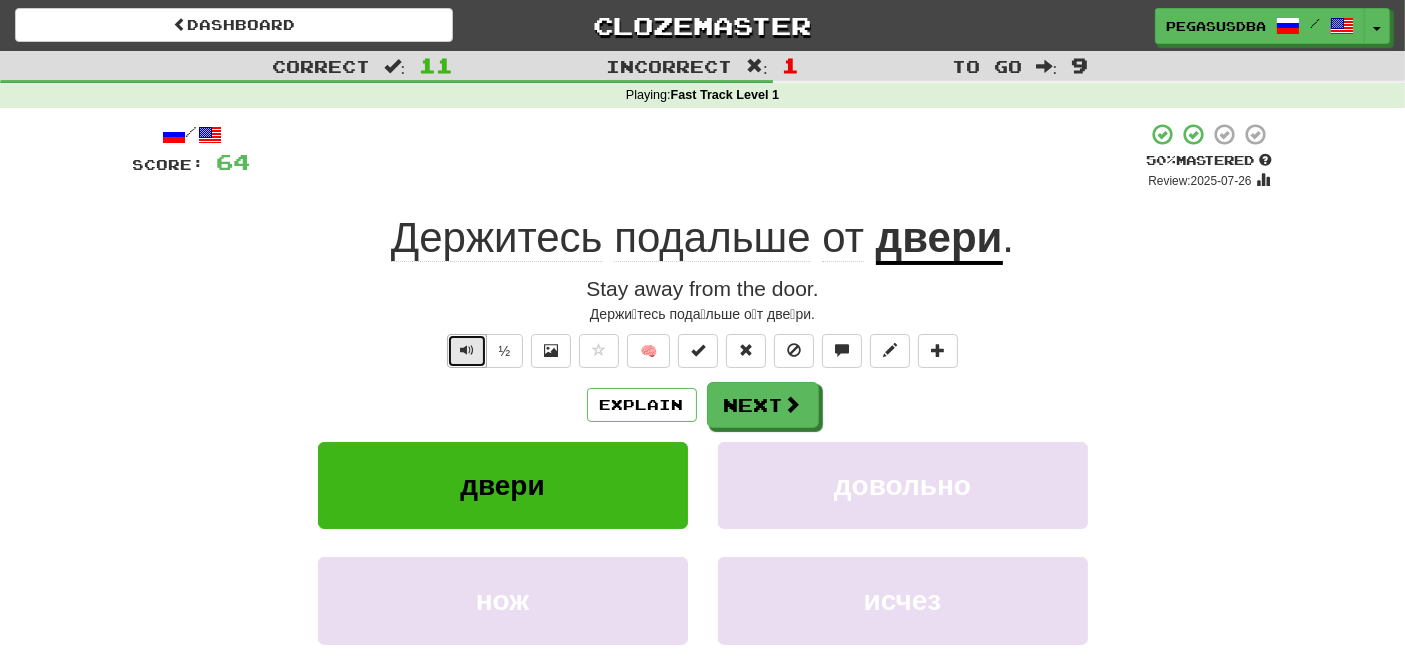 click at bounding box center (467, 350) 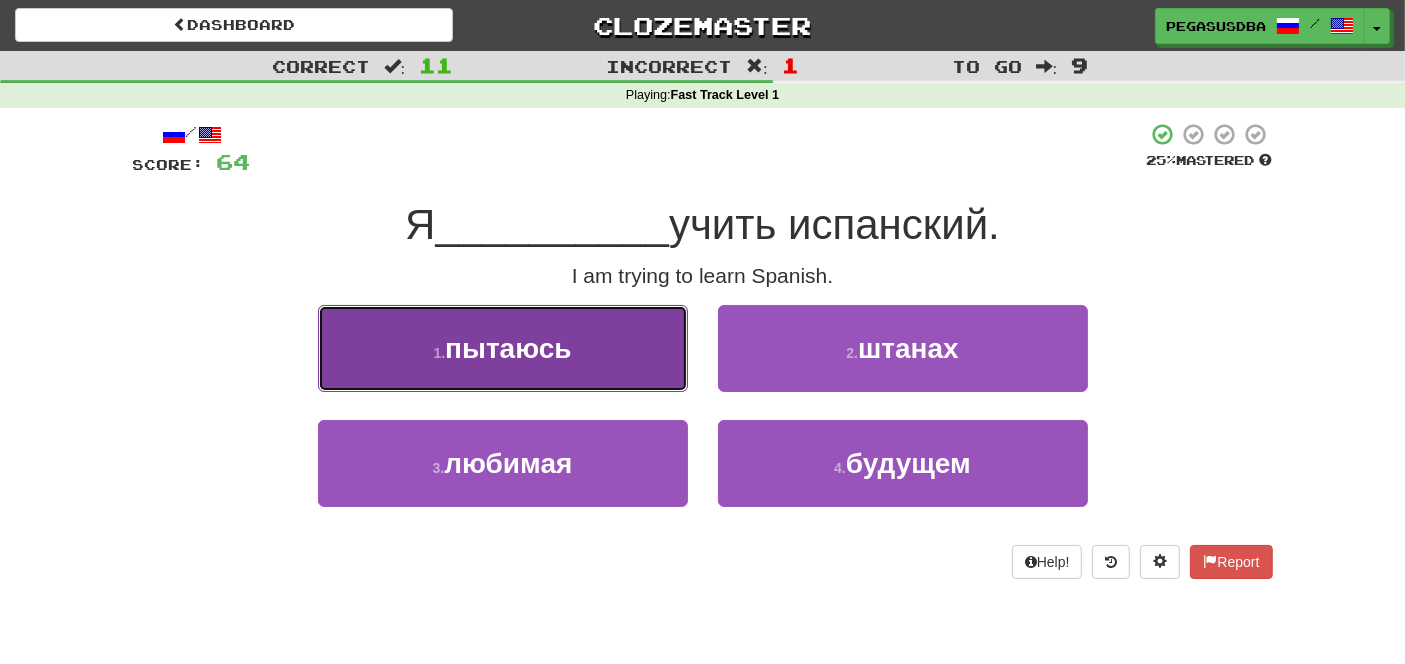click on "1 ." at bounding box center [439, 353] 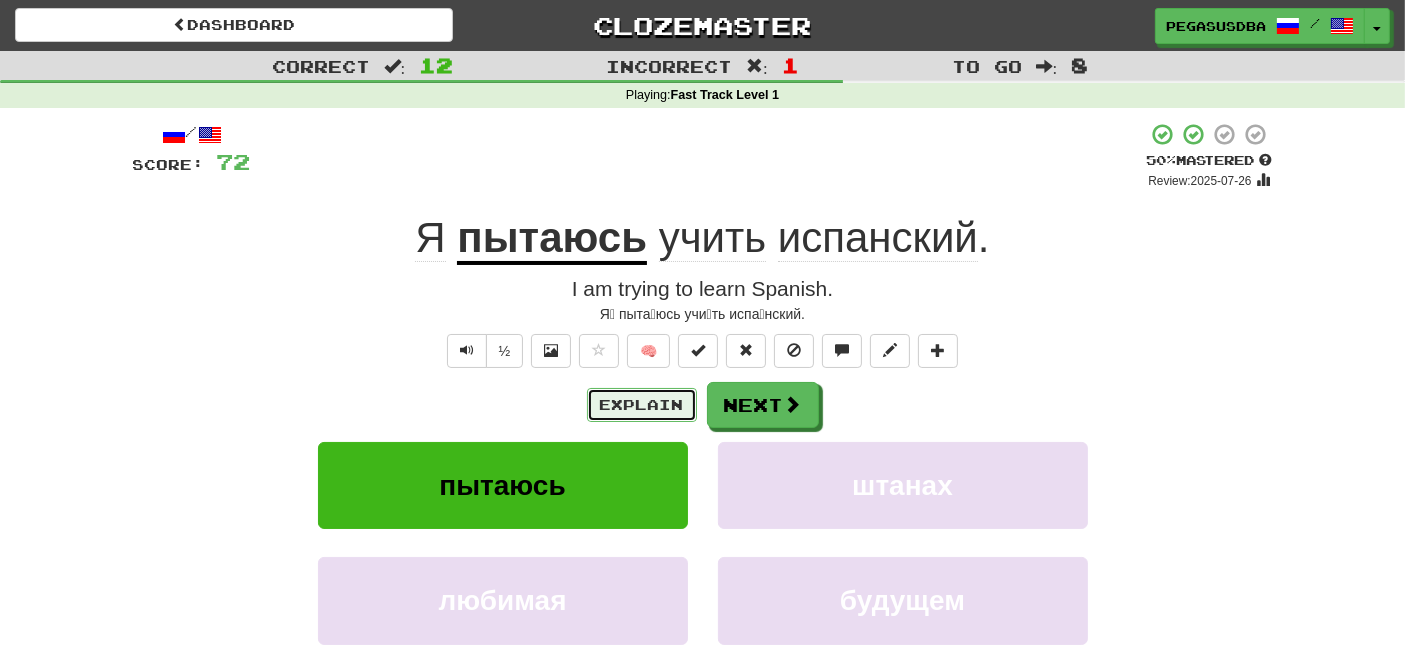 click on "Explain" at bounding box center [642, 405] 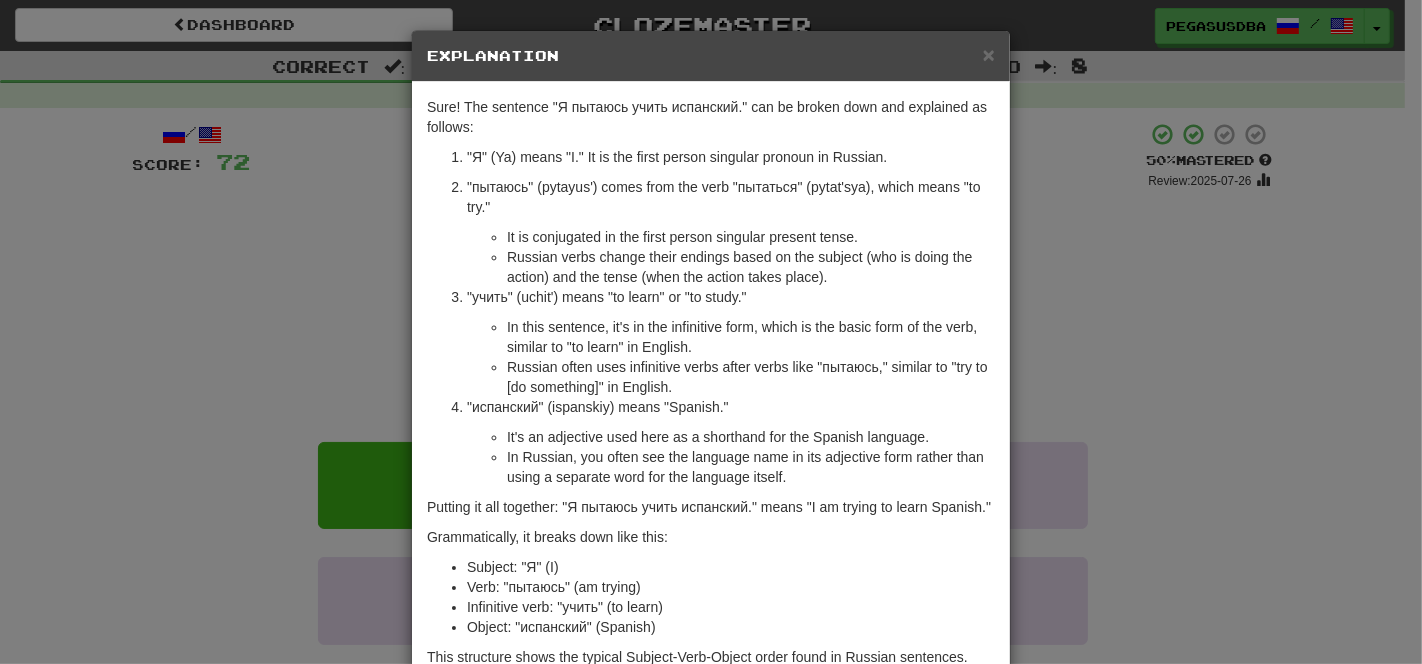 click on "× Explanation Sure! The sentence "Я пытаюсь учить испанский." can be broken down and explained as follows:
"Я" (Ya) means "I." It is the first person singular pronoun in Russian.
"пытаюсь" (pytayus') comes from the verb "пытаться" (pytat'sya), which means "to try."
It is conjugated in the first person singular present tense.
Russian verbs change their endings based on the subject (who is doing the action) and the tense (when the action takes place).
"учить" (uchit') means "to learn" or "to study."
In this sentence, it's in the infinitive form, which is the basic form of the verb, similar to "to learn" in English.
Russian often uses infinitive verbs after verbs like "пытаюсь," similar to "try to [do something]" in English.
"испанский" (ispanskiy) means "Spanish."
It's an adjective used here as a shorthand for the Spanish language.
Grammatically, it breaks down like this:
Subject: "Я" (I)" at bounding box center [711, 332] 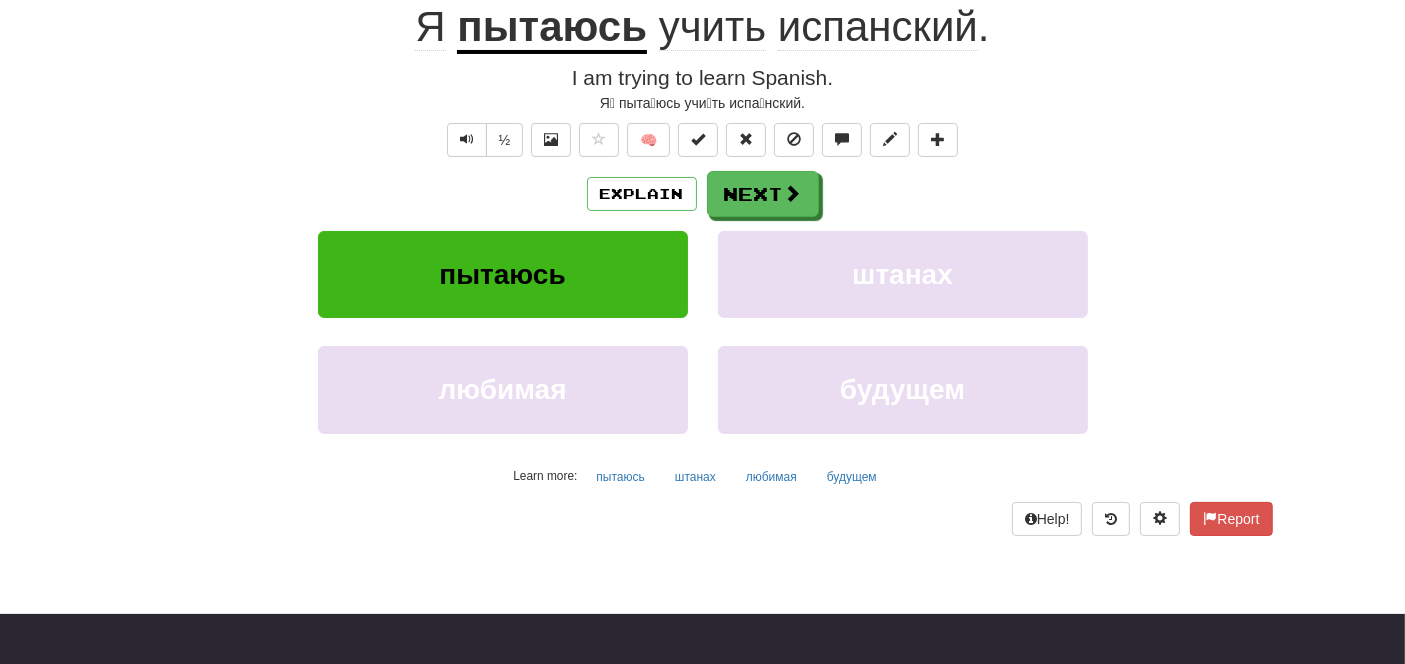scroll, scrollTop: 216, scrollLeft: 0, axis: vertical 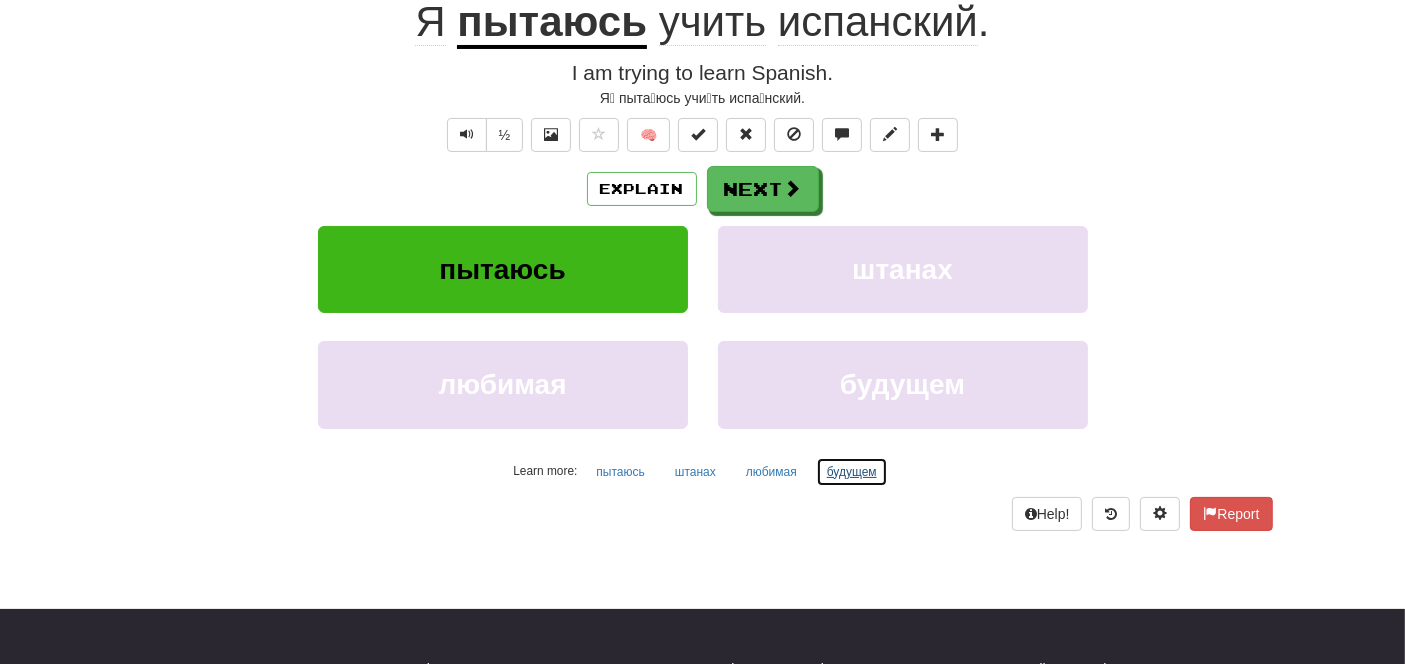 click on "будущем" at bounding box center (852, 472) 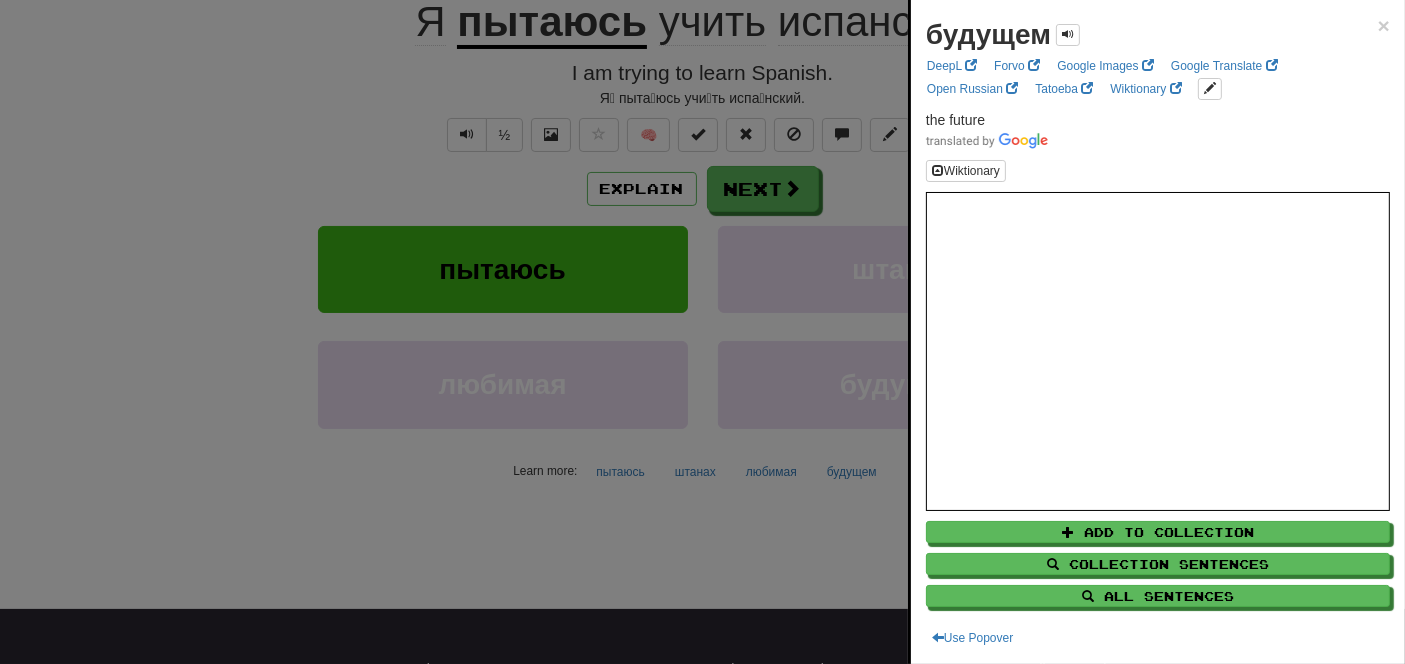 click at bounding box center [702, 332] 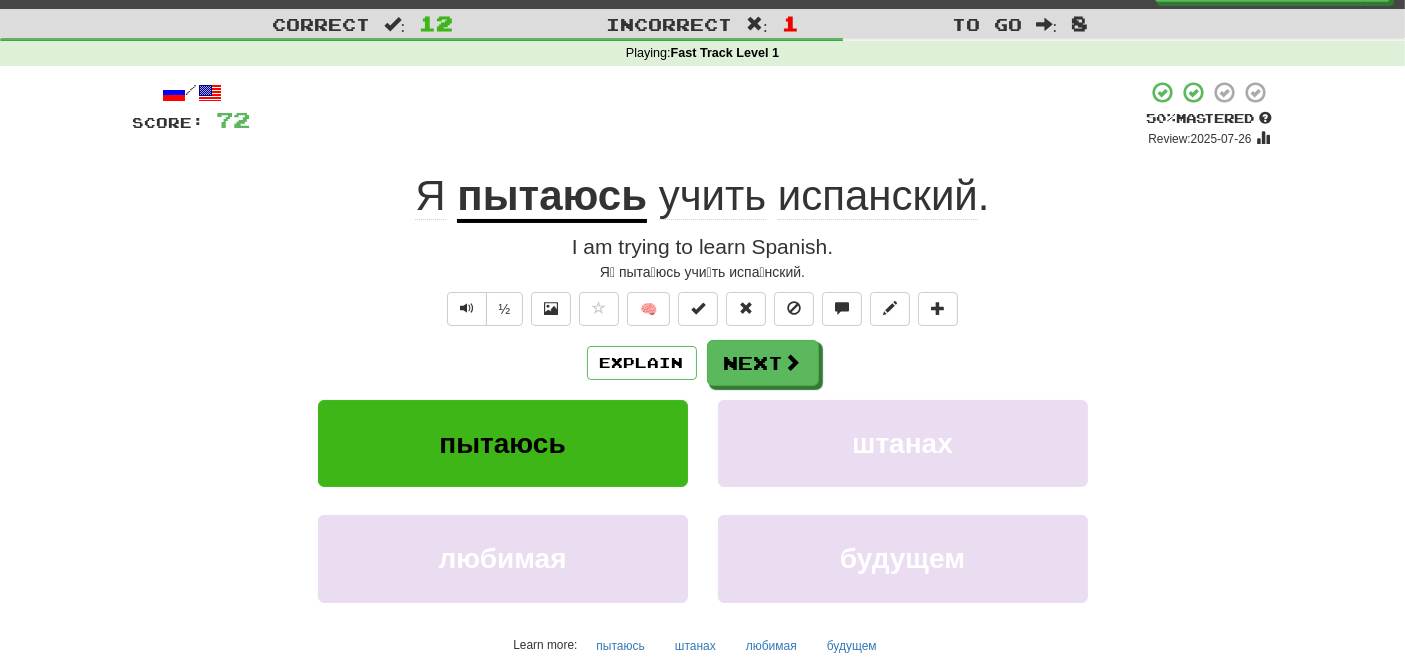 scroll, scrollTop: 40, scrollLeft: 0, axis: vertical 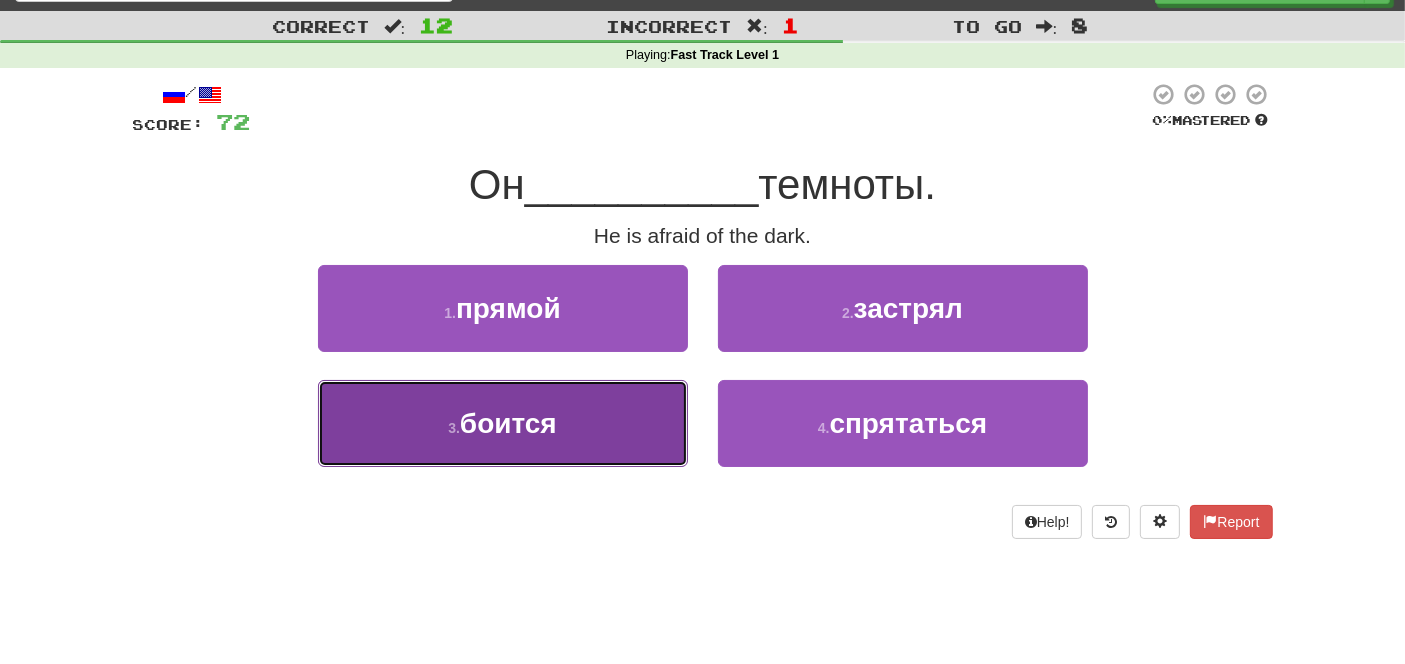 click on "боится" at bounding box center (508, 423) 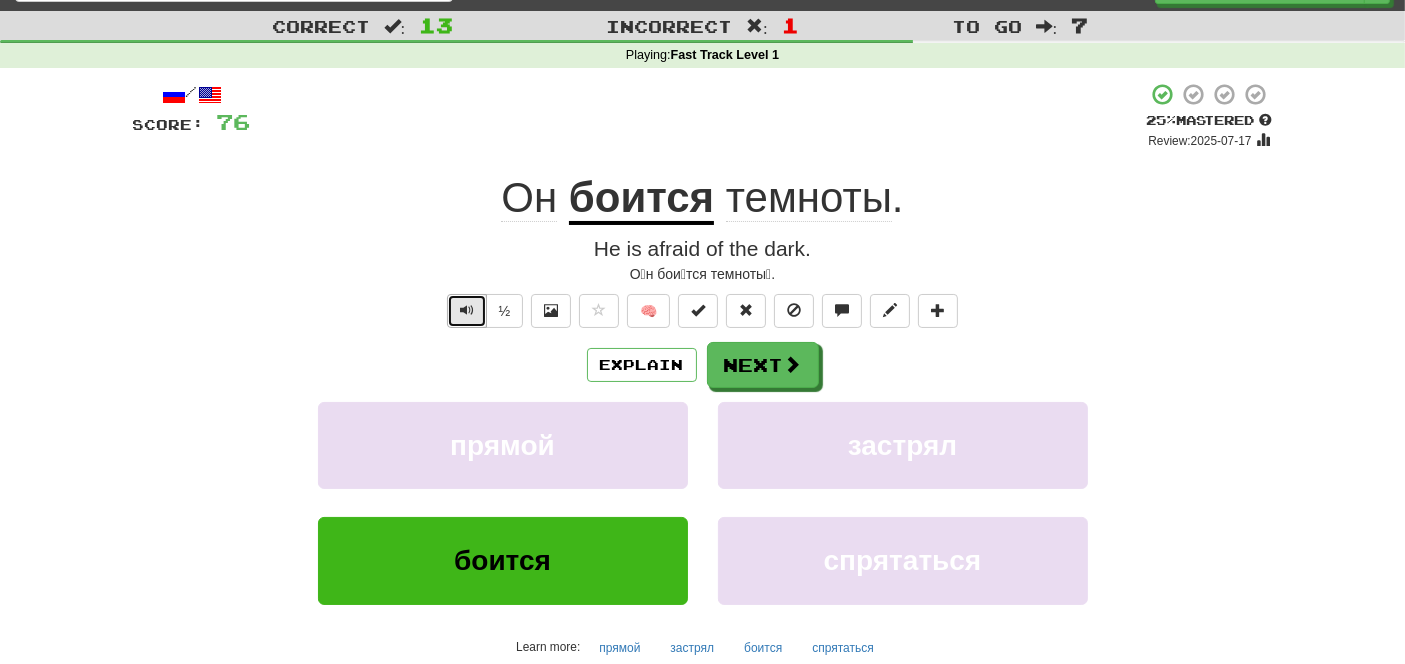 click at bounding box center (467, 310) 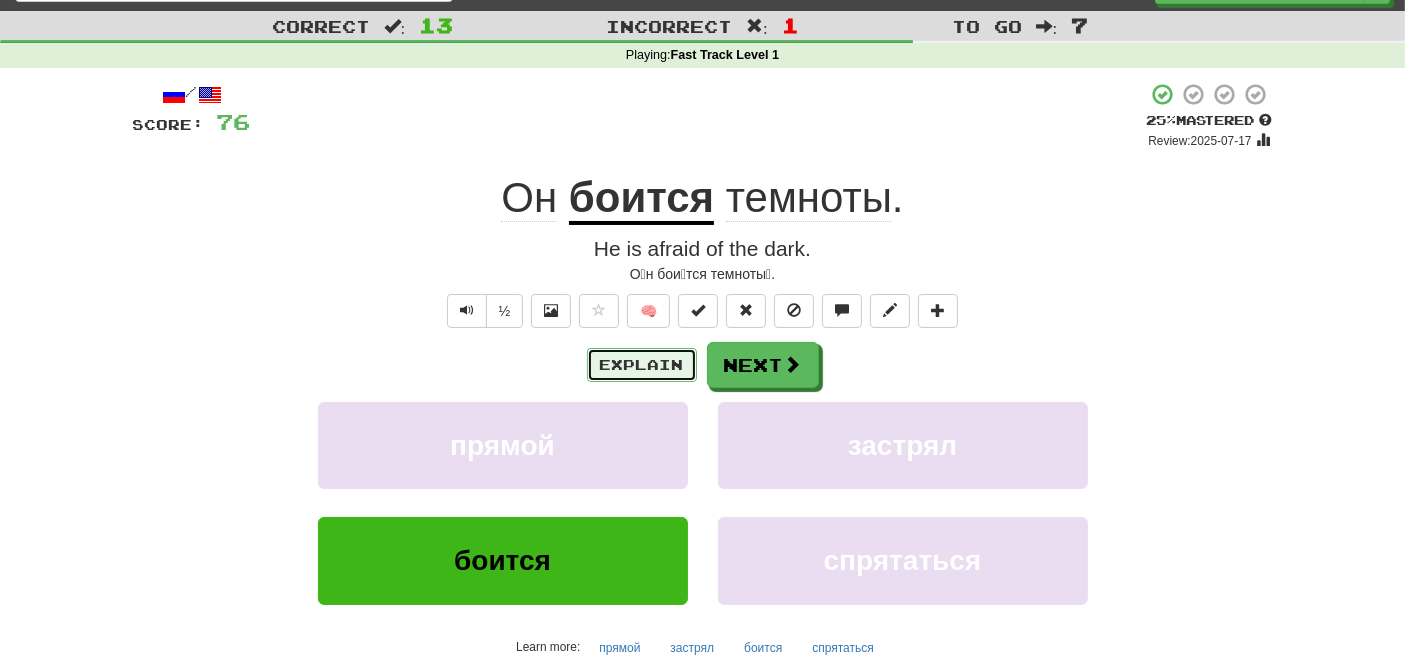 click on "Explain" at bounding box center (642, 365) 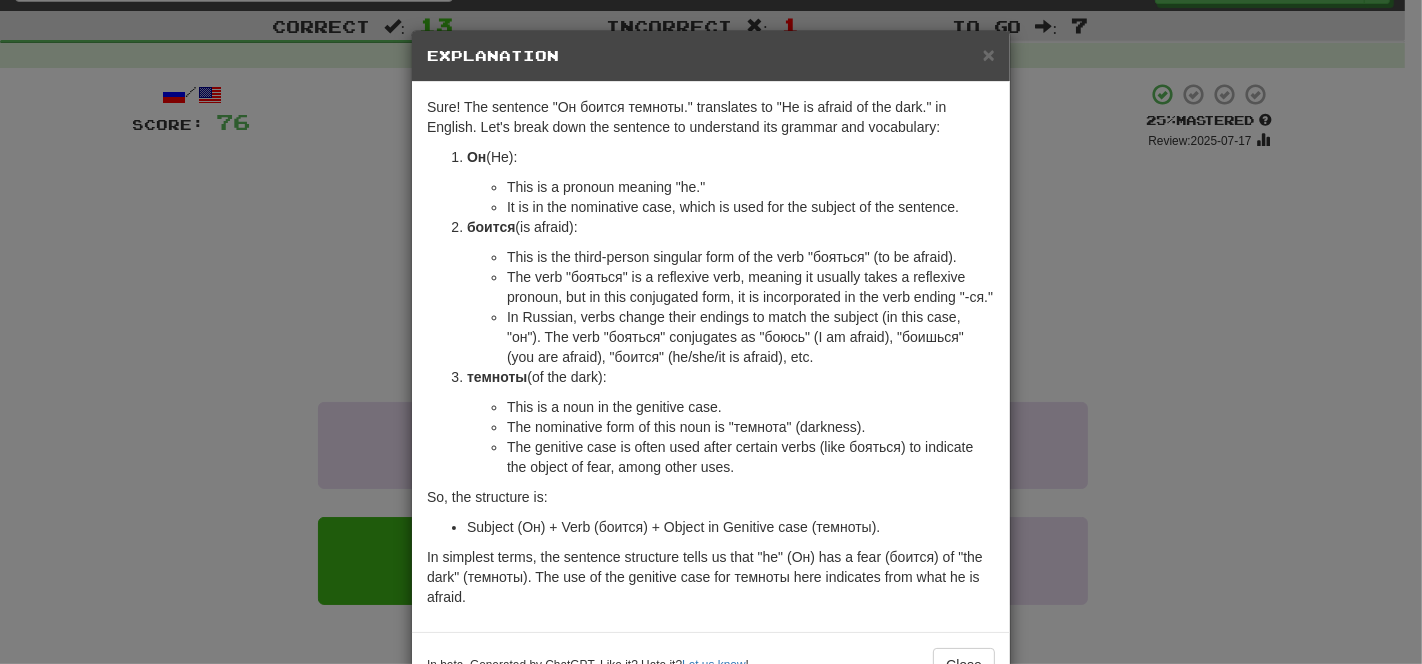 click on "× Explanation Sure! The sentence "Он боится темноты." translates to "He is afraid of the dark." in English. Let's break down the sentence to understand its grammar and vocabulary:
Он  (He):
This is a pronoun meaning "he."
It is in the nominative case, which is used for the subject of the sentence.
боится  (is afraid):
This is the third-person singular form of the verb "бояться" (to be afraid).
The verb "бояться" is a reflexive verb, meaning it usually takes a reflexive pronoun, but in this conjugated form, it is incorporated in the verb ending "-ся."
In Russian, verbs change their endings to match the subject (in this case, "он"). The verb "бояться" conjugates as "боюсь" (I am afraid), "боишься" (you are afraid), "боится" (he/she/it is afraid), etc.
темноты  (of the dark):
This is a noun in the genitive case.
The nominative form of this noun is "темнота" (darkness).
!" at bounding box center (711, 332) 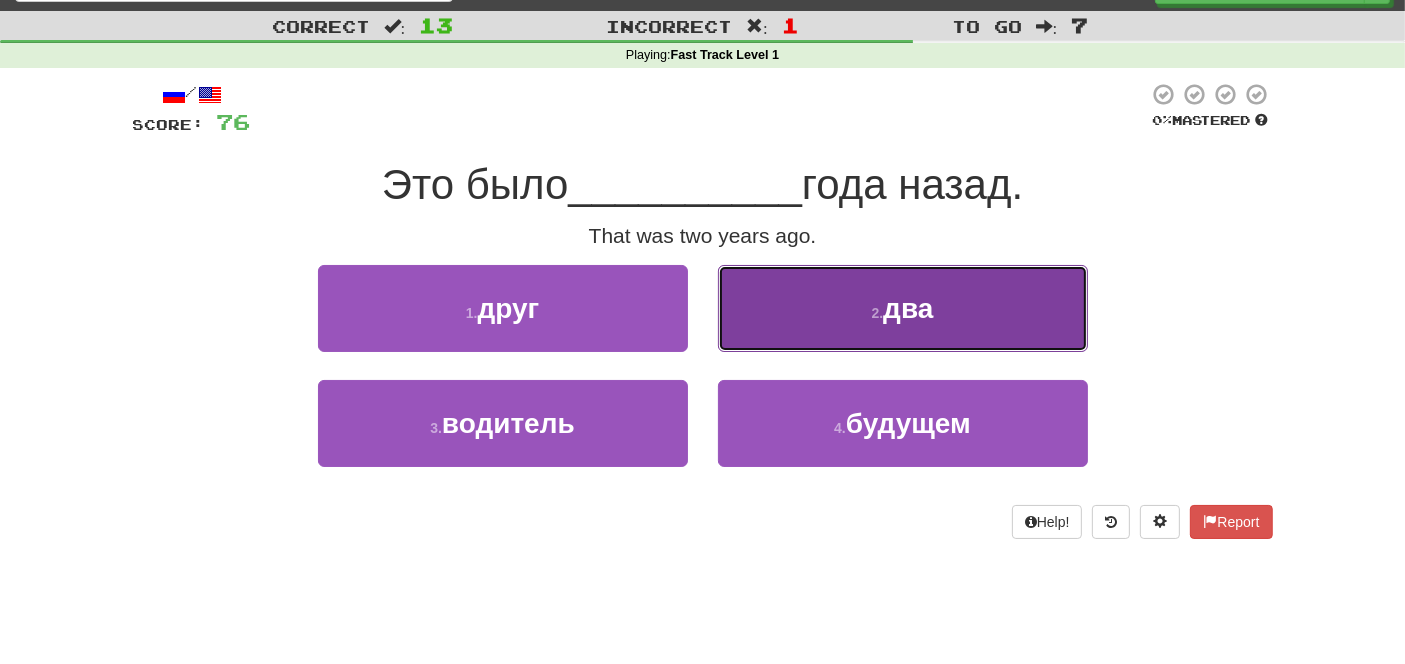 click on "два" at bounding box center [908, 308] 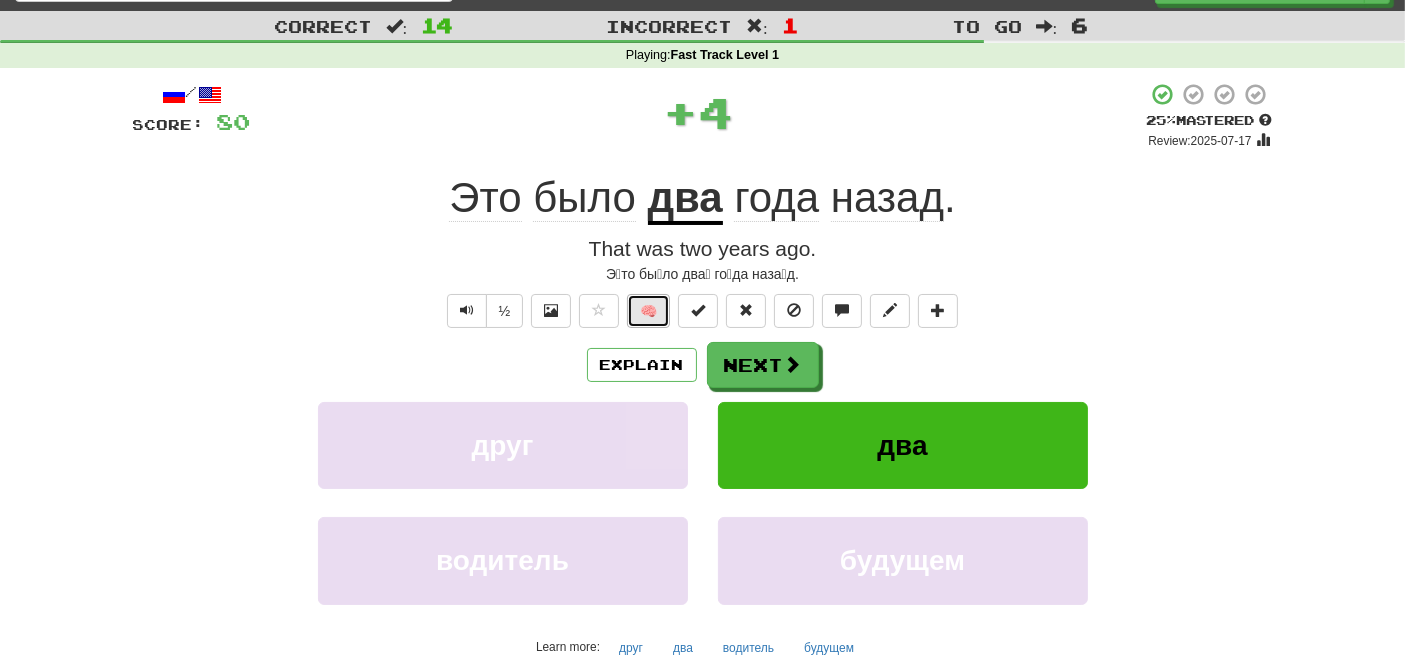 click on "🧠" at bounding box center (648, 311) 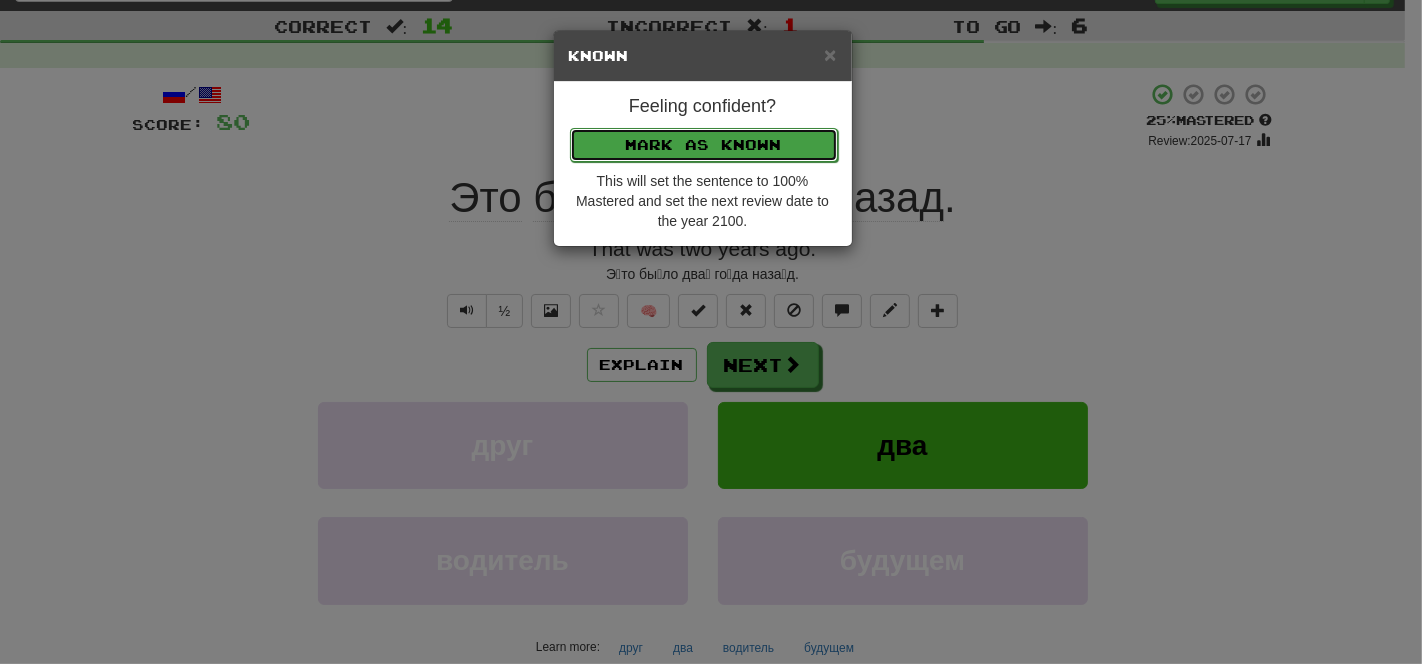 click on "Mark as Known" at bounding box center [704, 145] 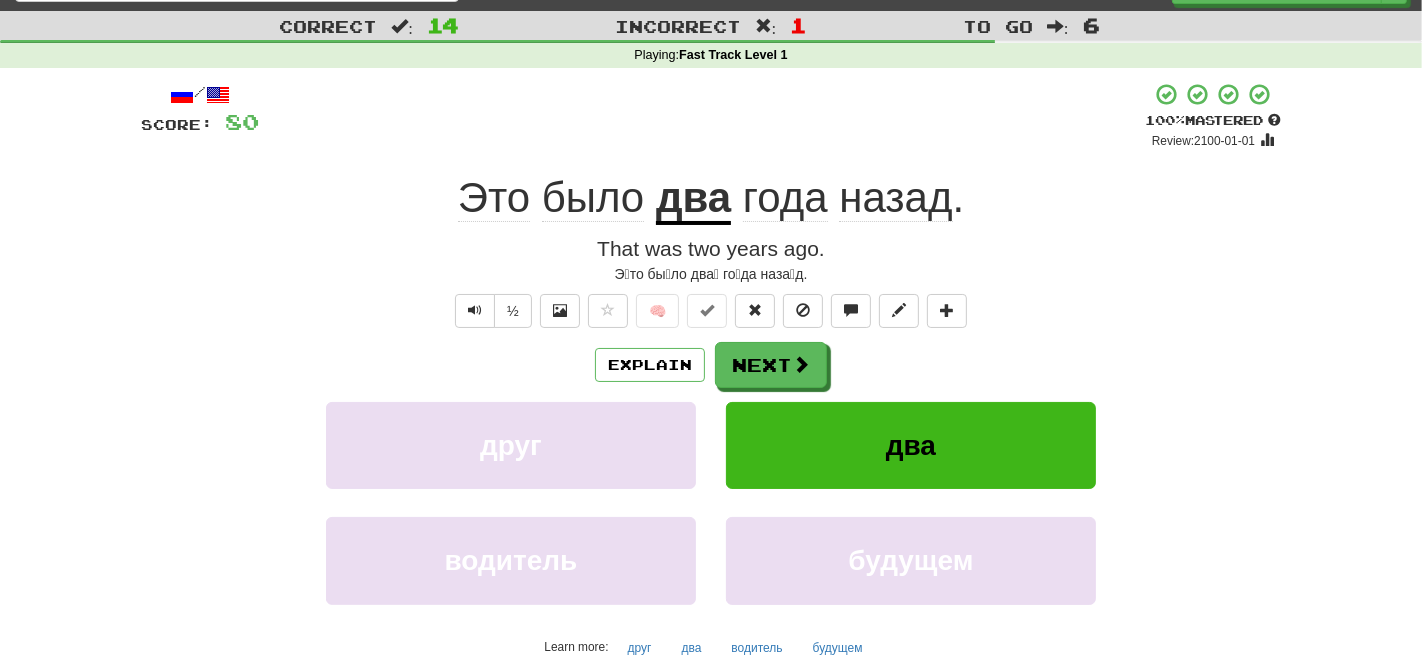 click on "× Known Feeling confident? Mark as Known This will set the sentence to 100% Mastered and set the next review date to the year 2100." at bounding box center [711, 332] 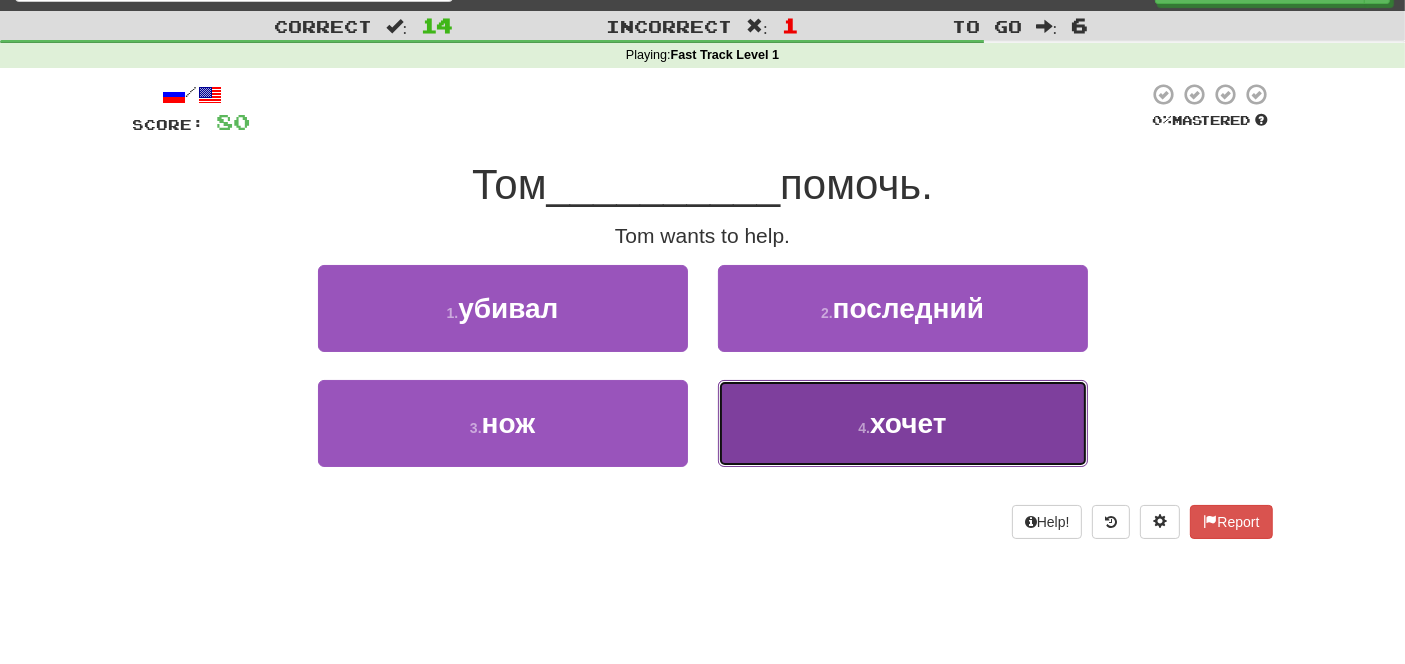 click on "4 .  хочет" at bounding box center [903, 423] 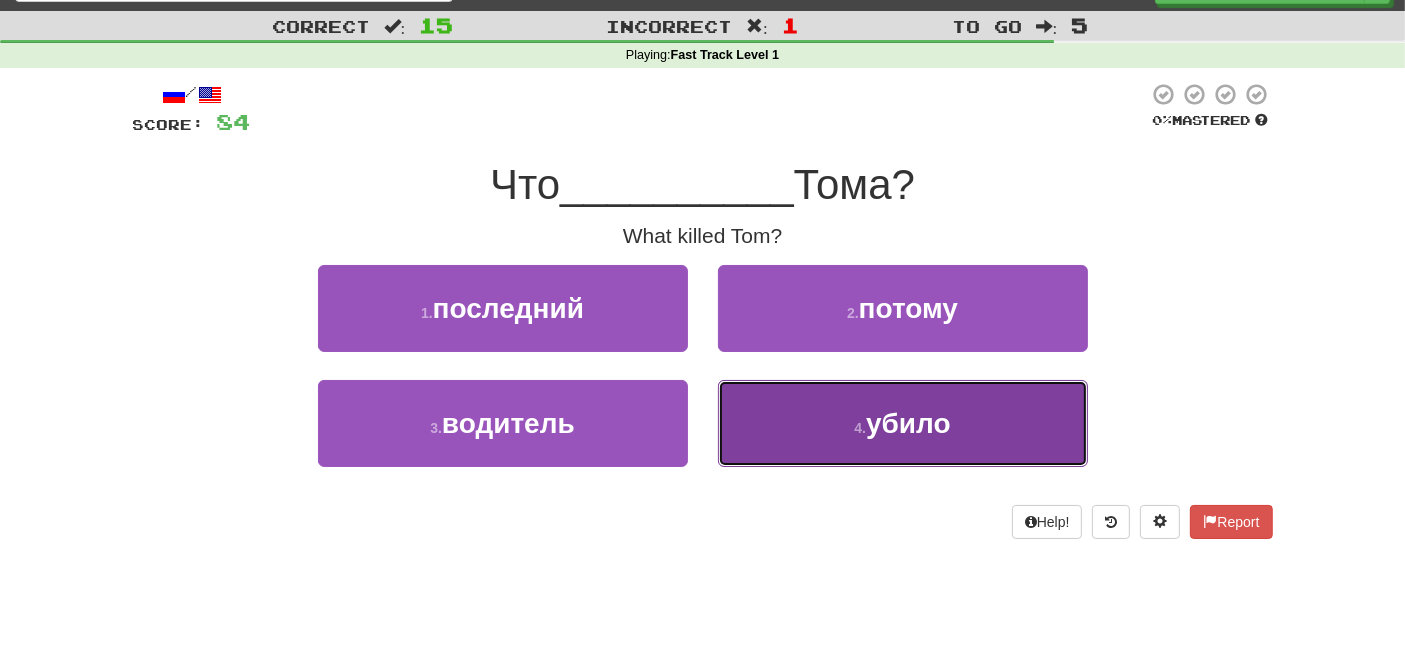 click on "4 .  убило" at bounding box center [903, 423] 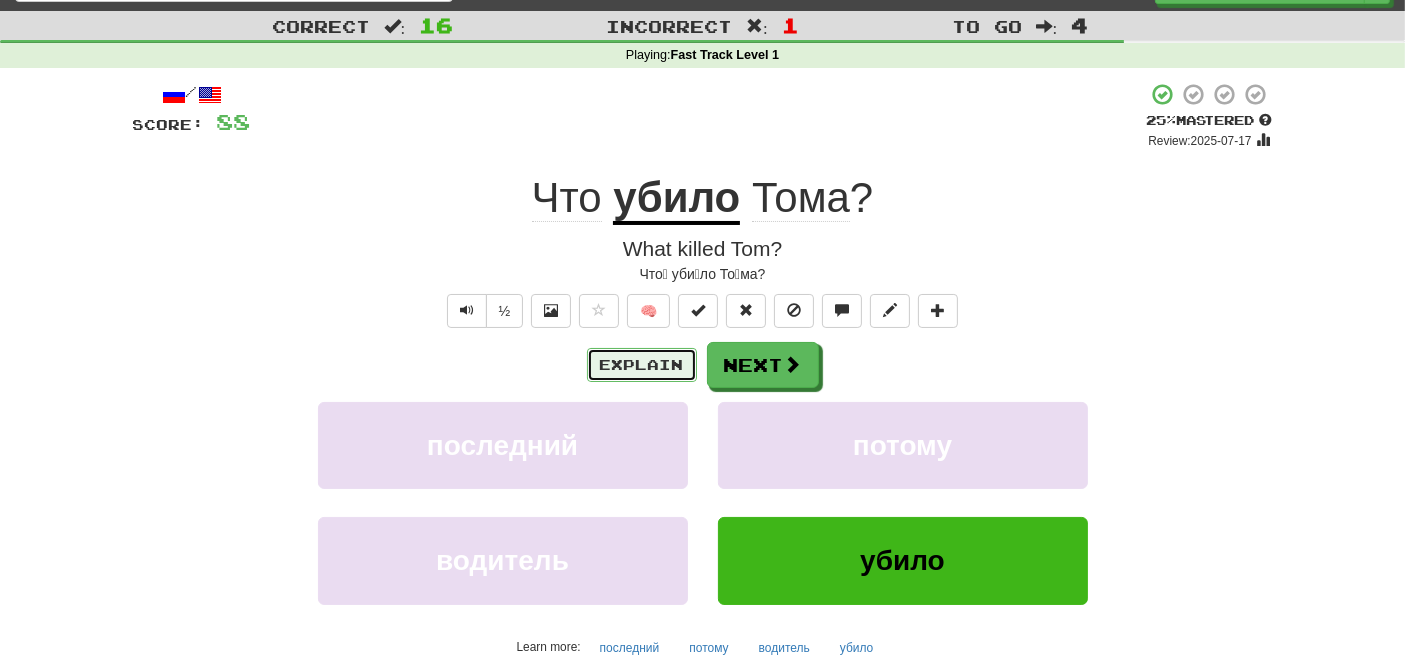 click on "Explain" at bounding box center (642, 365) 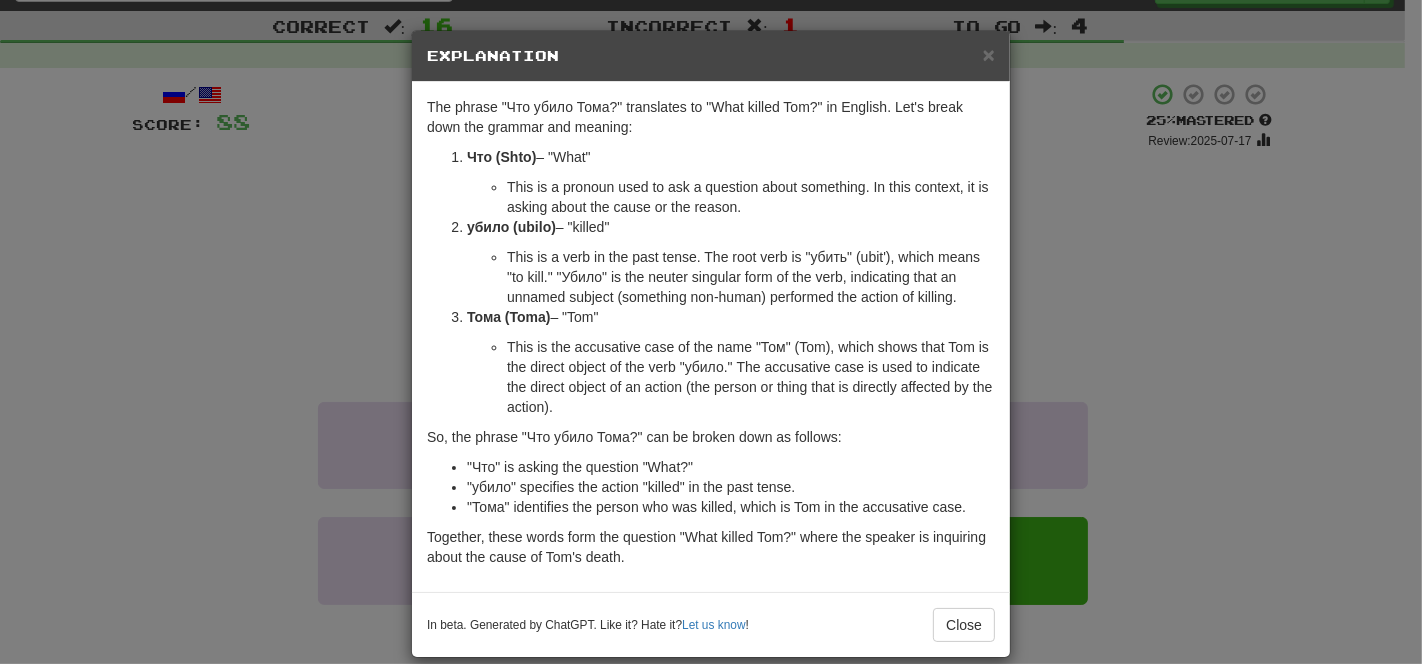 click on "× Explanation The phrase "Что убило Тома?" translates to "What killed Tom?" in English. Let's break down the grammar and meaning:
Что (Shto)  – "What"
This is a pronoun used to ask a question about something. In this context, it is asking about the cause or the reason.
убило (ubilo)  – "killed"
This is a verb in the past tense. The root verb is "убить" (ubit'), which means "to kill." "Убило" is the neuter singular form of the verb, indicating that an unnamed subject (something non-human) performed the action of killing.
Тома (Toma)  – "Tom"
This is the accusative case of the name "Том" (Tom), which shows that Tom is the direct object of the verb "убило." The accusative case is used to indicate the direct object of an action (the person or thing that is directly affected by the action).
So, the phrase "Что убило Тома?" can be broken down as follows:
"Что" is asking the question "What?"
! Close" at bounding box center [711, 332] 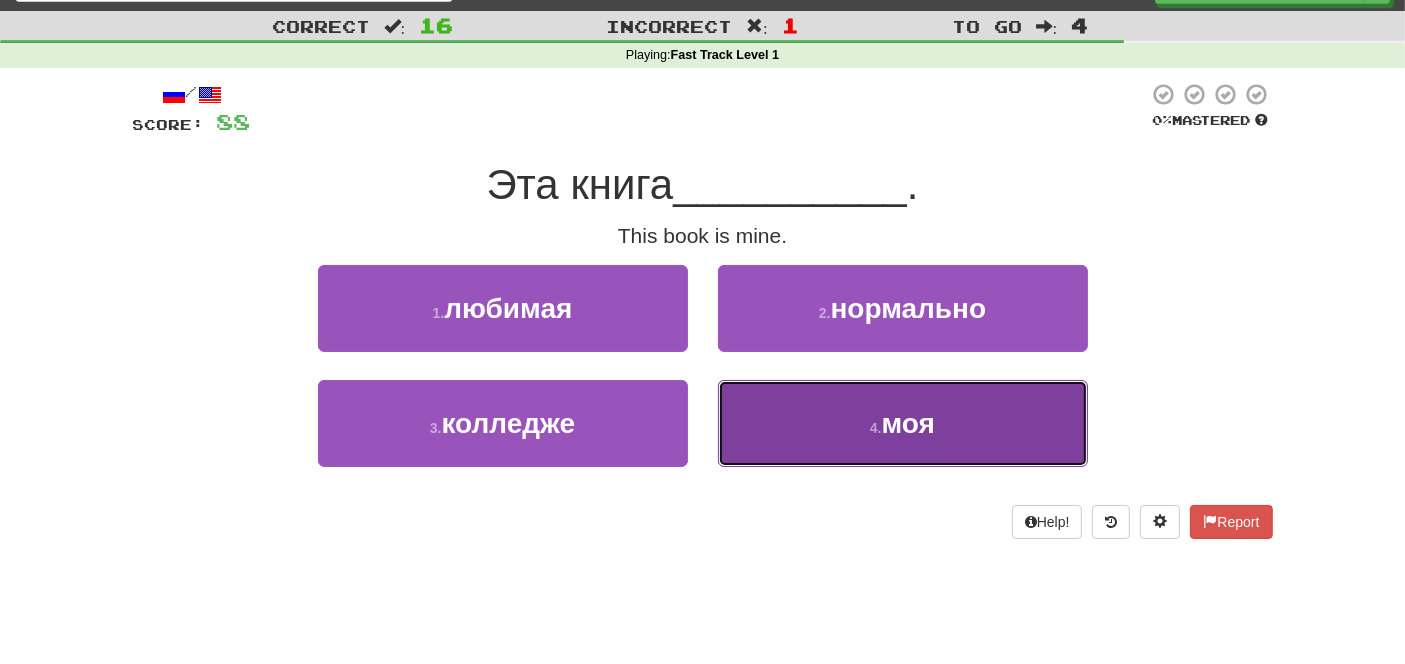 click on "моя" at bounding box center [908, 423] 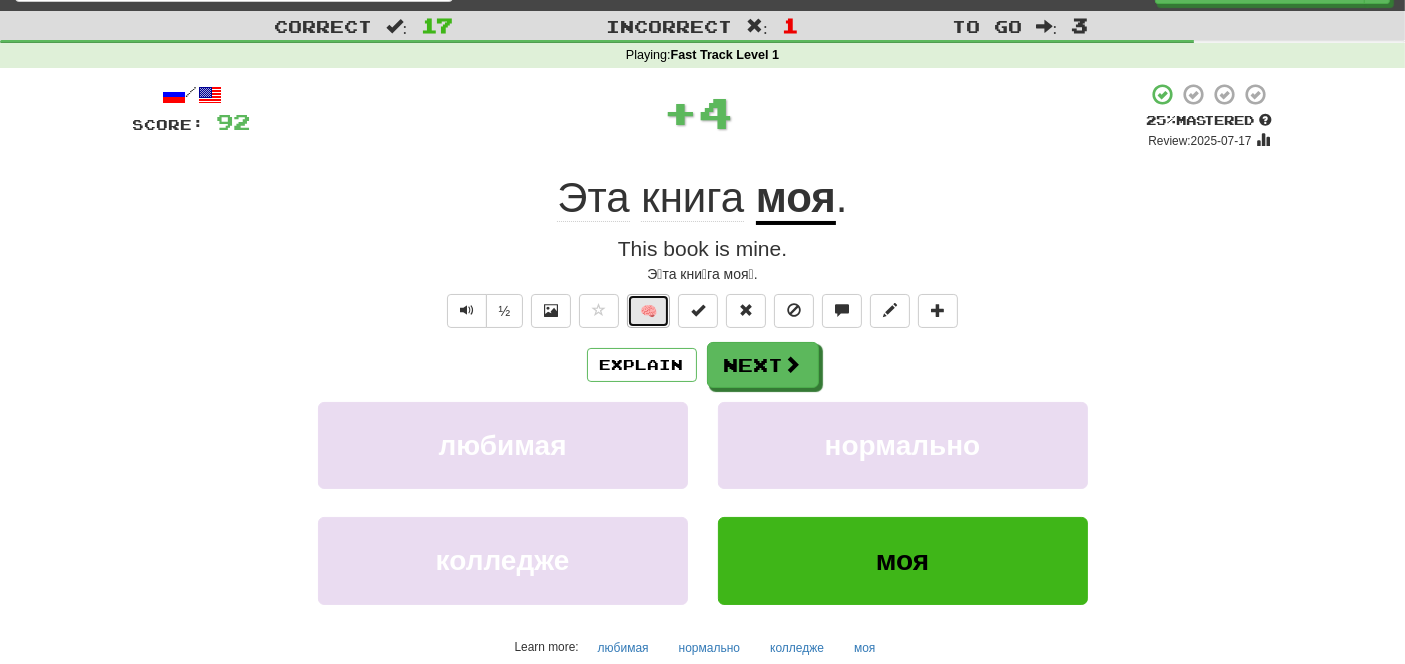 click on "🧠" at bounding box center [648, 311] 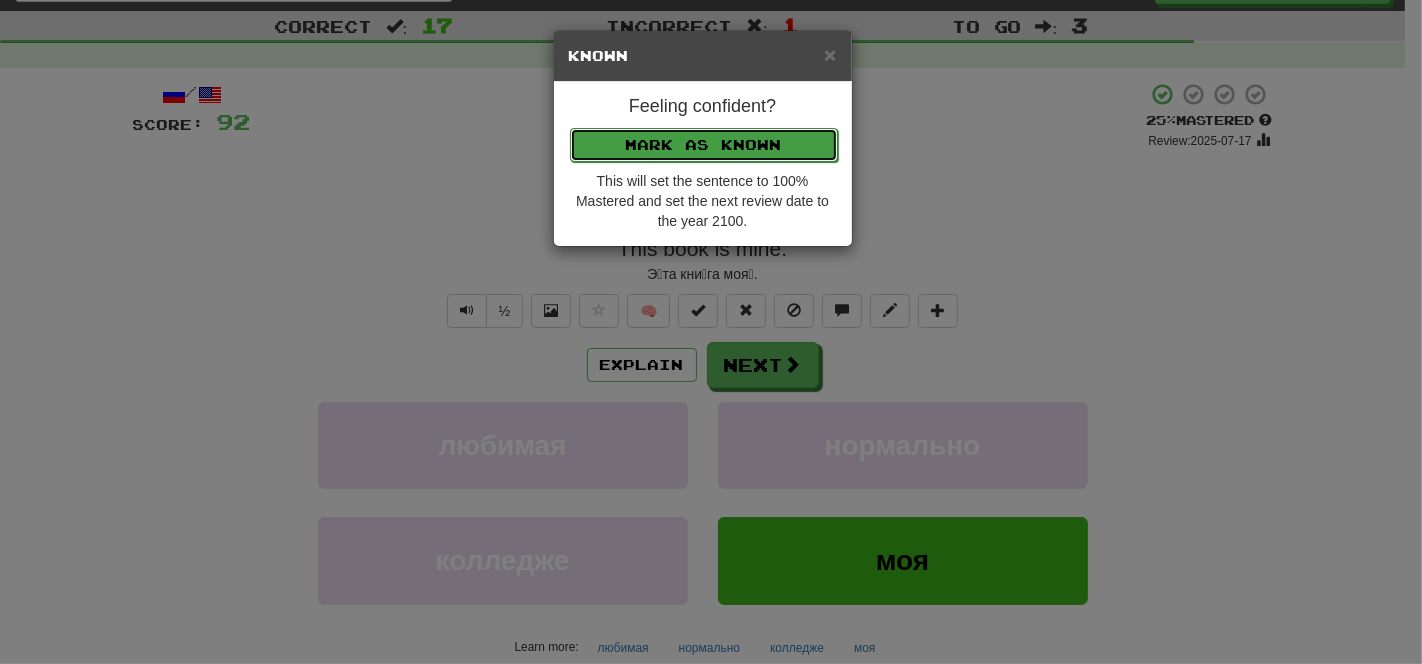 click on "Mark as Known" at bounding box center [704, 145] 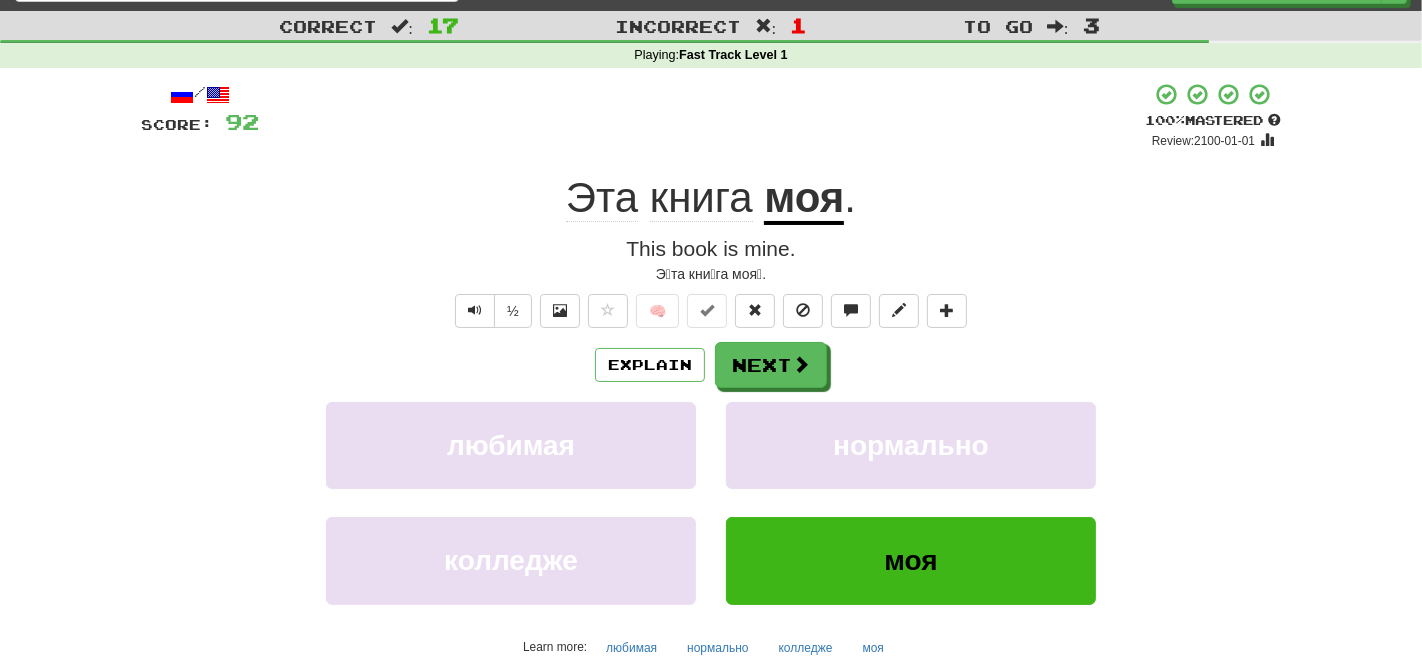 click on "× Known Feeling confident? Mark as Known This will set the sentence to 100% Mastered and set the next review date to the year 2100." at bounding box center [711, 332] 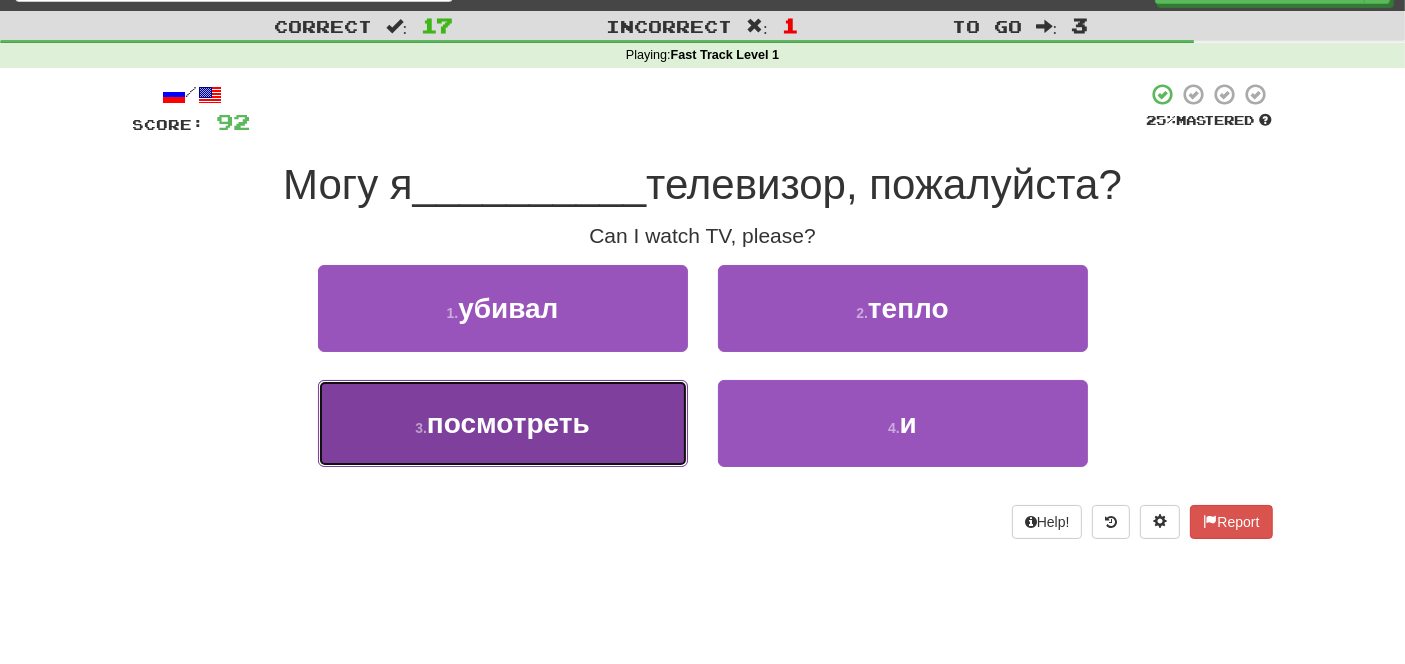 click on "3 .  посмотреть" at bounding box center (503, 423) 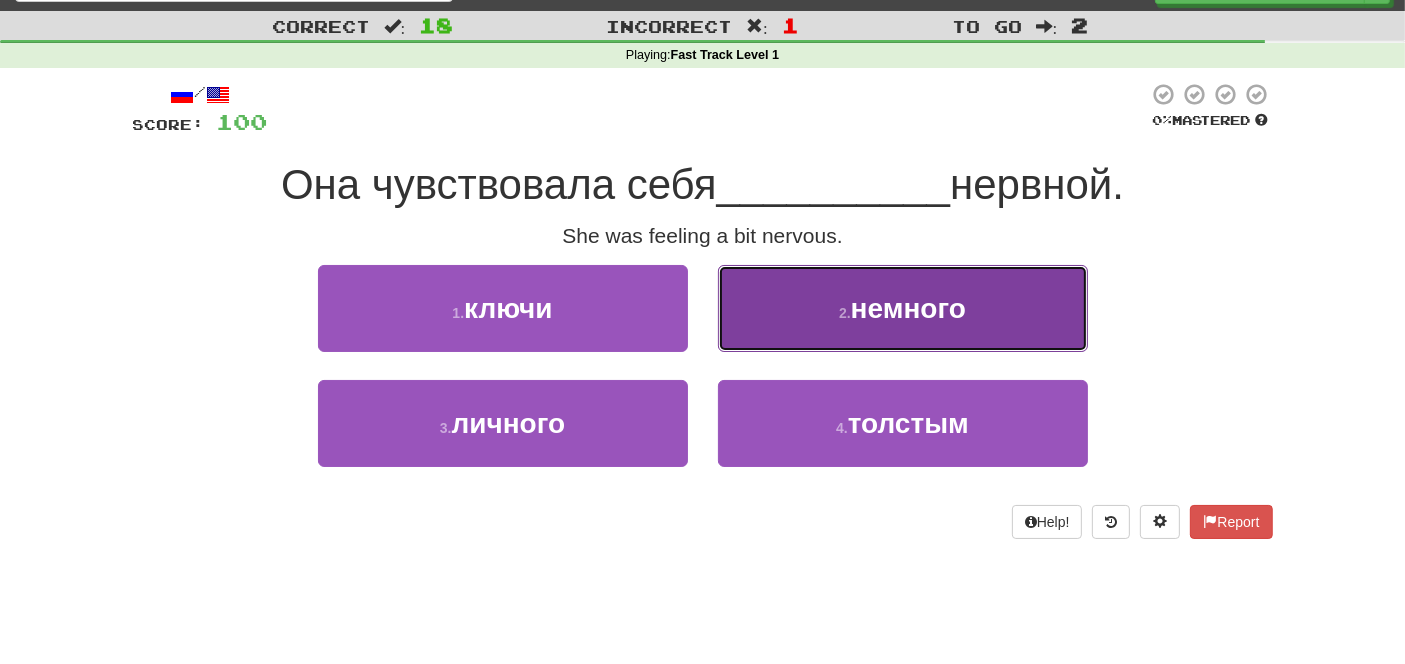 click on "2 .  немного" at bounding box center (903, 308) 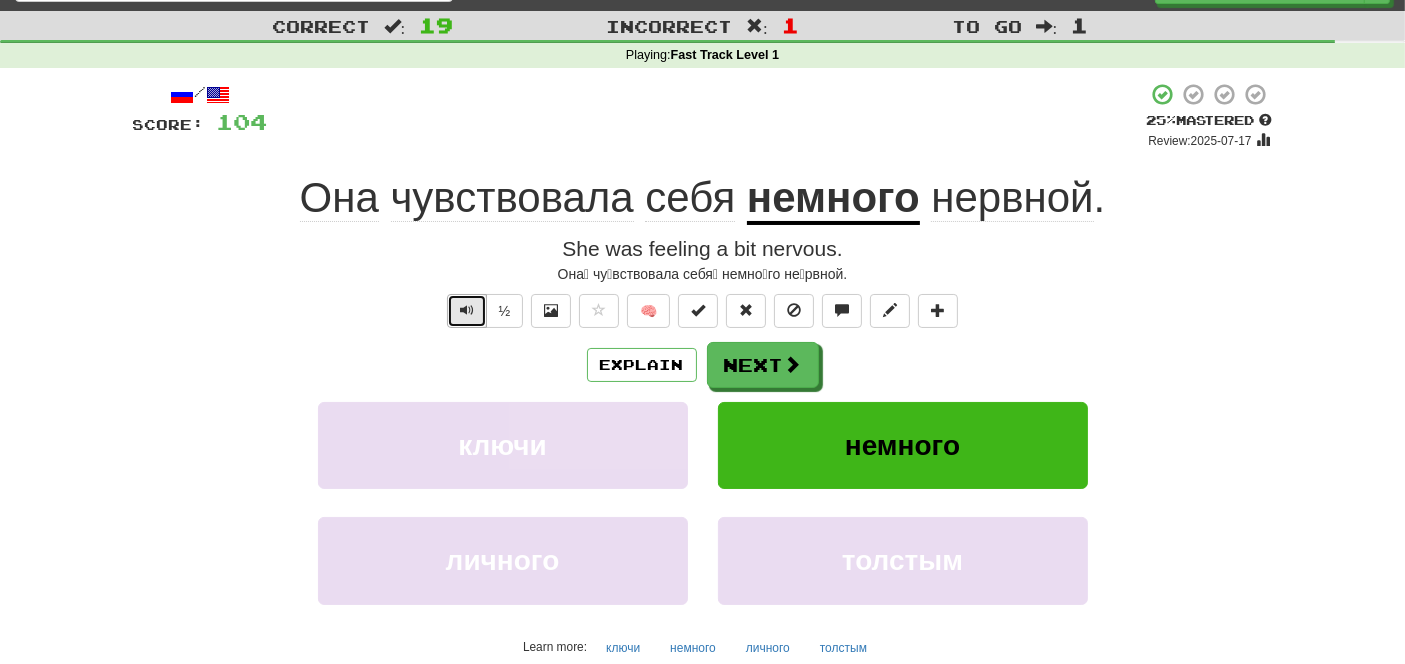 click at bounding box center [467, 310] 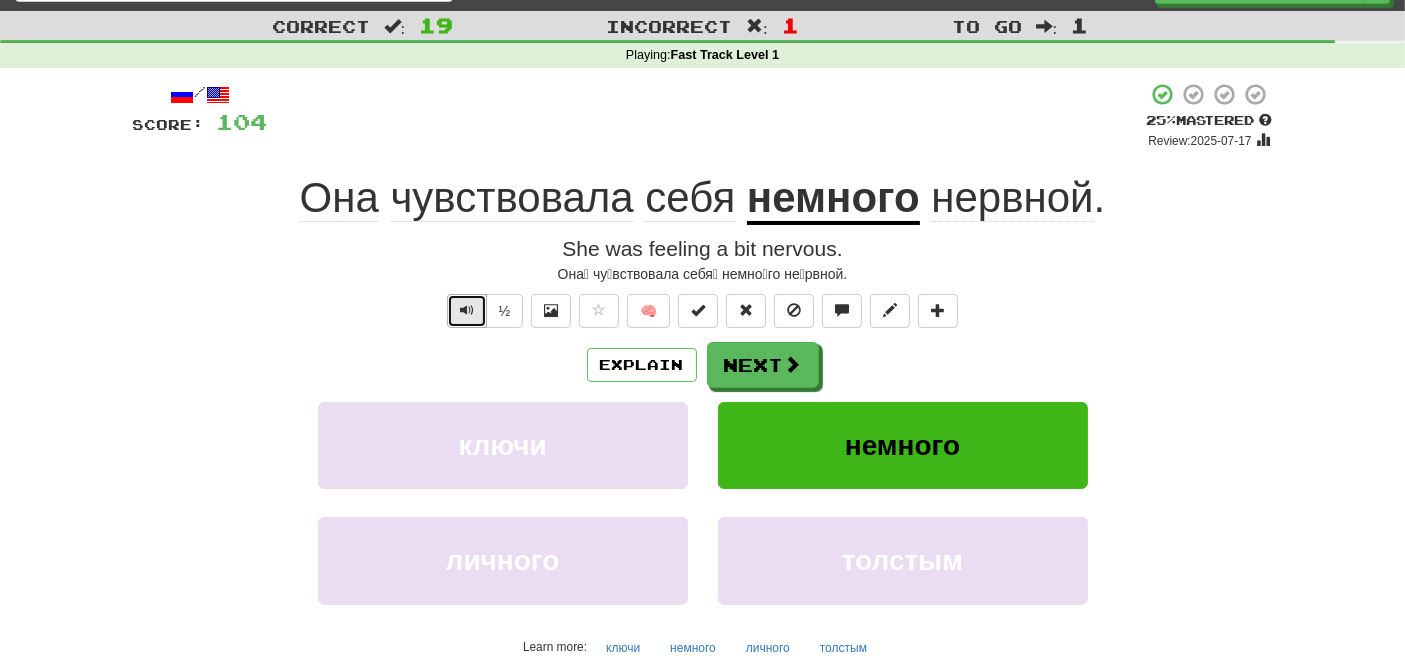 click at bounding box center [467, 310] 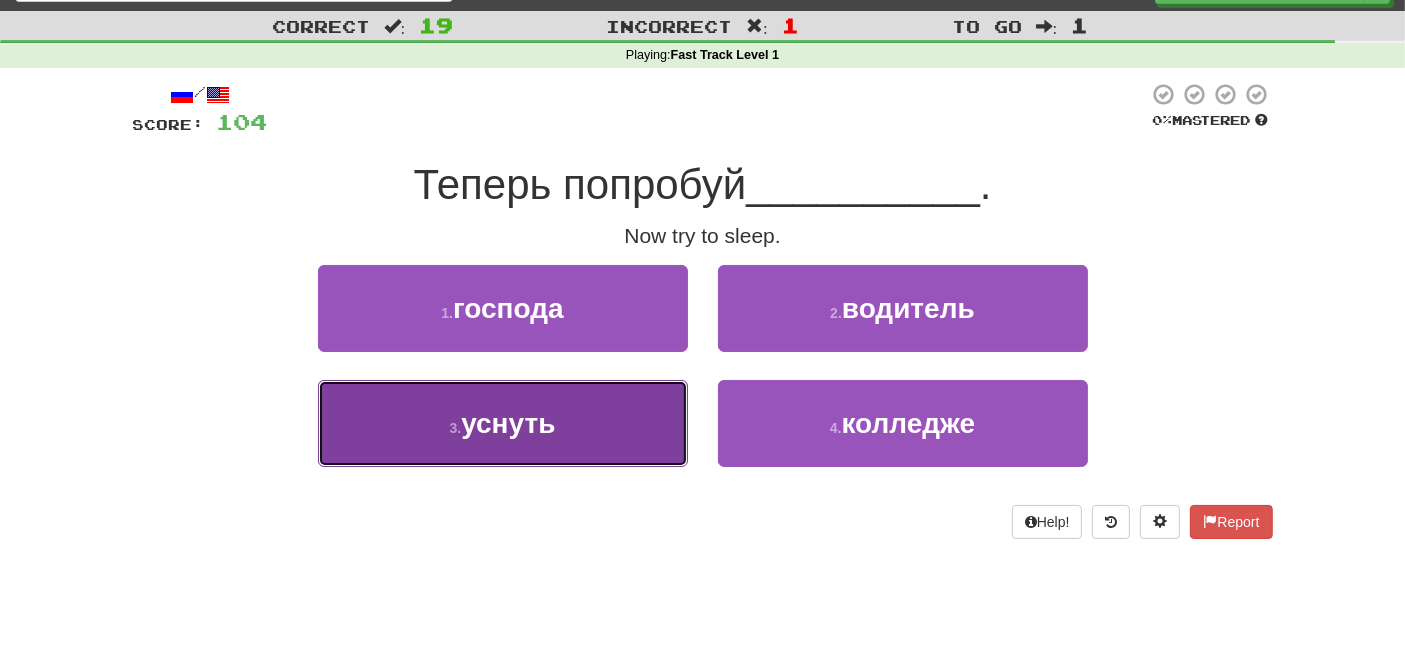 click on "уснуть" at bounding box center [508, 423] 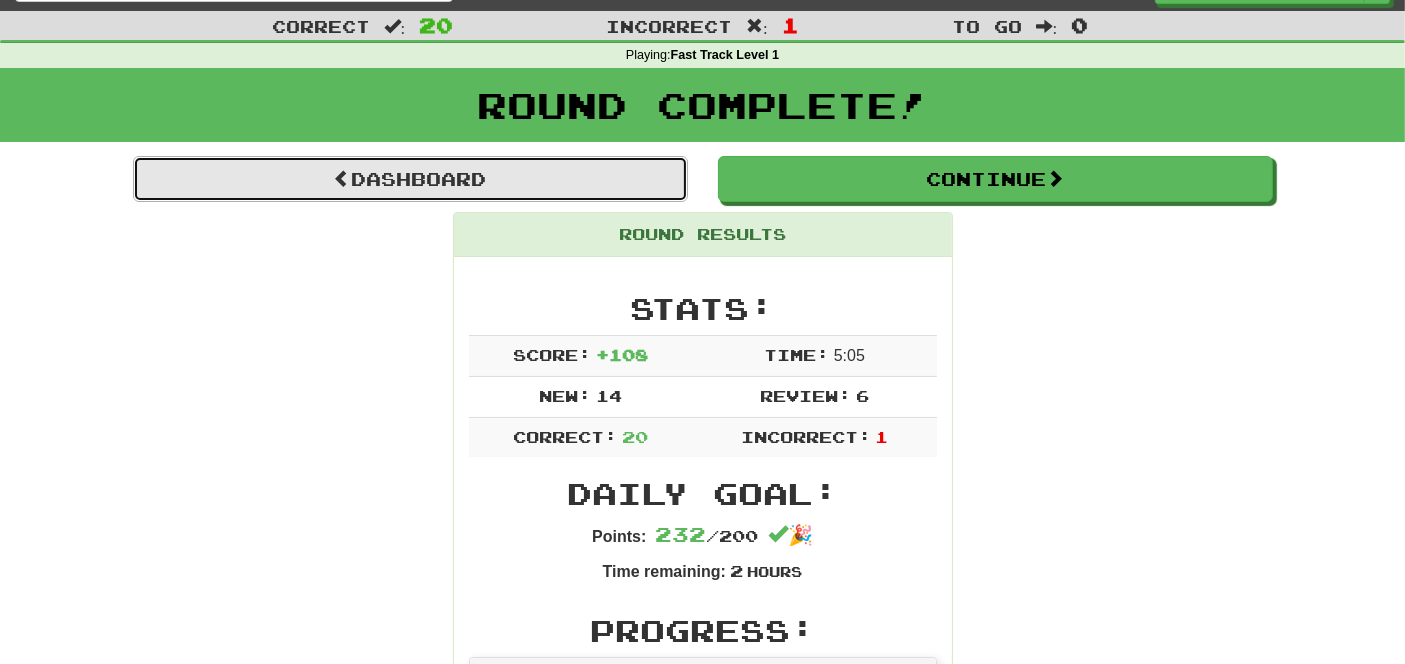 click on "Dashboard" at bounding box center (410, 179) 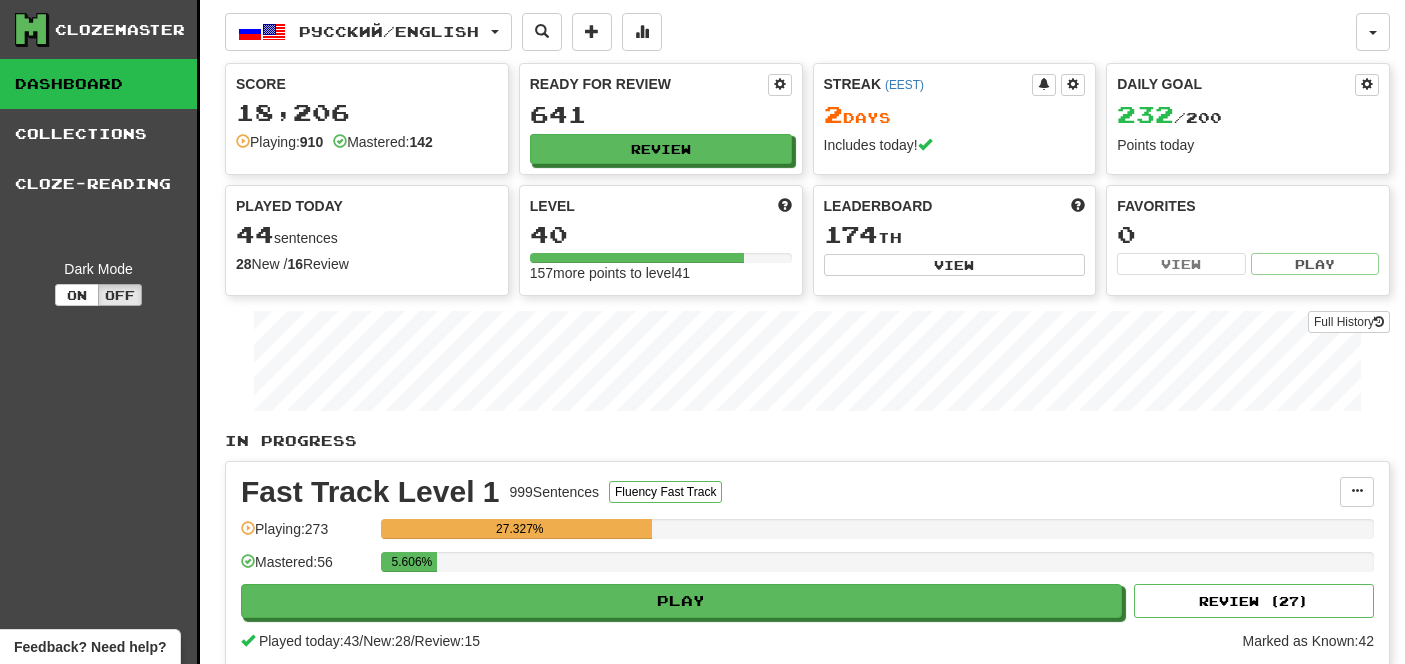 scroll, scrollTop: 0, scrollLeft: 0, axis: both 